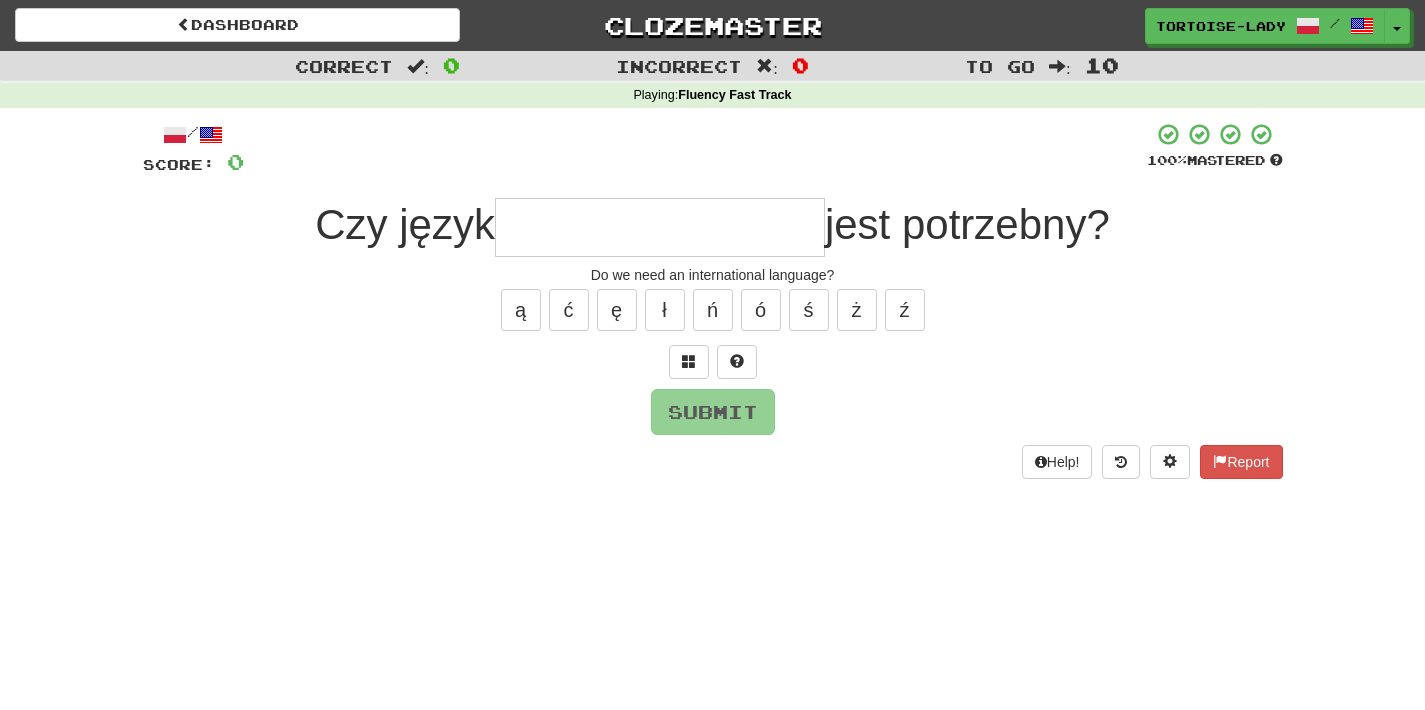 scroll, scrollTop: 0, scrollLeft: 0, axis: both 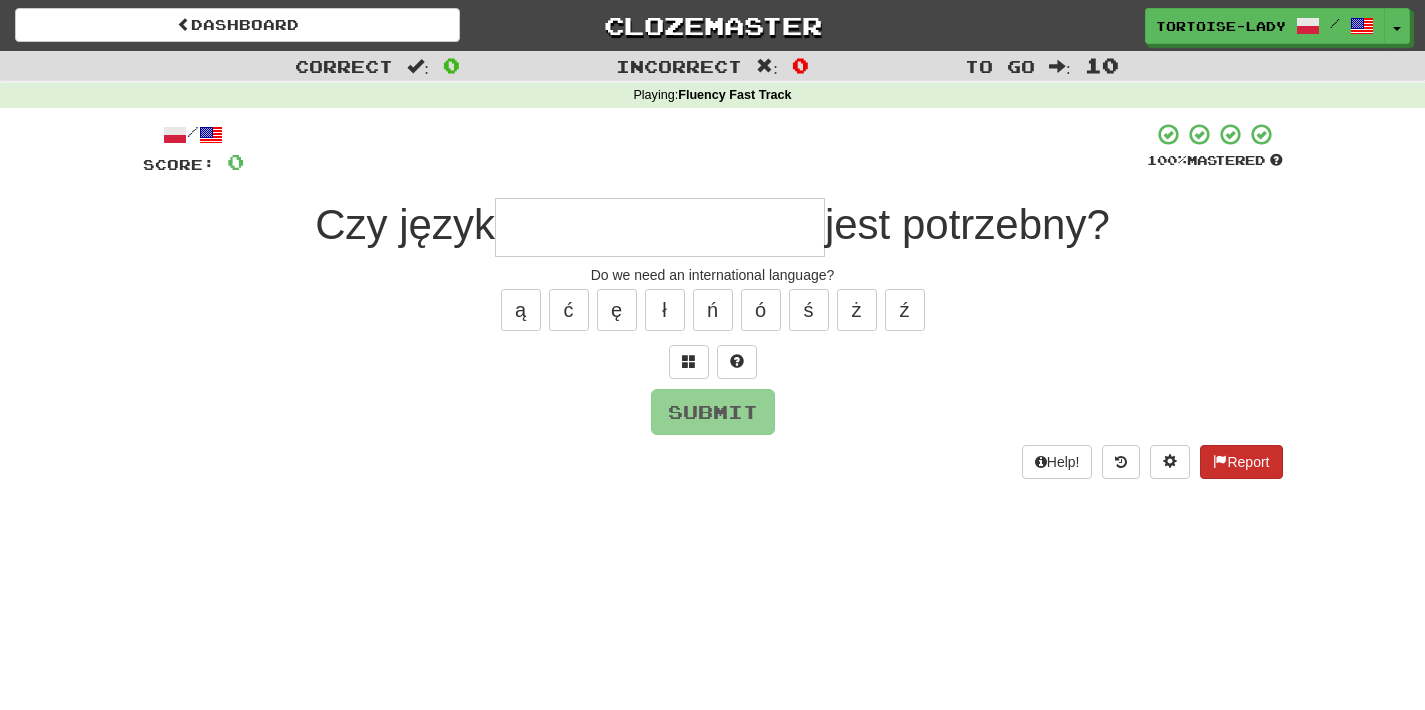 click at bounding box center [1220, 461] 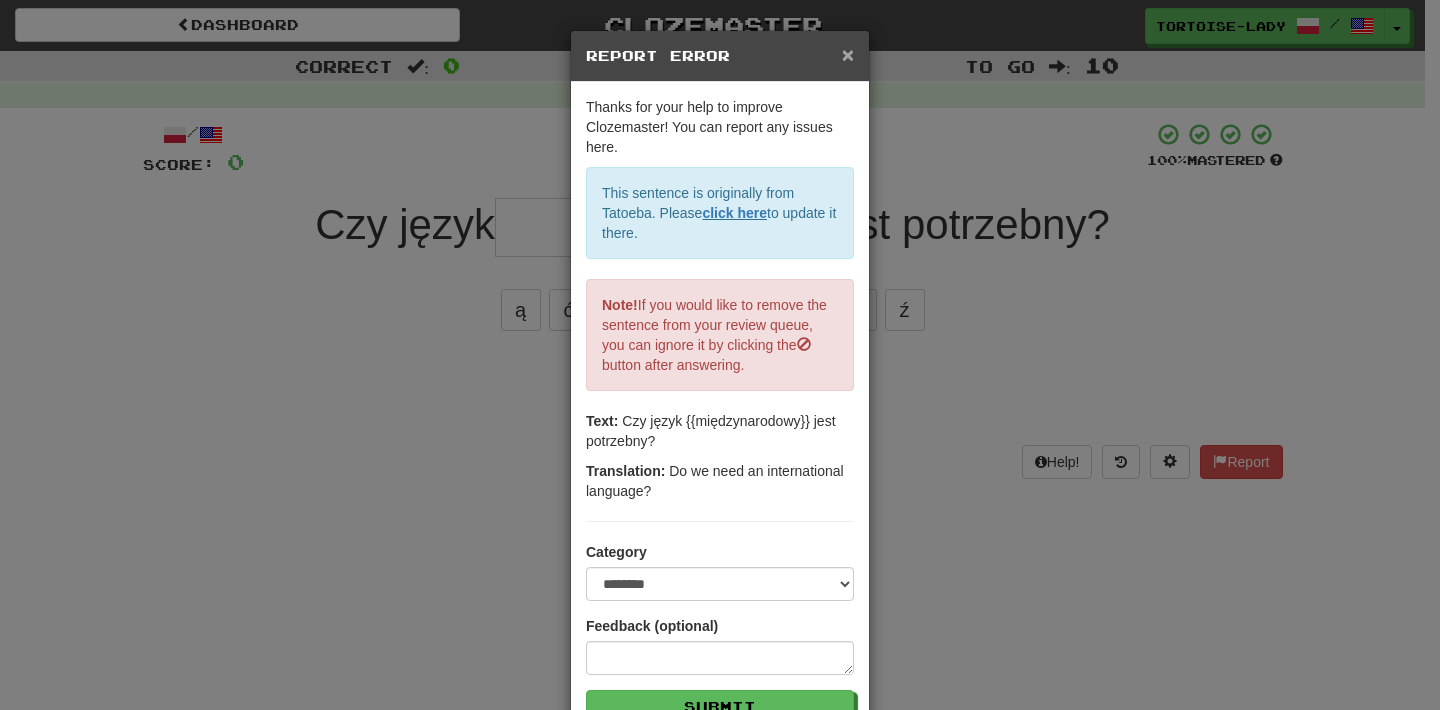 click on "×" at bounding box center [848, 54] 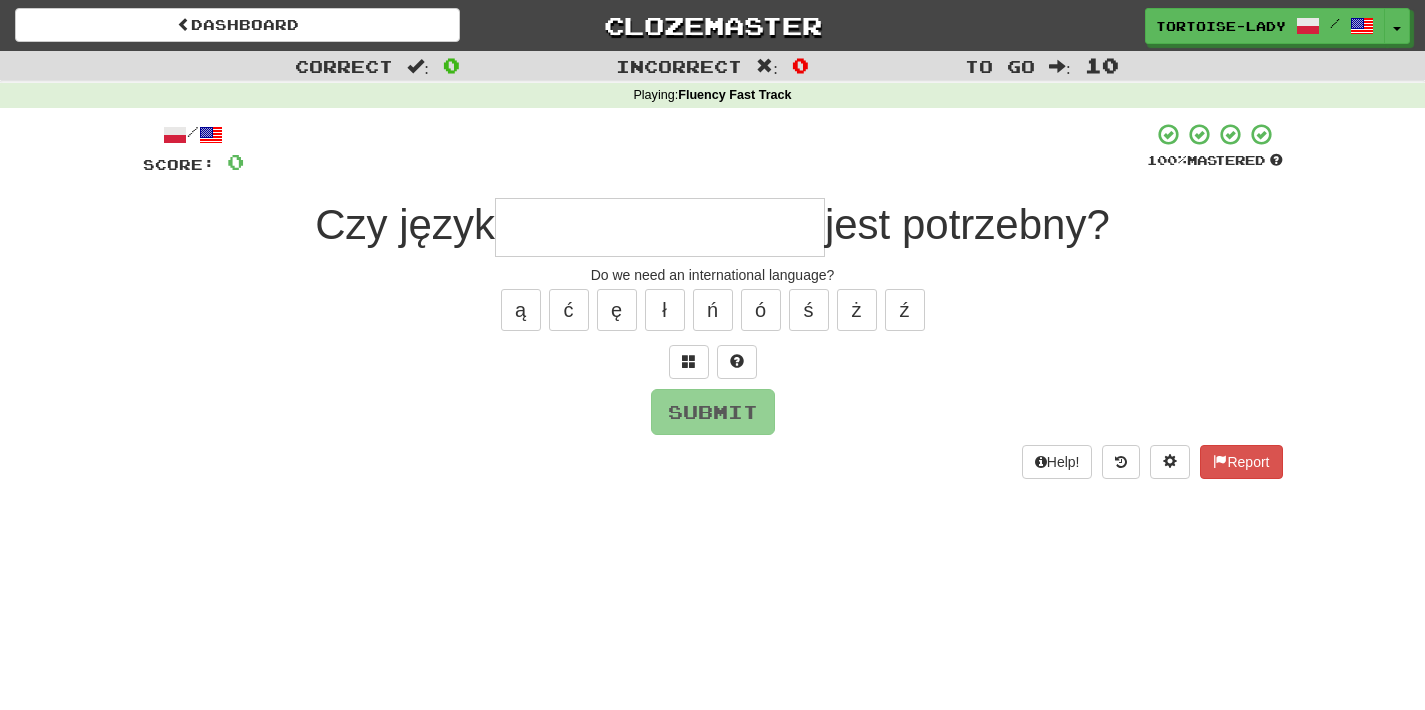 click at bounding box center (660, 227) 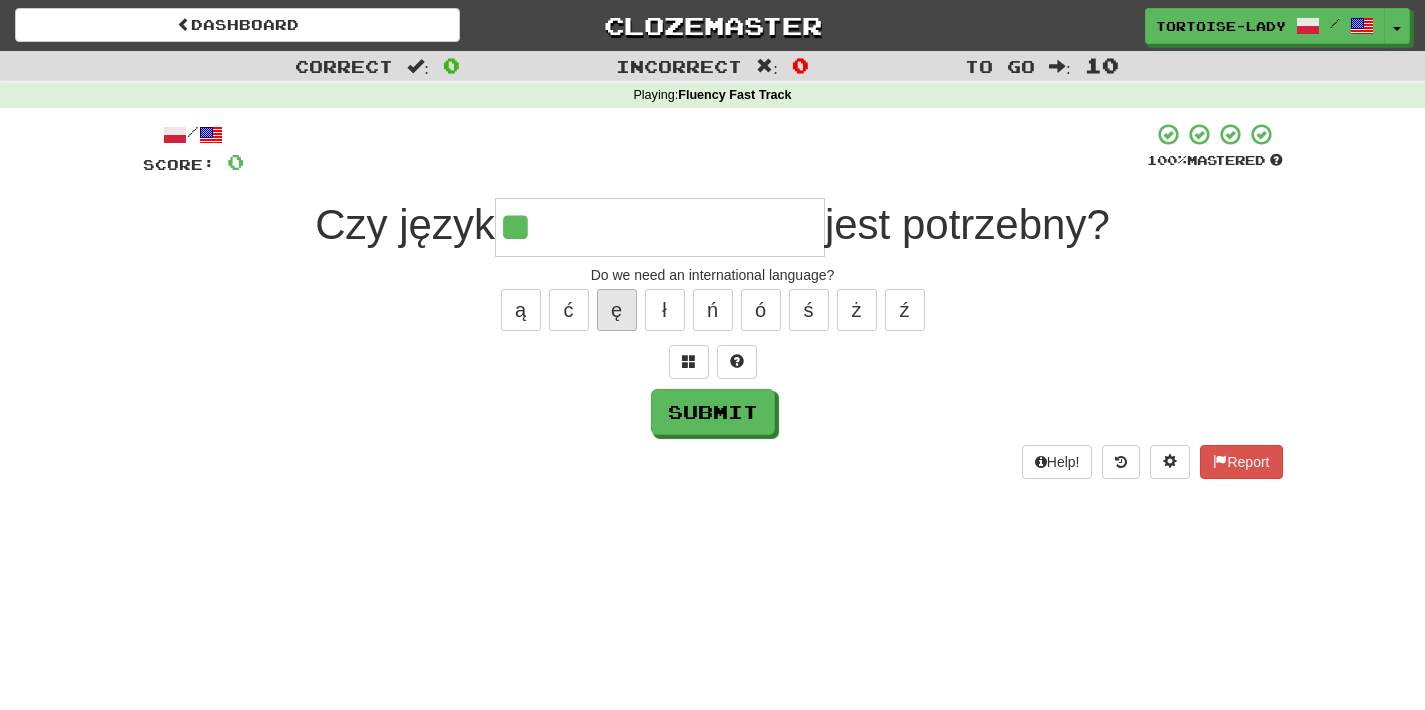 click on "ę" at bounding box center (617, 310) 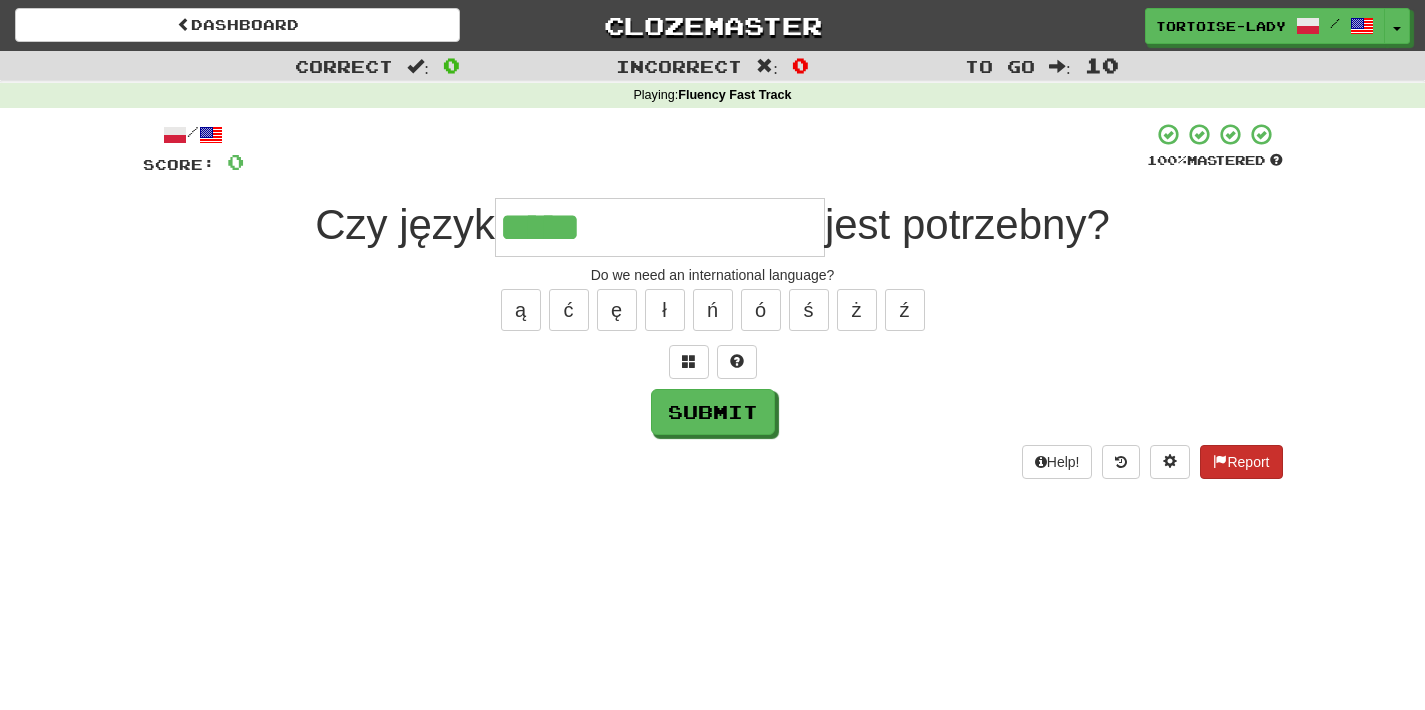 click at bounding box center (1220, 461) 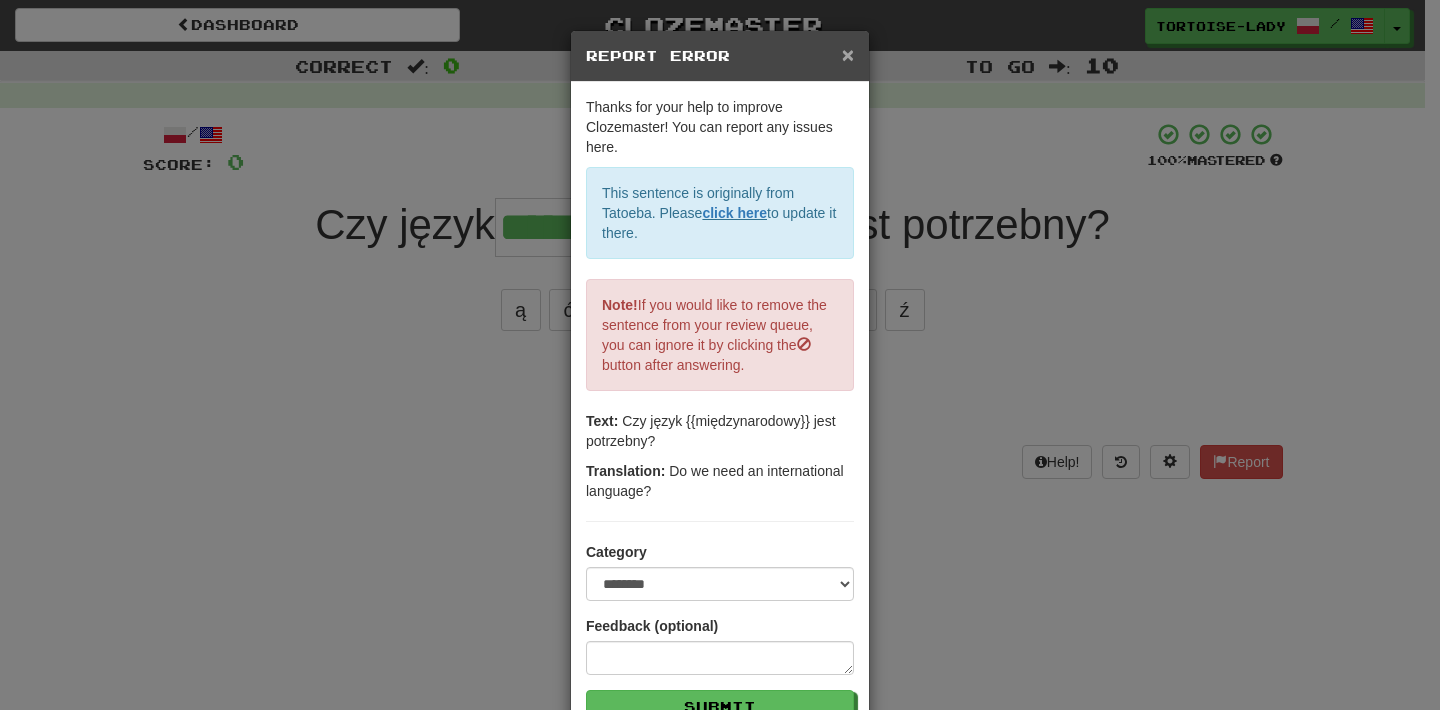 click on "×" at bounding box center (848, 54) 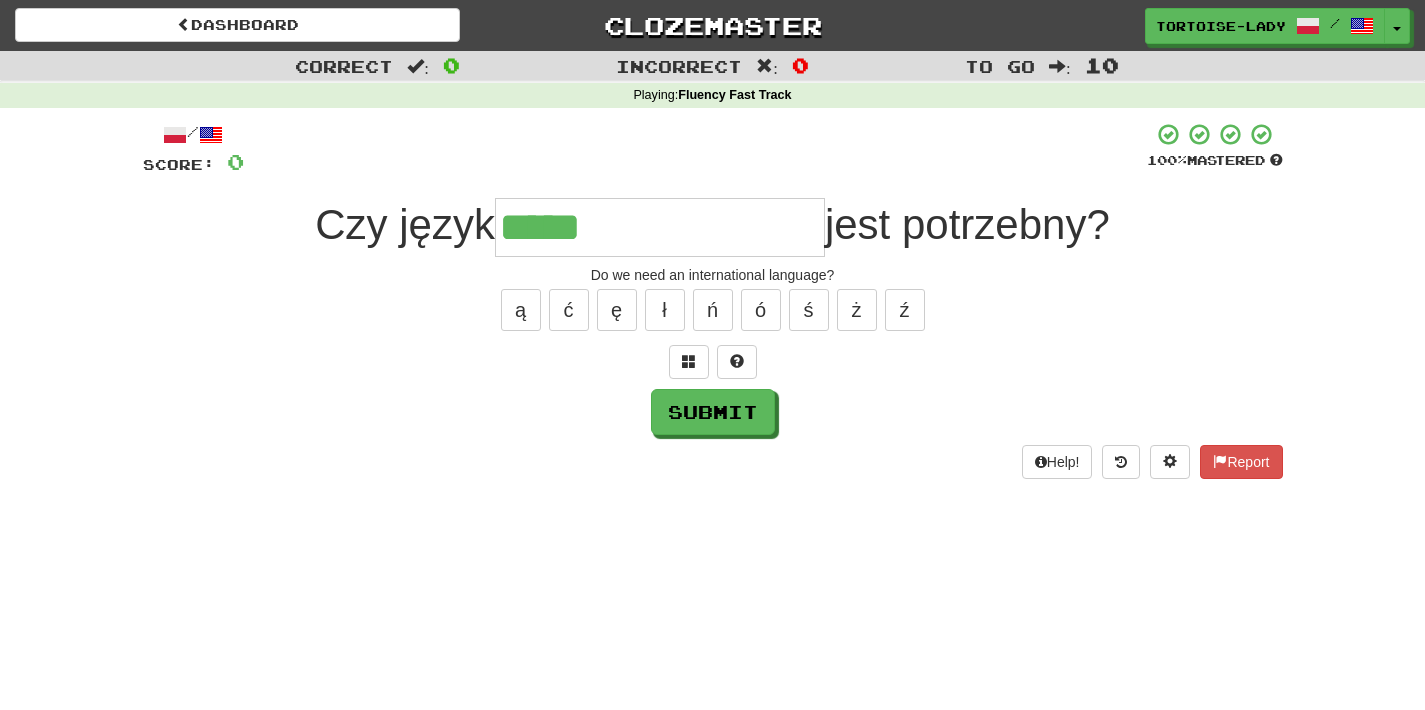 click on "*****" at bounding box center [660, 227] 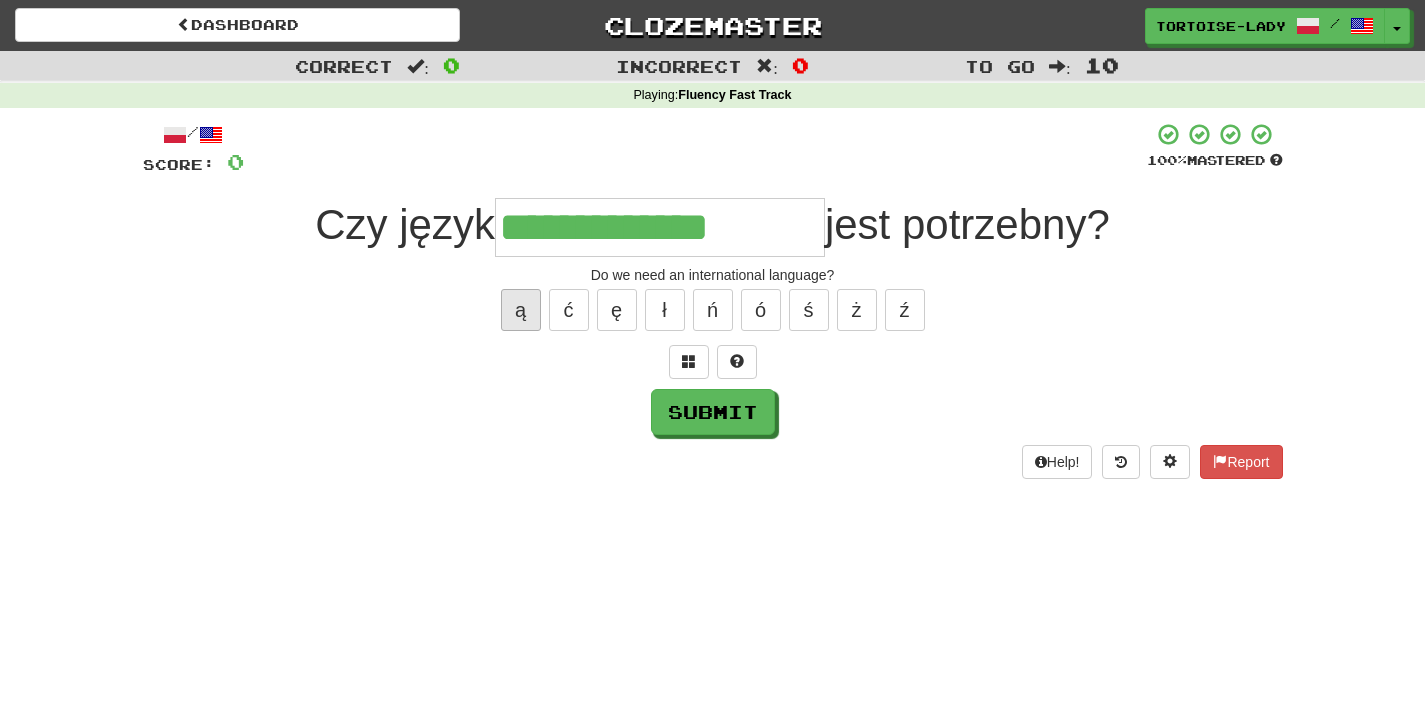 click on "ą" at bounding box center (521, 310) 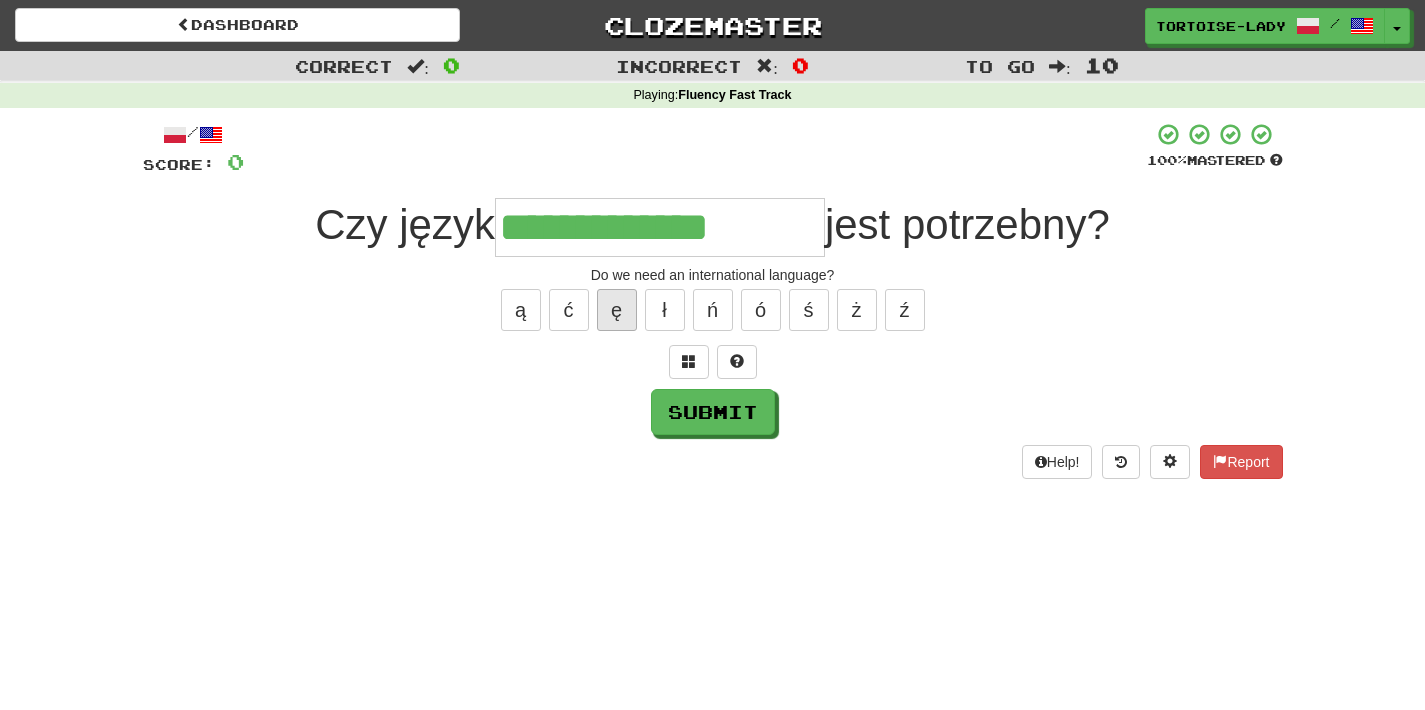 click on "ę" at bounding box center (617, 310) 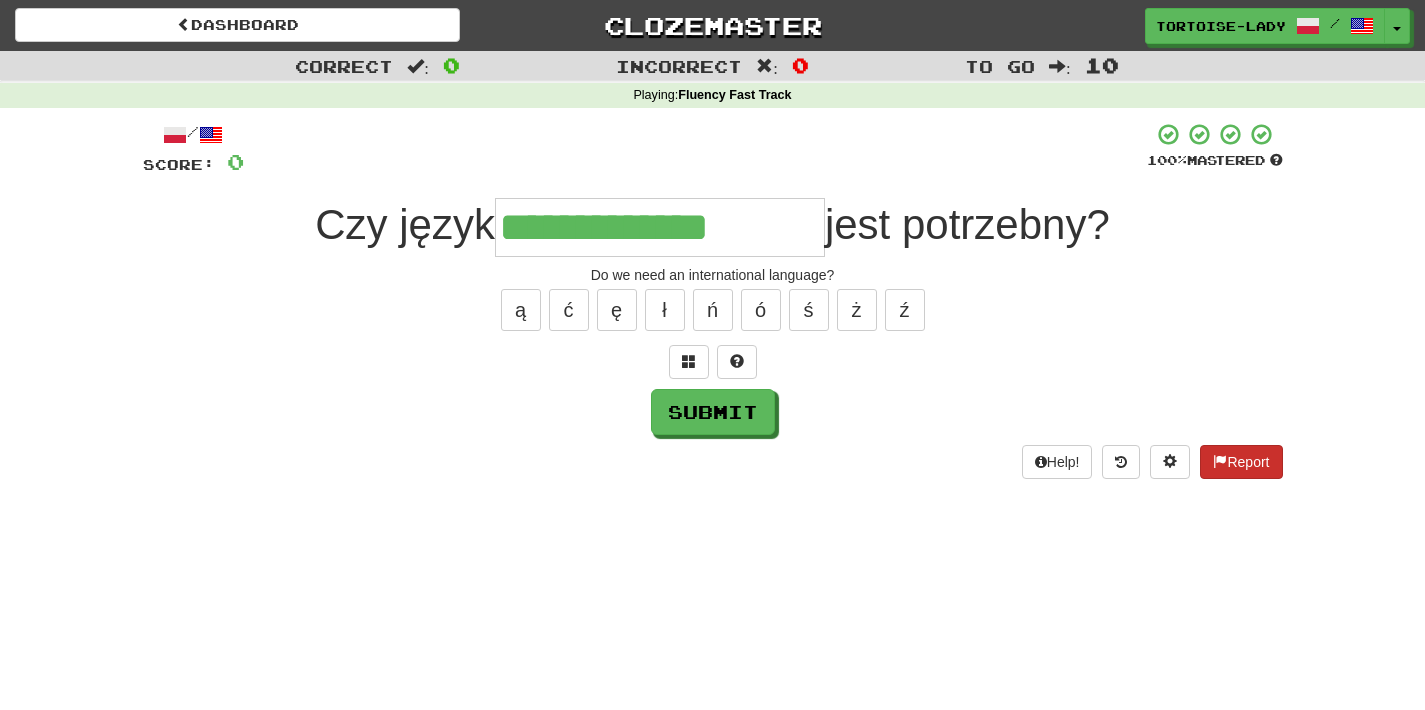 click at bounding box center (1220, 461) 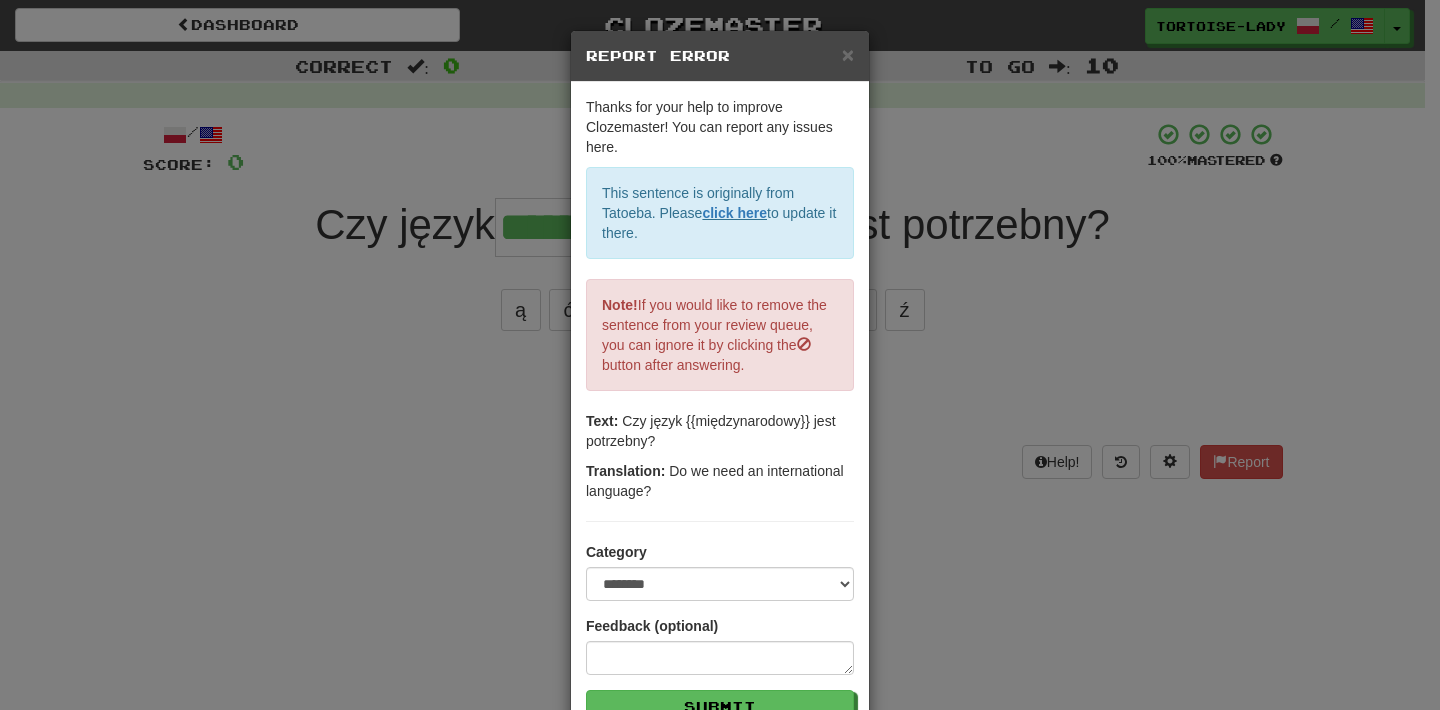 click on "× Report Error" at bounding box center (720, 56) 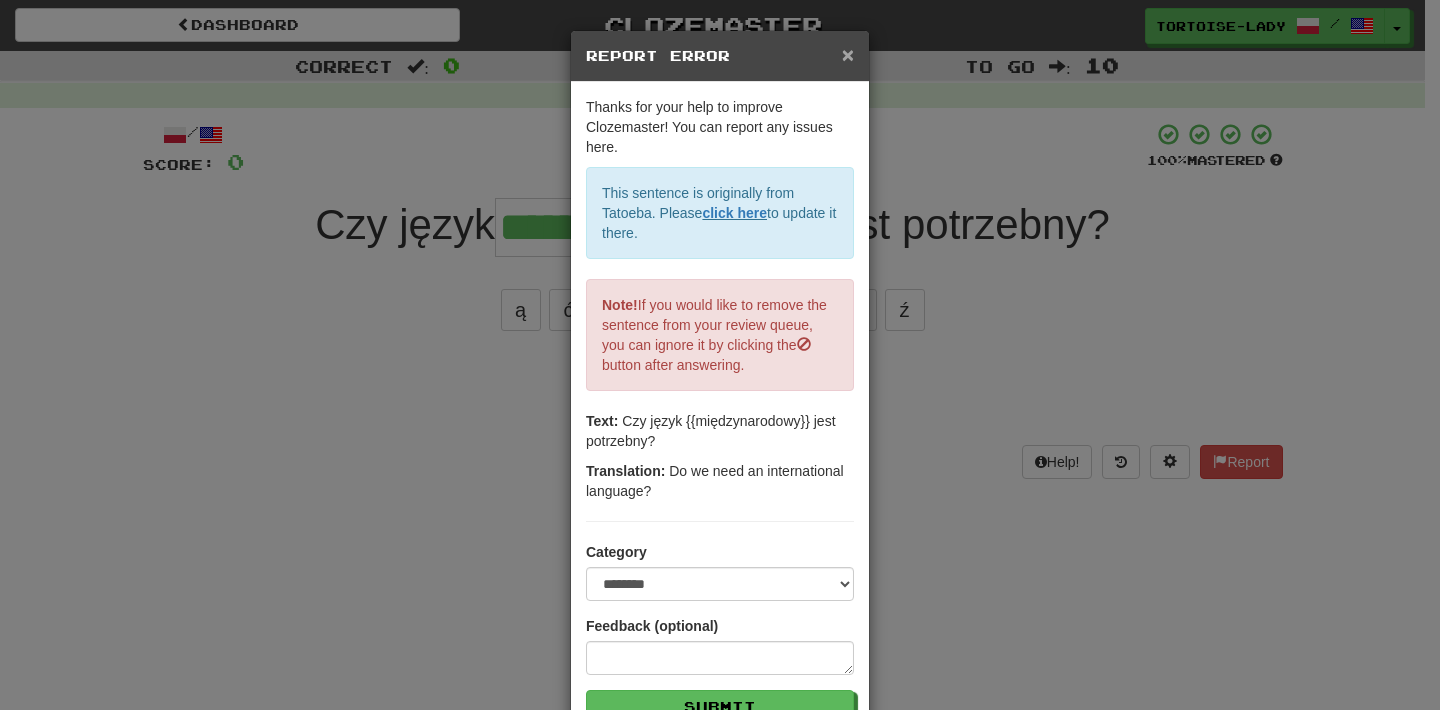 click on "×" at bounding box center [848, 54] 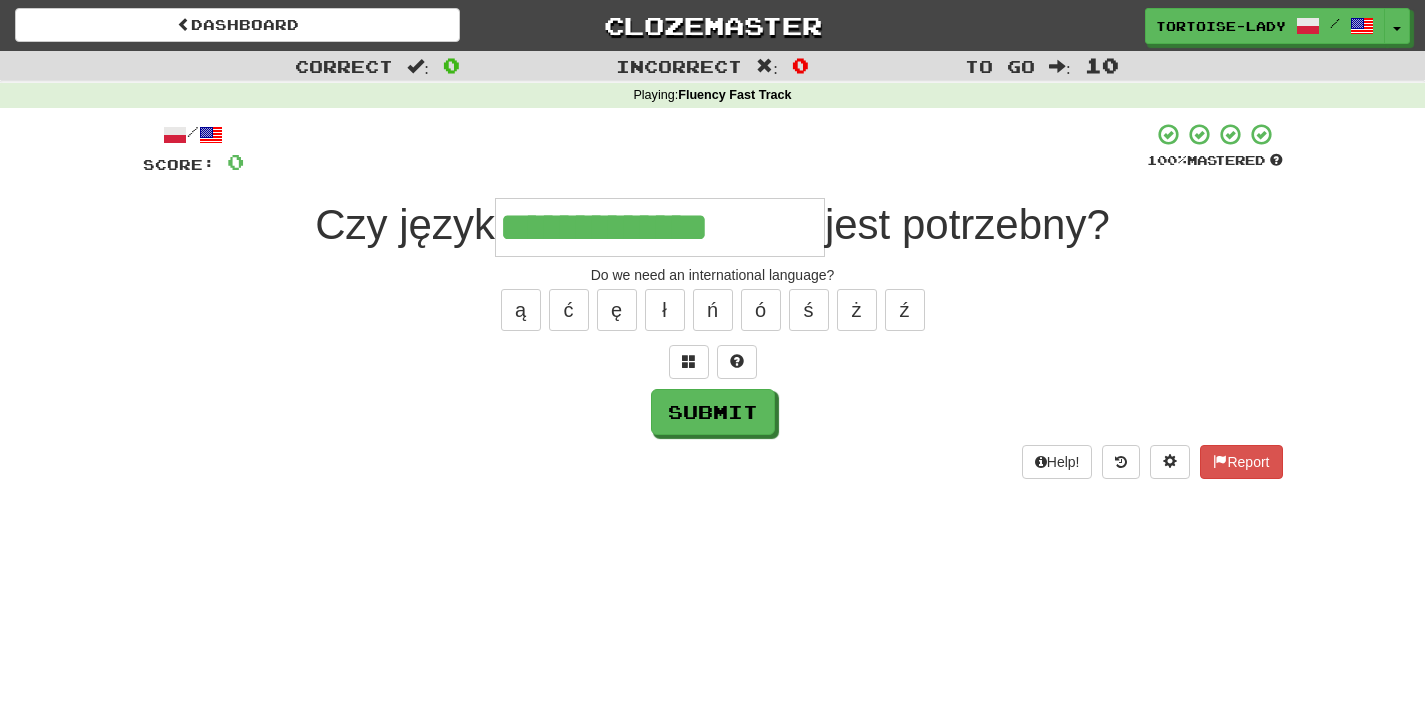 click on "**********" at bounding box center (660, 227) 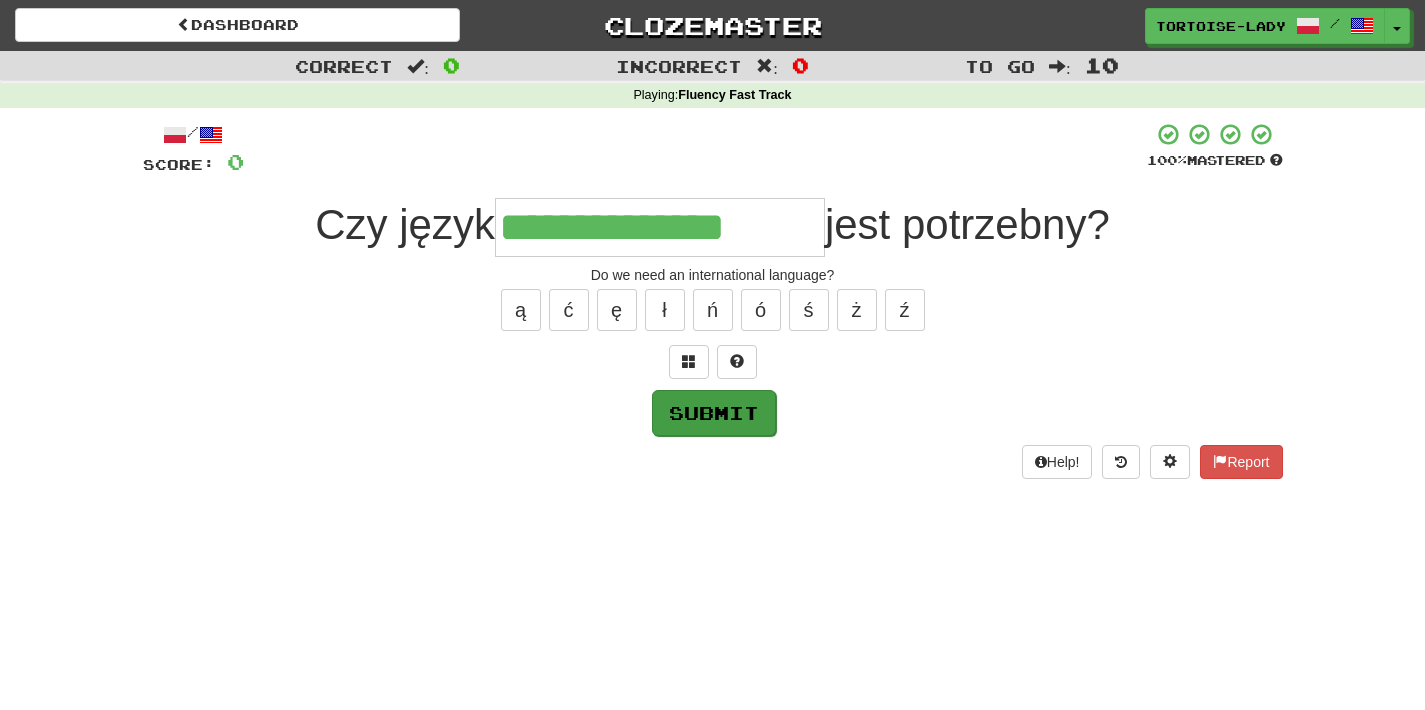 type on "**********" 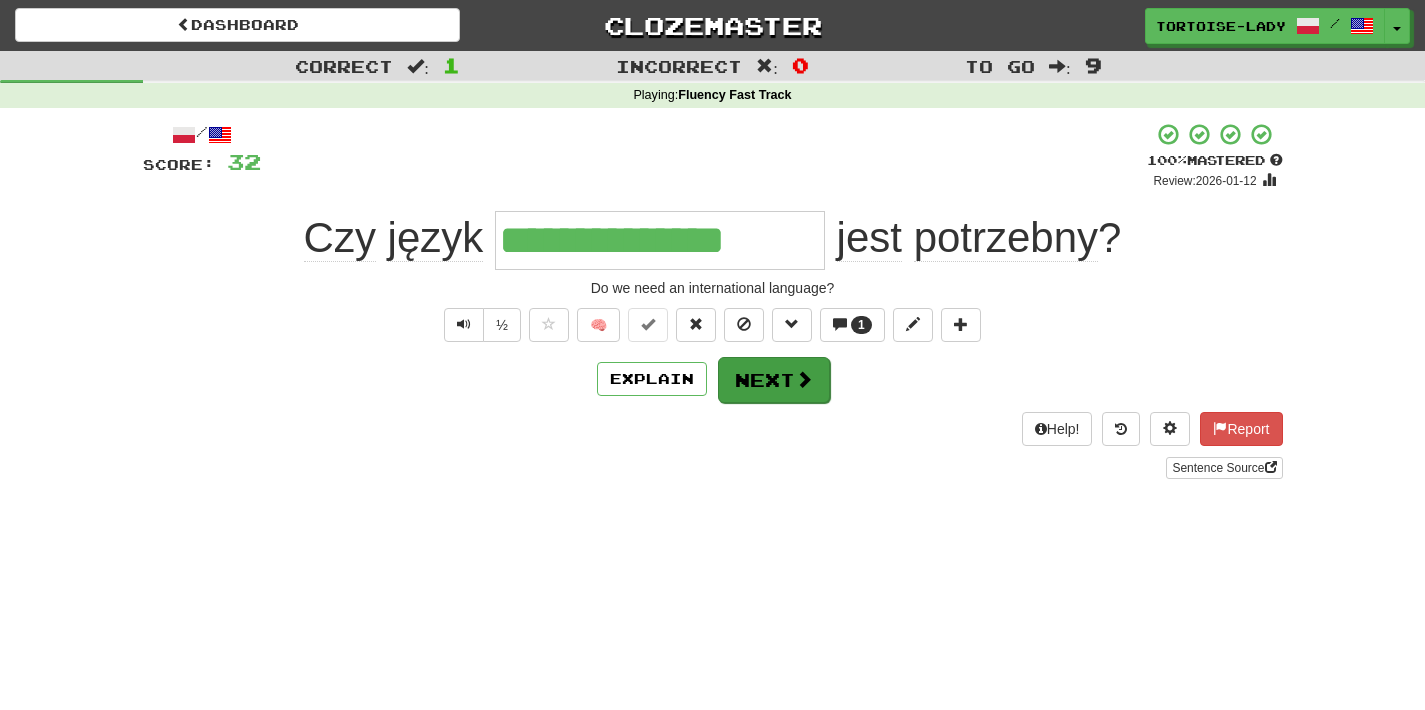 click on "Next" at bounding box center [774, 380] 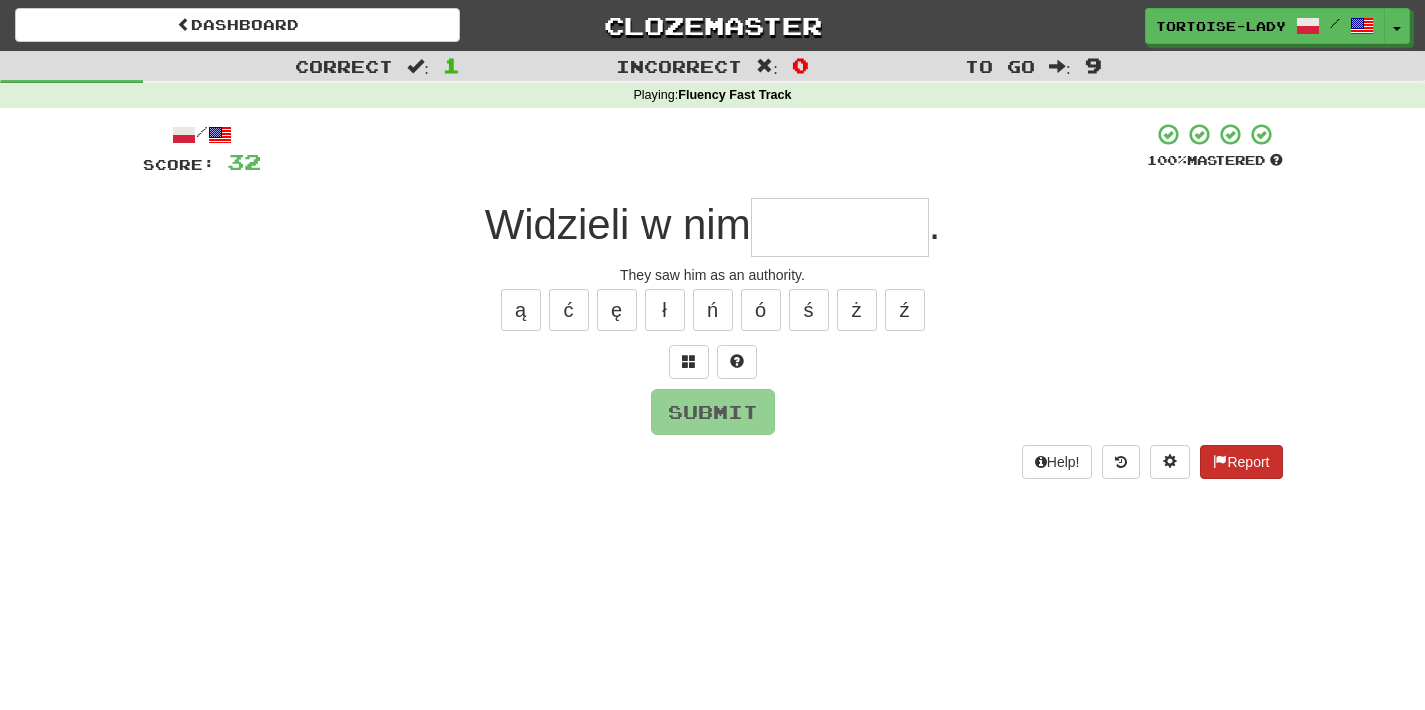 click on "Report" at bounding box center [1241, 462] 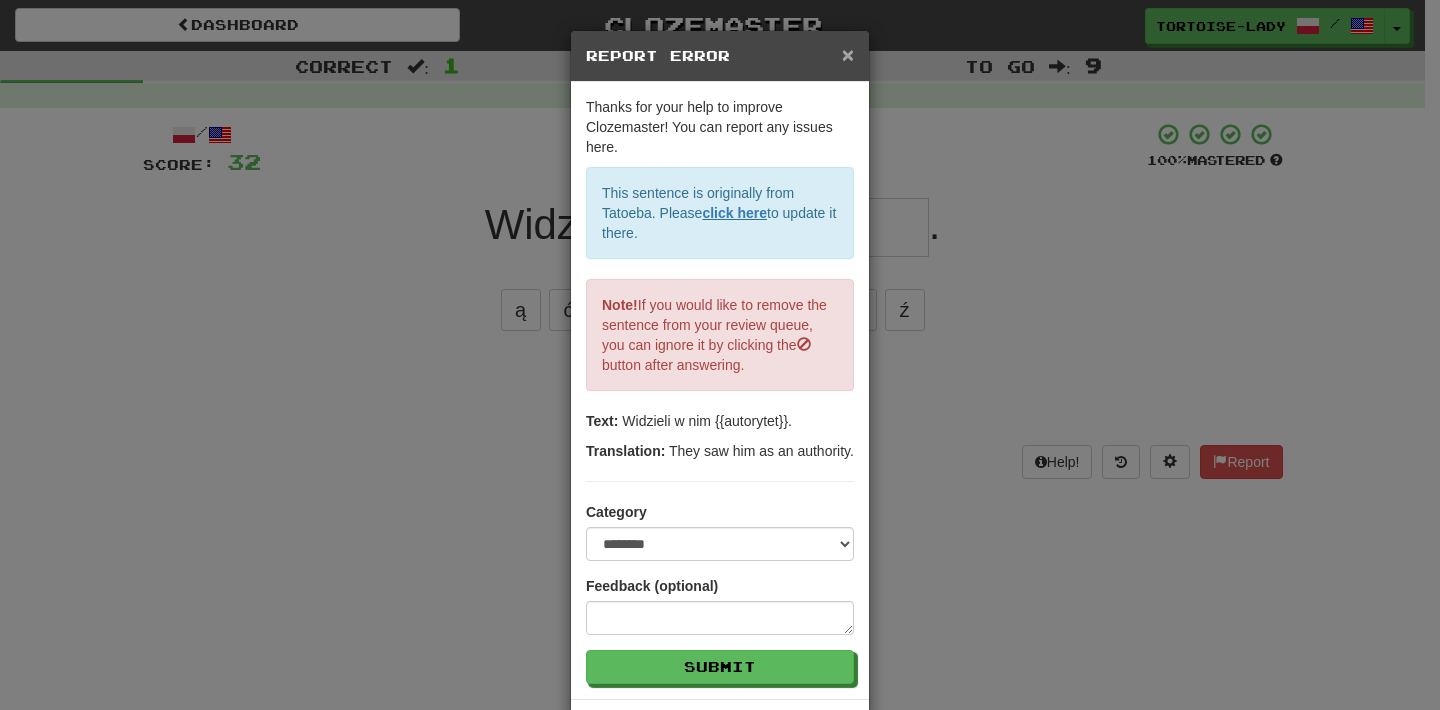 click on "×" at bounding box center (848, 54) 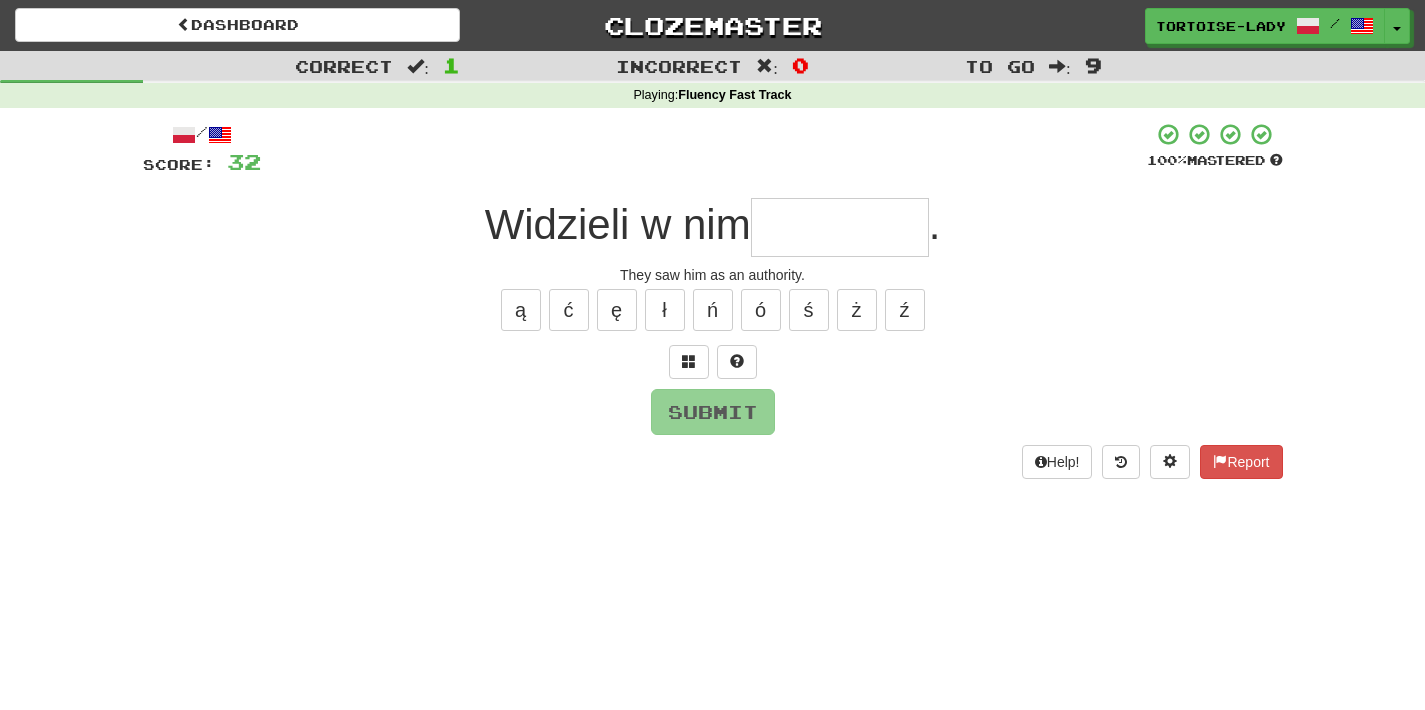 click at bounding box center [840, 227] 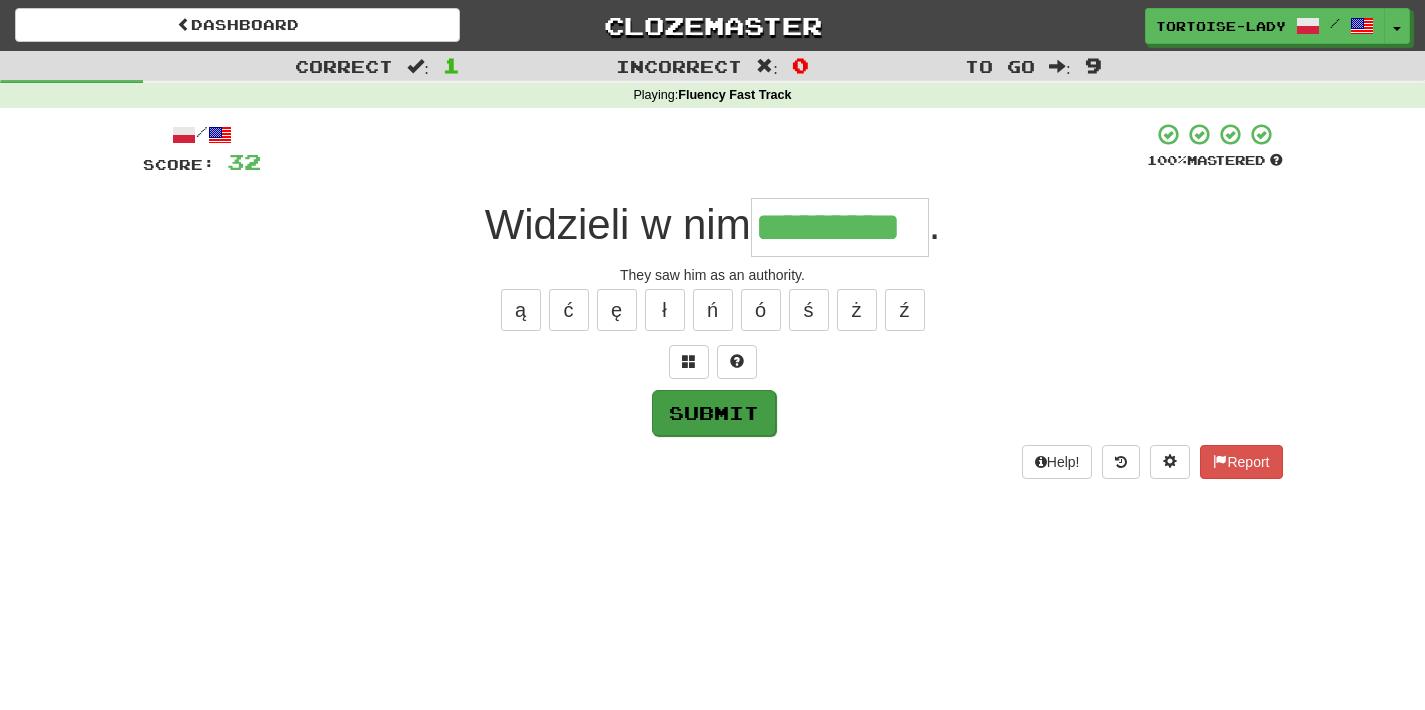 type on "*********" 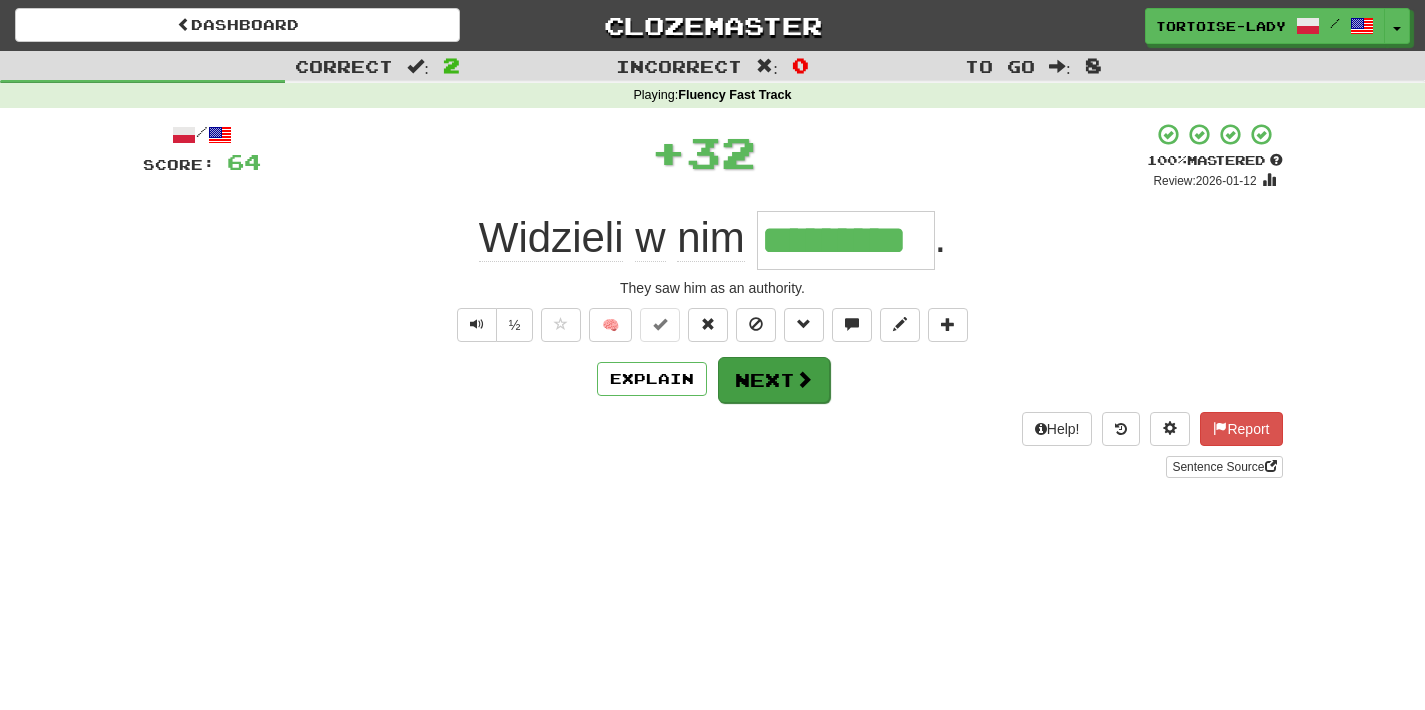 click on "Next" at bounding box center [774, 380] 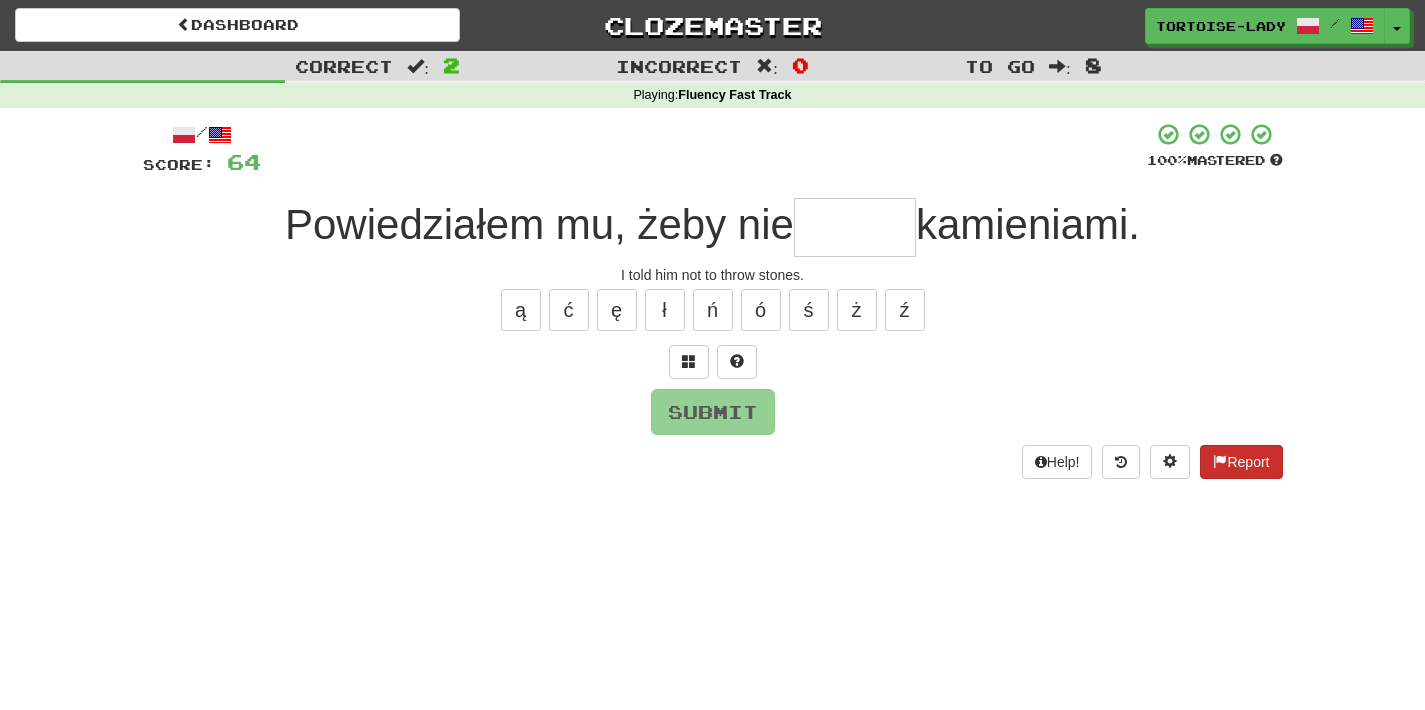 click on "Report" at bounding box center (1241, 462) 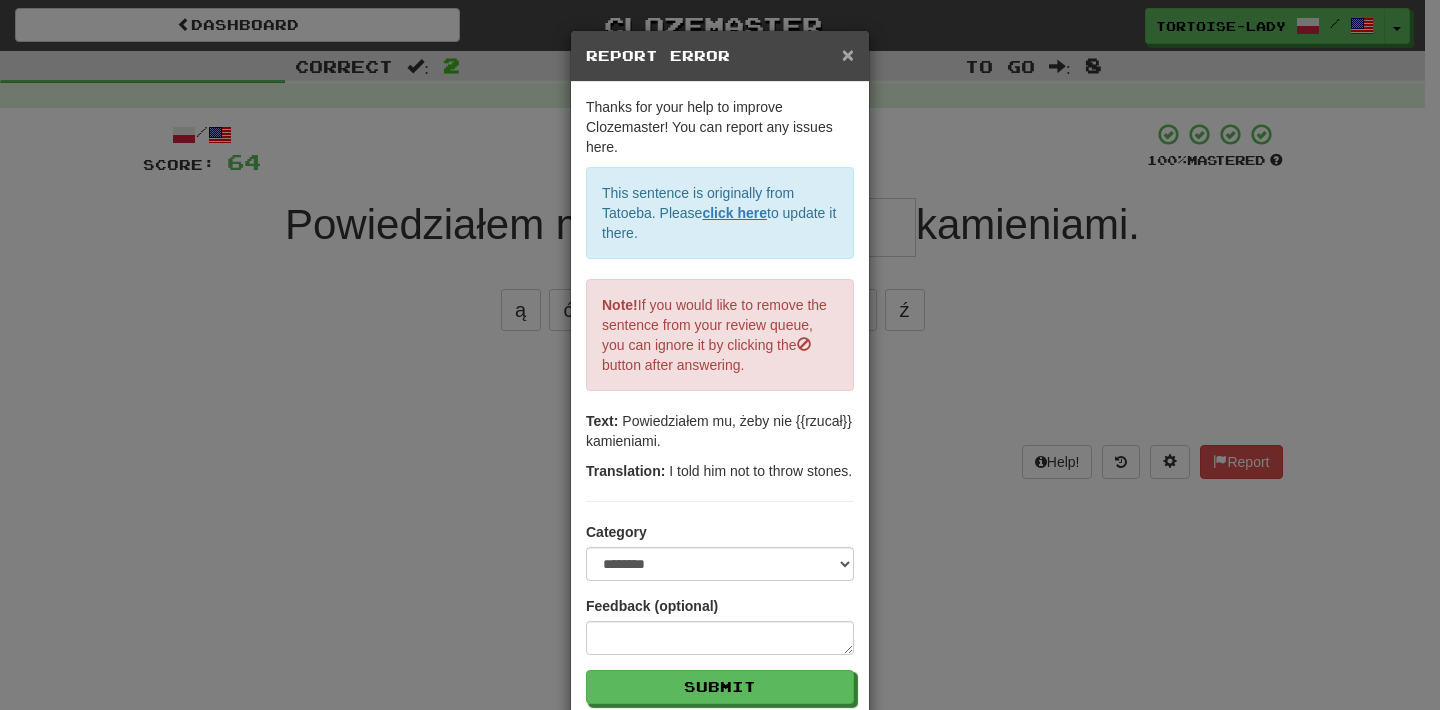 click on "×" at bounding box center (848, 54) 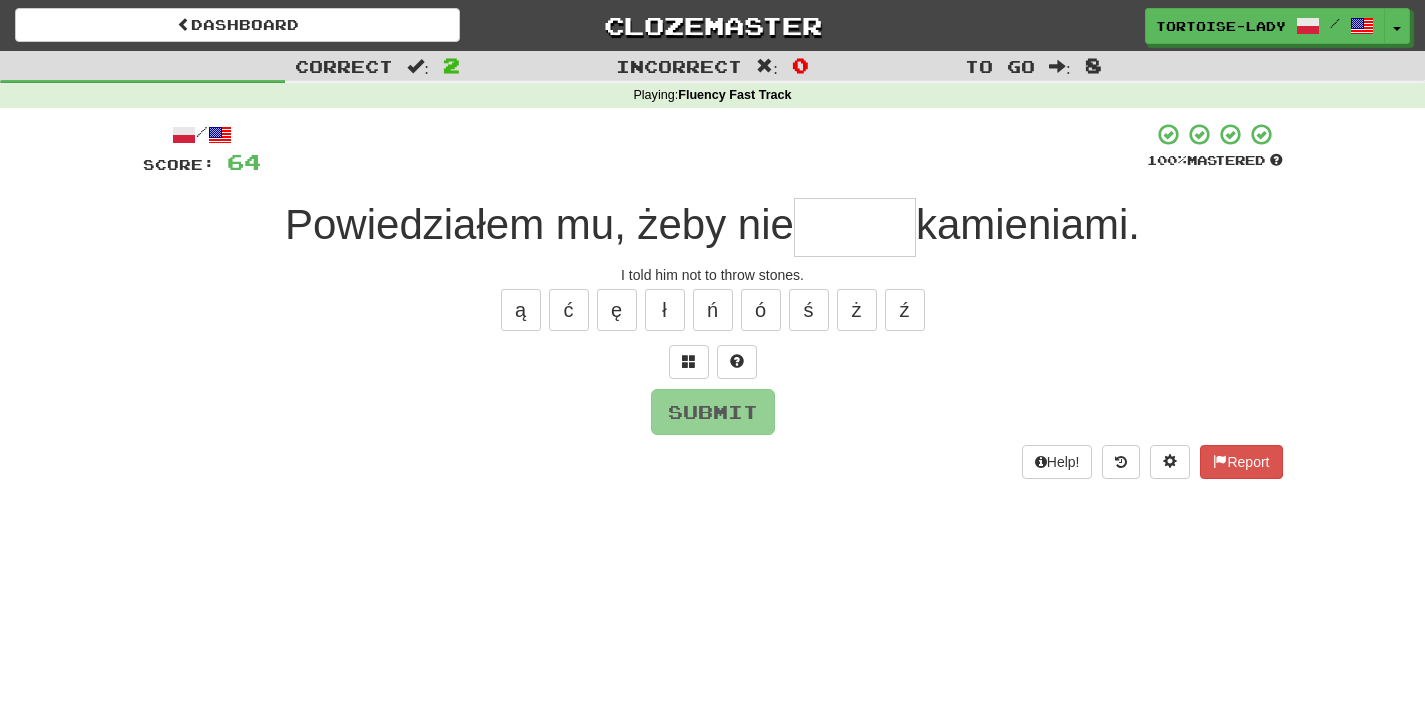 click at bounding box center (855, 227) 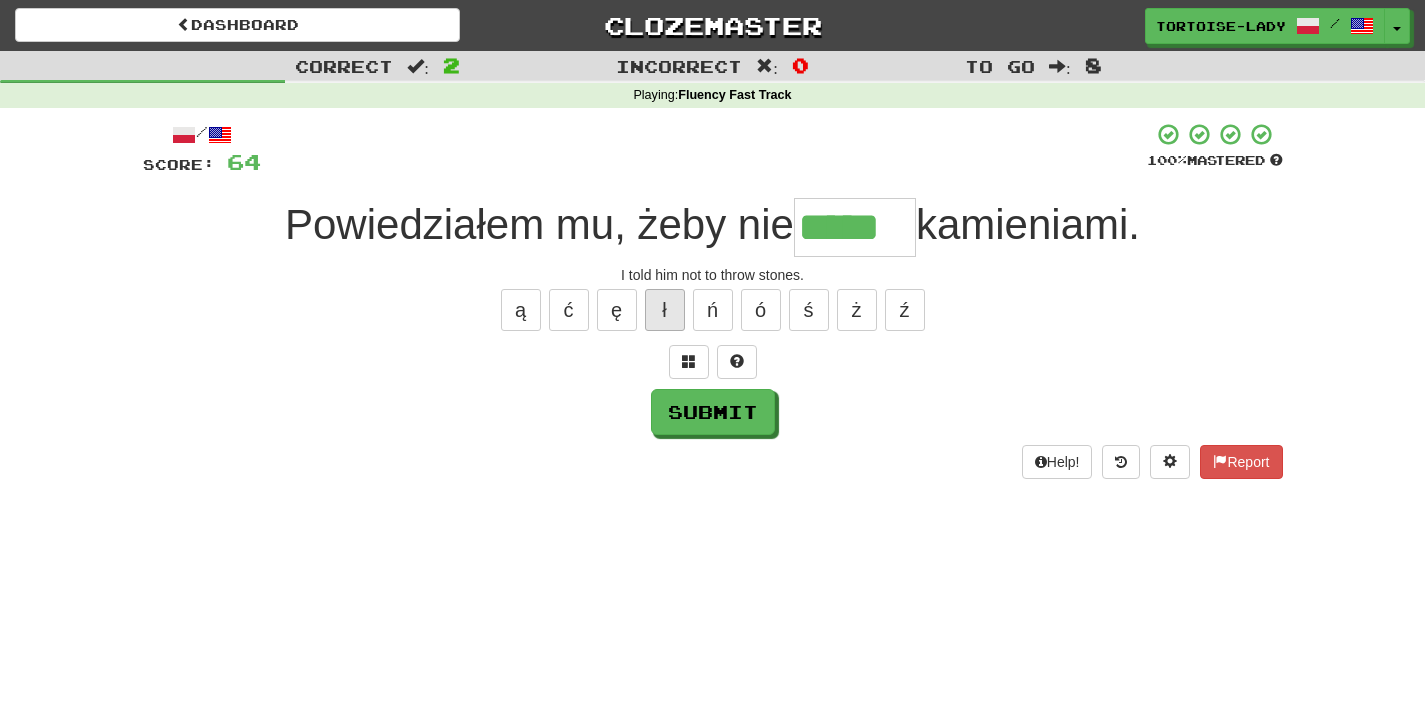 click on "ł" at bounding box center (665, 310) 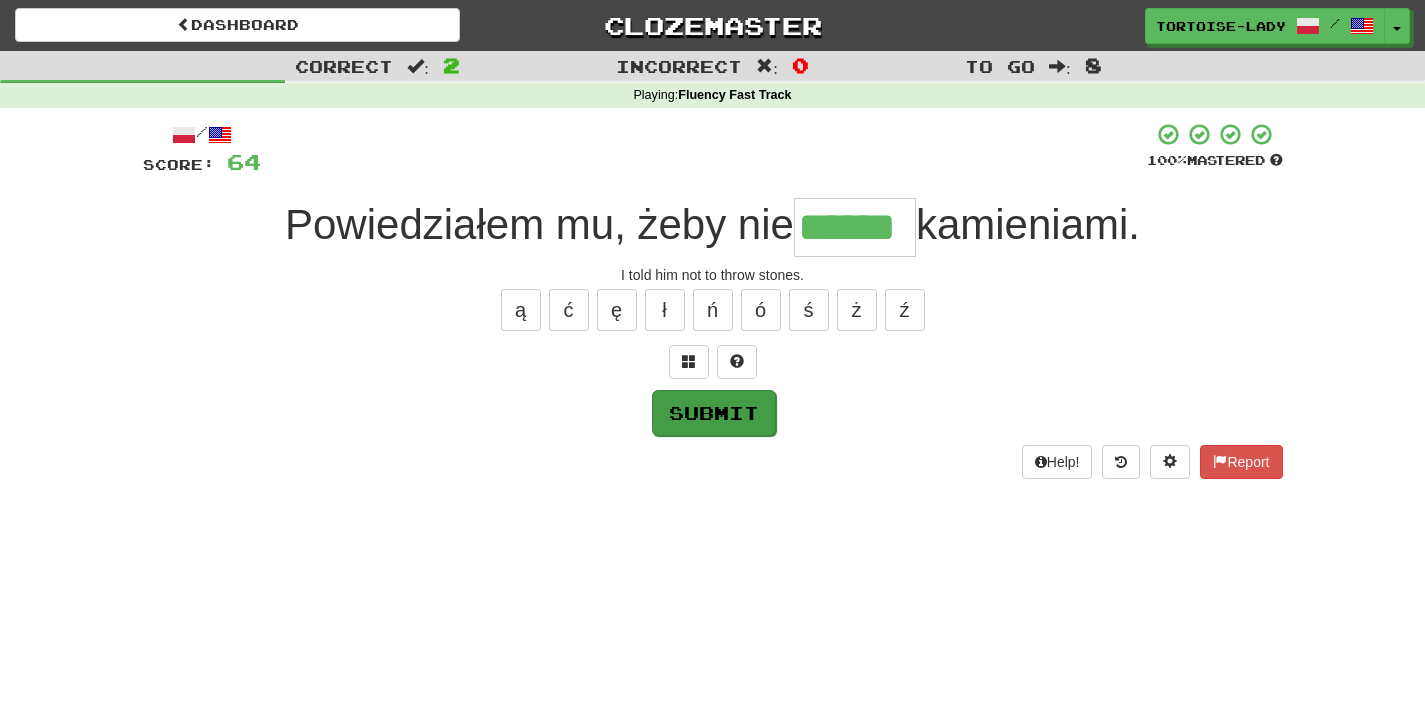 click on "Submit" at bounding box center (714, 413) 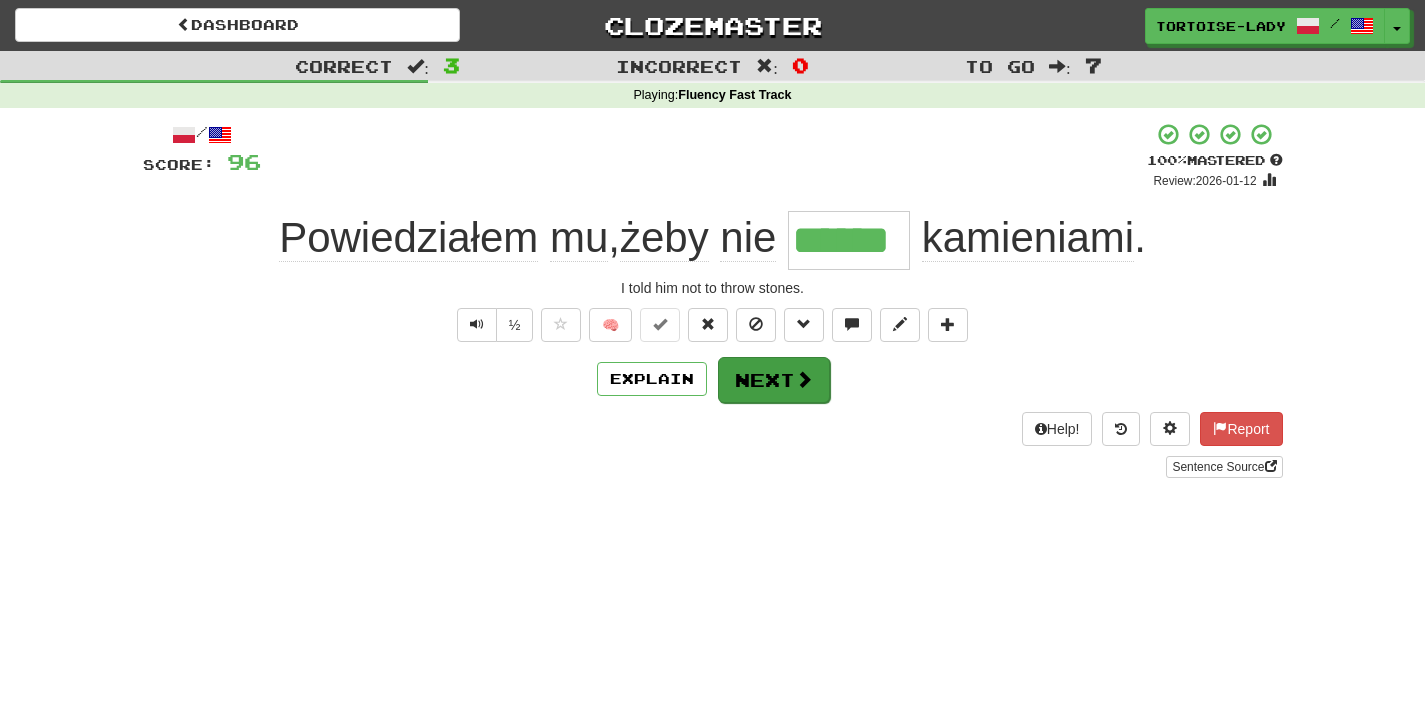 click on "Next" at bounding box center [774, 380] 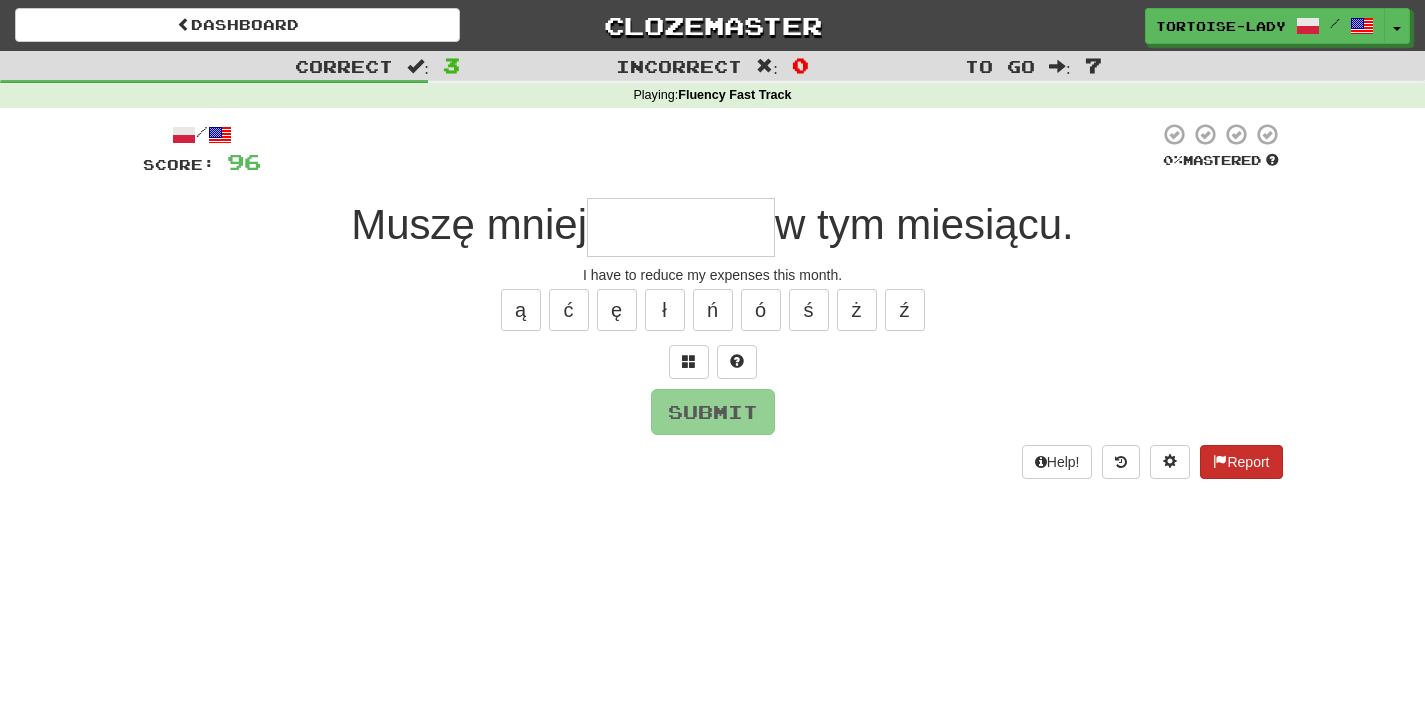 click on "Report" at bounding box center (1241, 462) 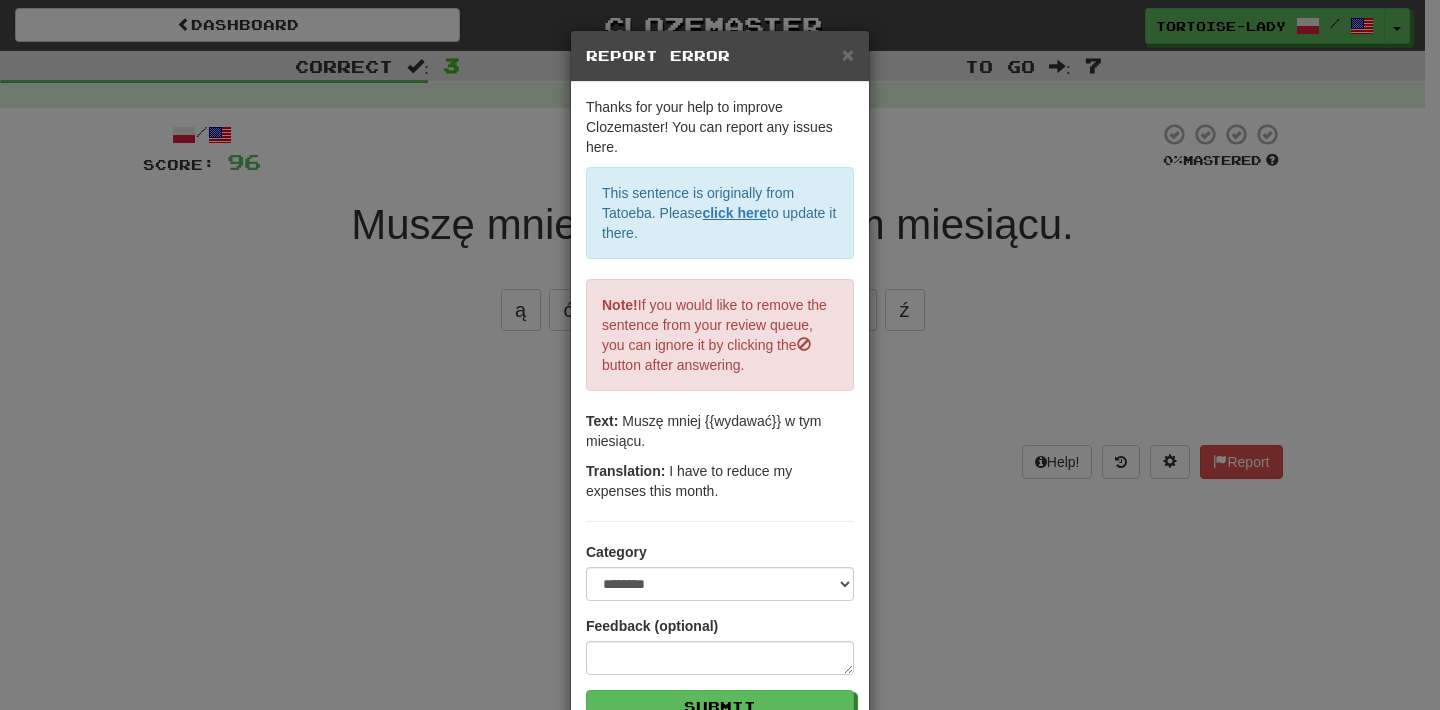 click on "× Report Error" at bounding box center [720, 56] 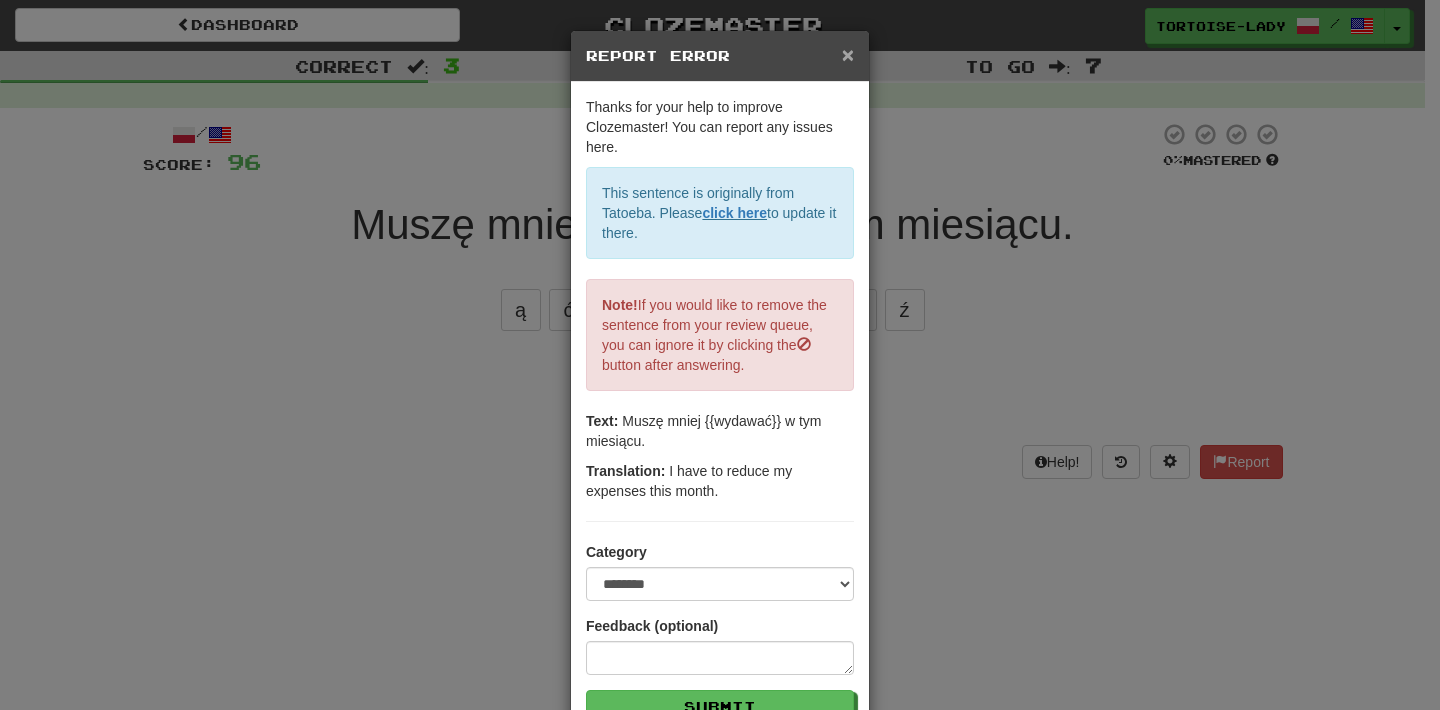 click on "×" at bounding box center (848, 54) 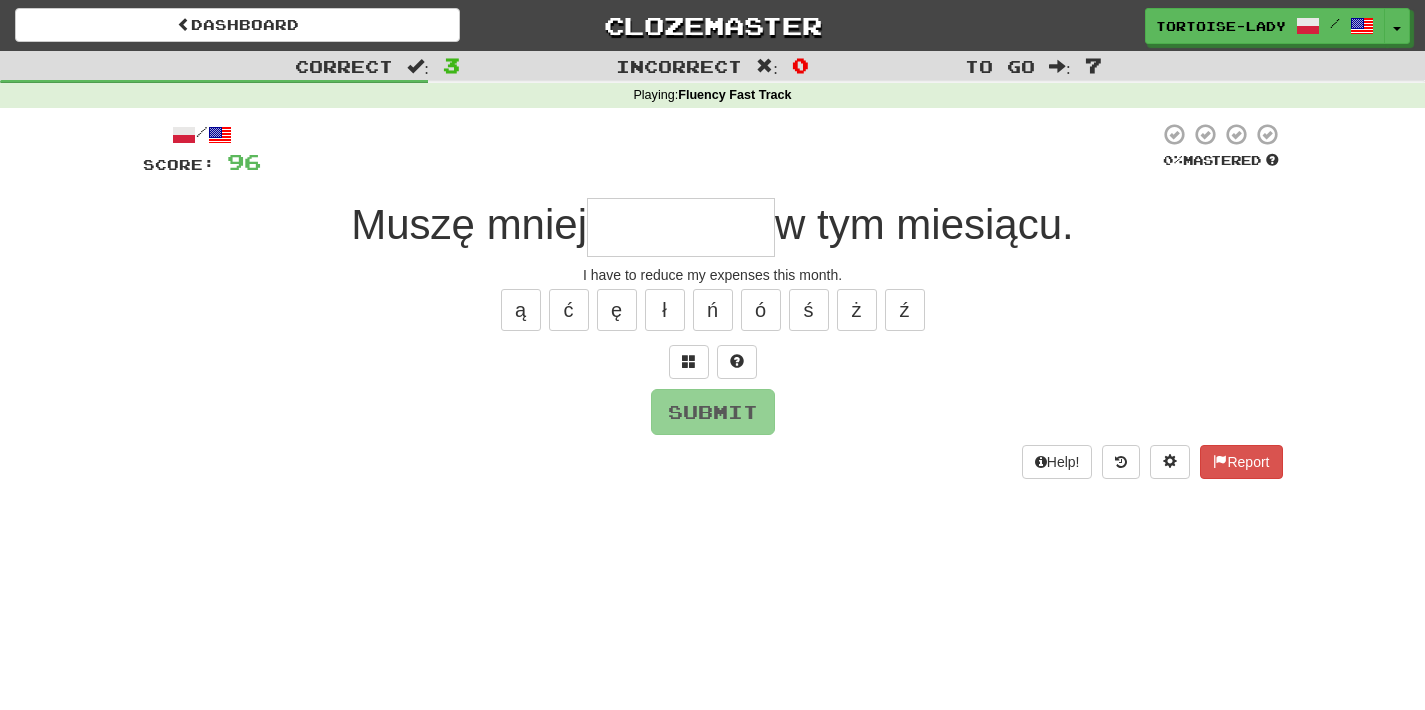 click at bounding box center [681, 227] 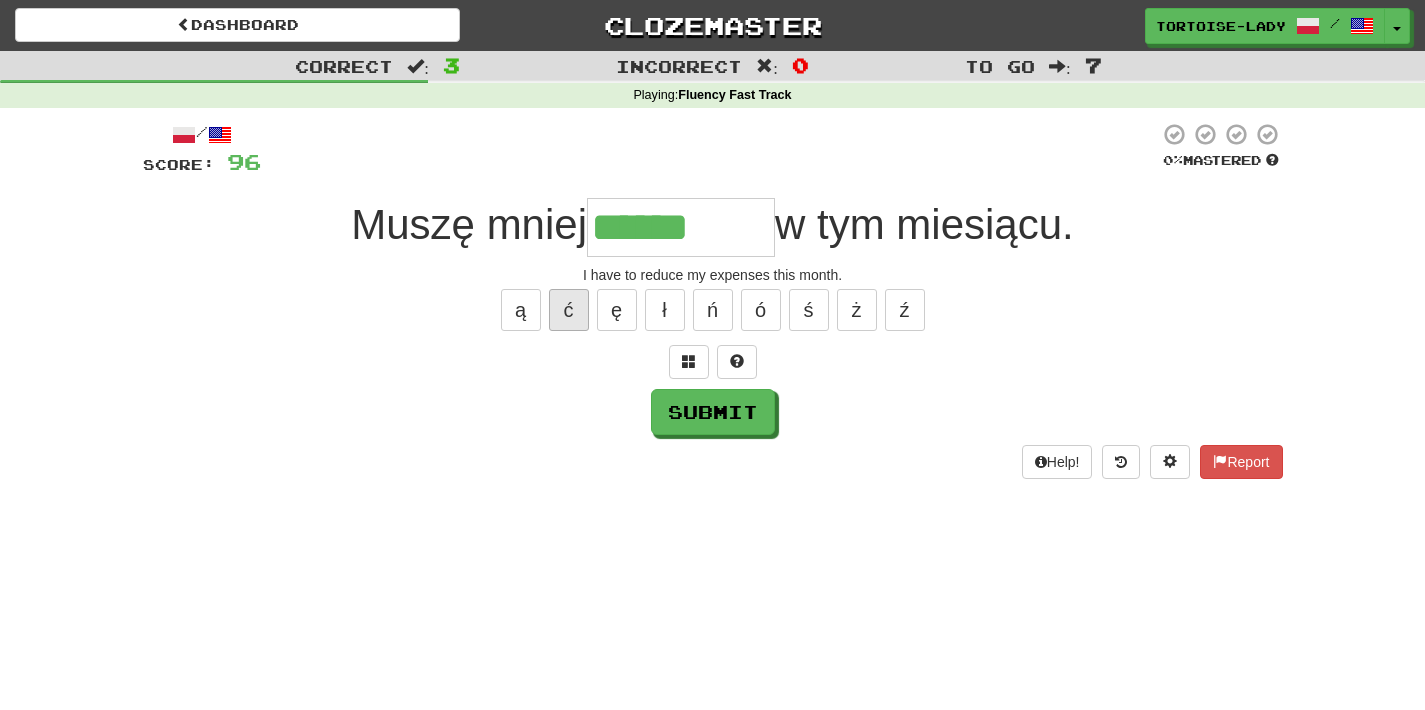 click on "ć" at bounding box center [569, 310] 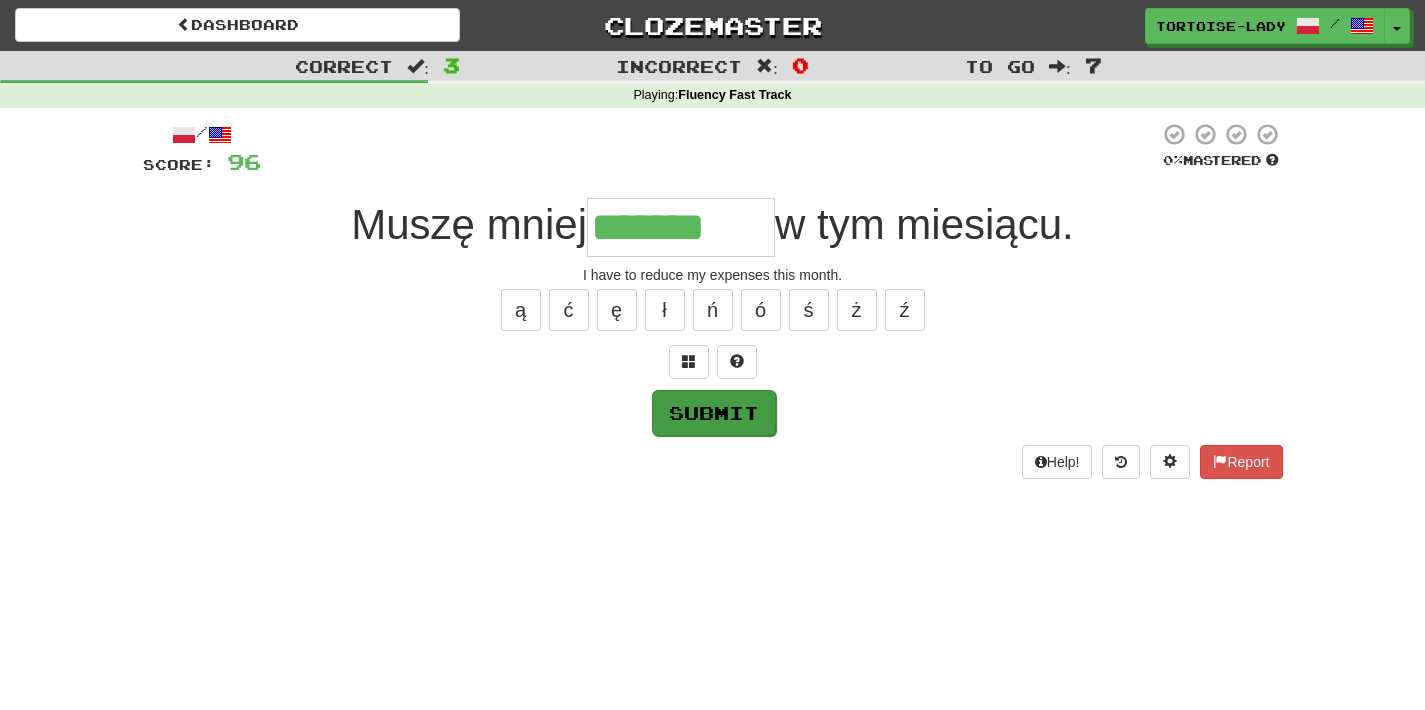 click on "Submit" at bounding box center [714, 413] 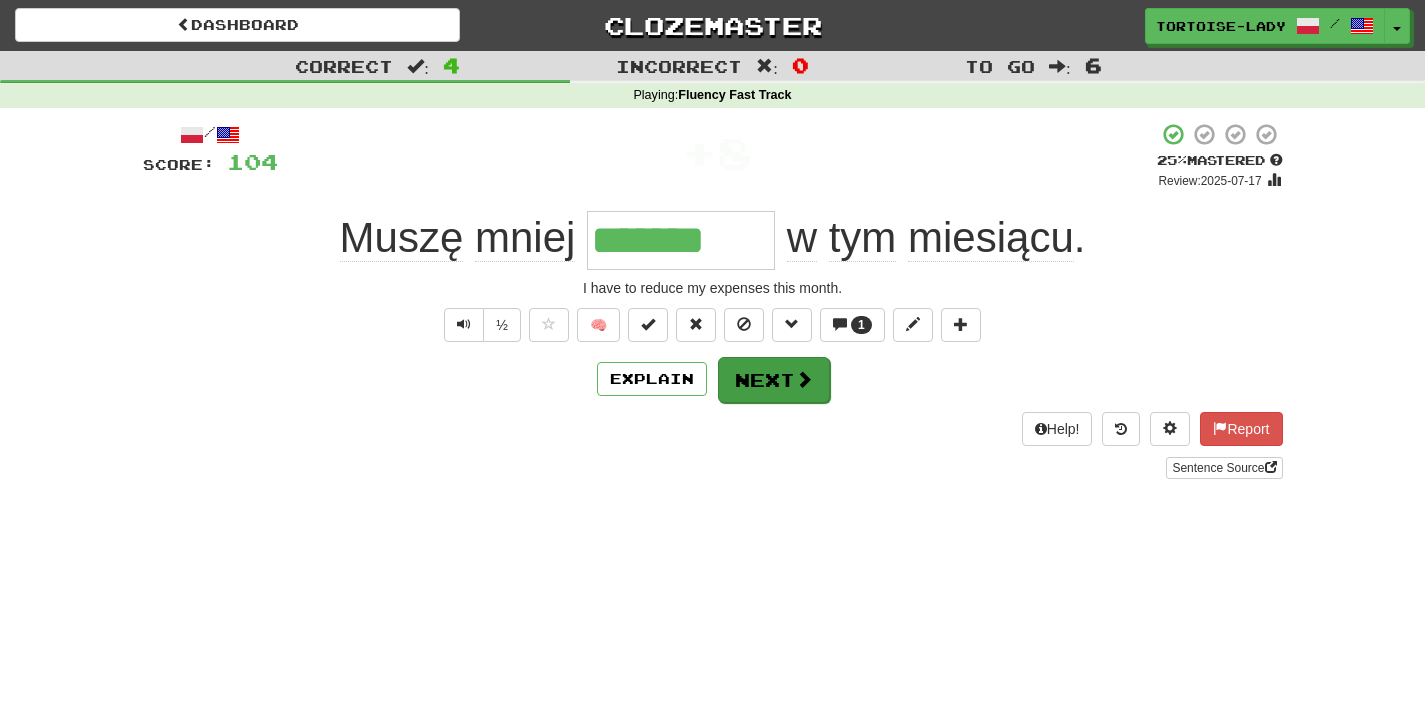 click on "Next" at bounding box center (774, 380) 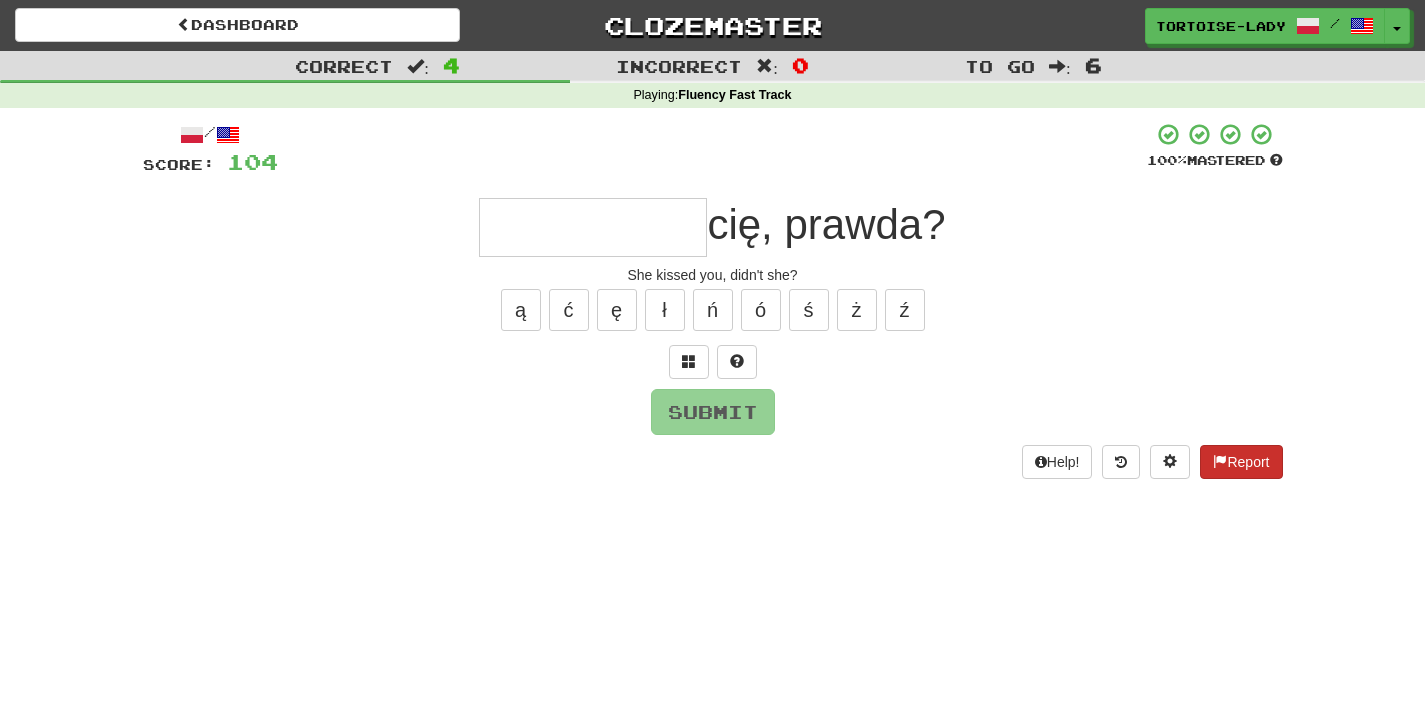 click at bounding box center [1220, 461] 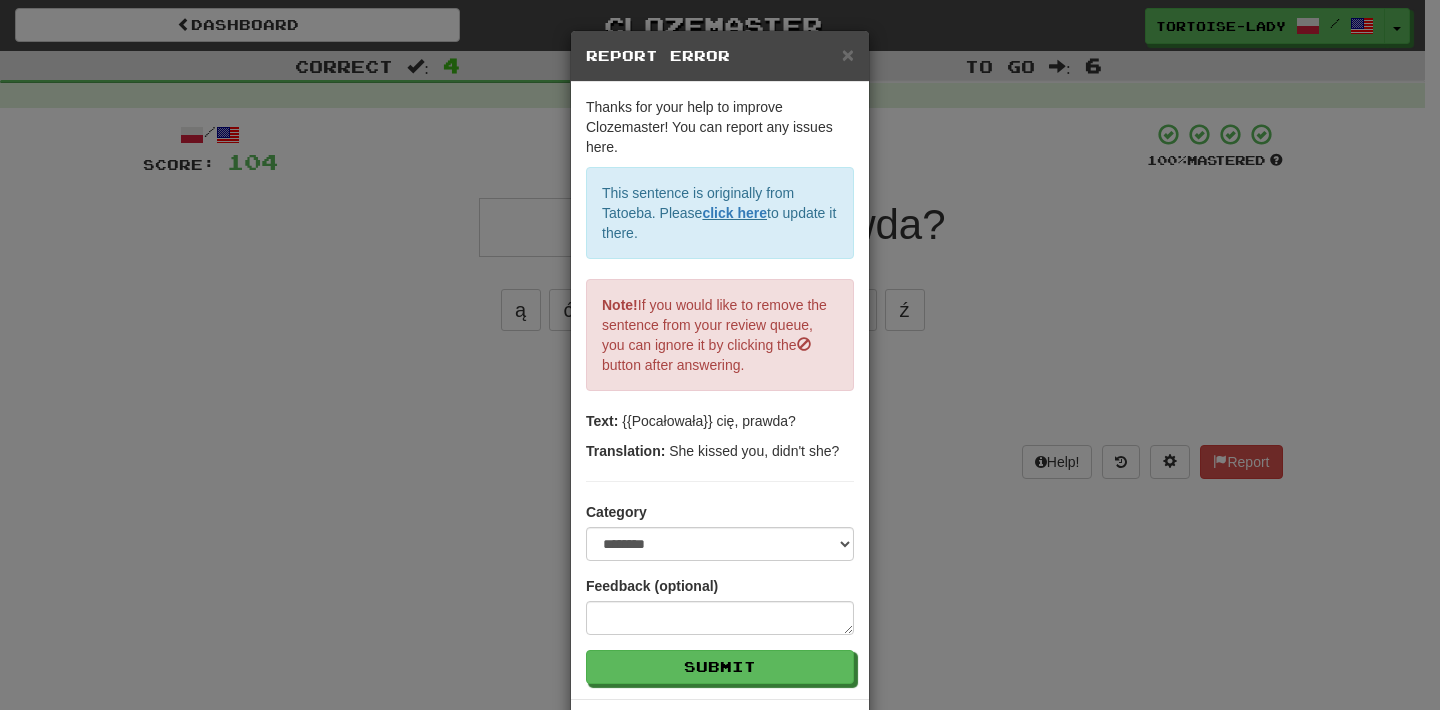 click on "× Report Error" at bounding box center [720, 56] 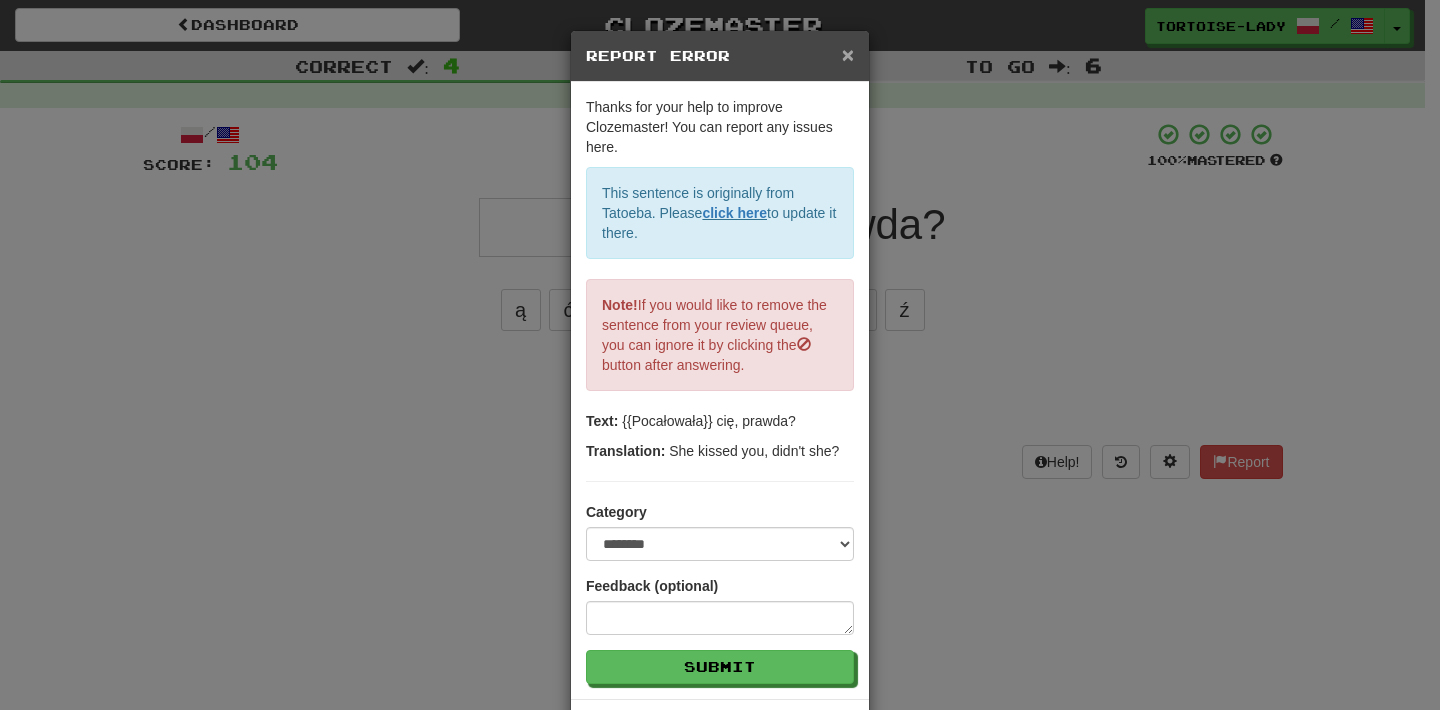 click on "×" at bounding box center (848, 54) 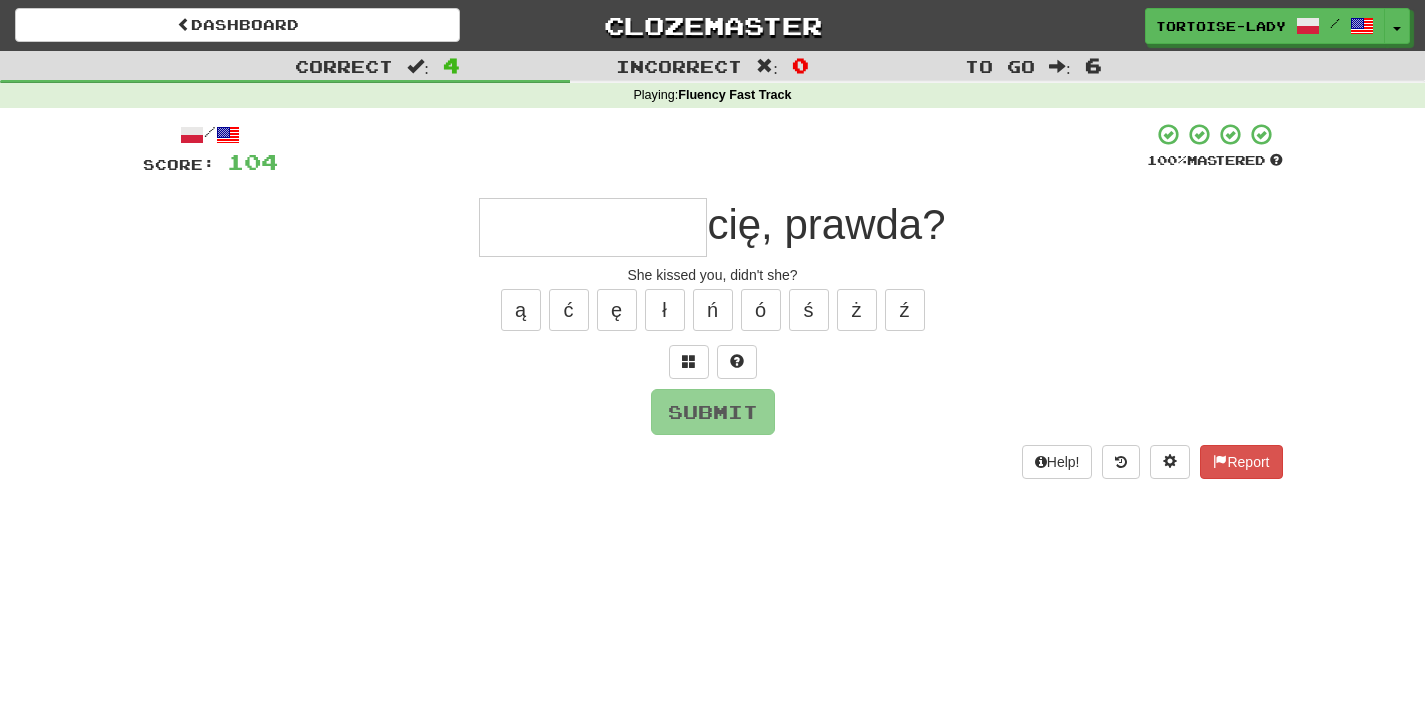 click on "/  Score:   104 100 %  Mastered  cię, prawda? She kissed you, didn't she? ą ć ę ł ń ó ś ż ź Submit  Help!  Report" at bounding box center [713, 300] 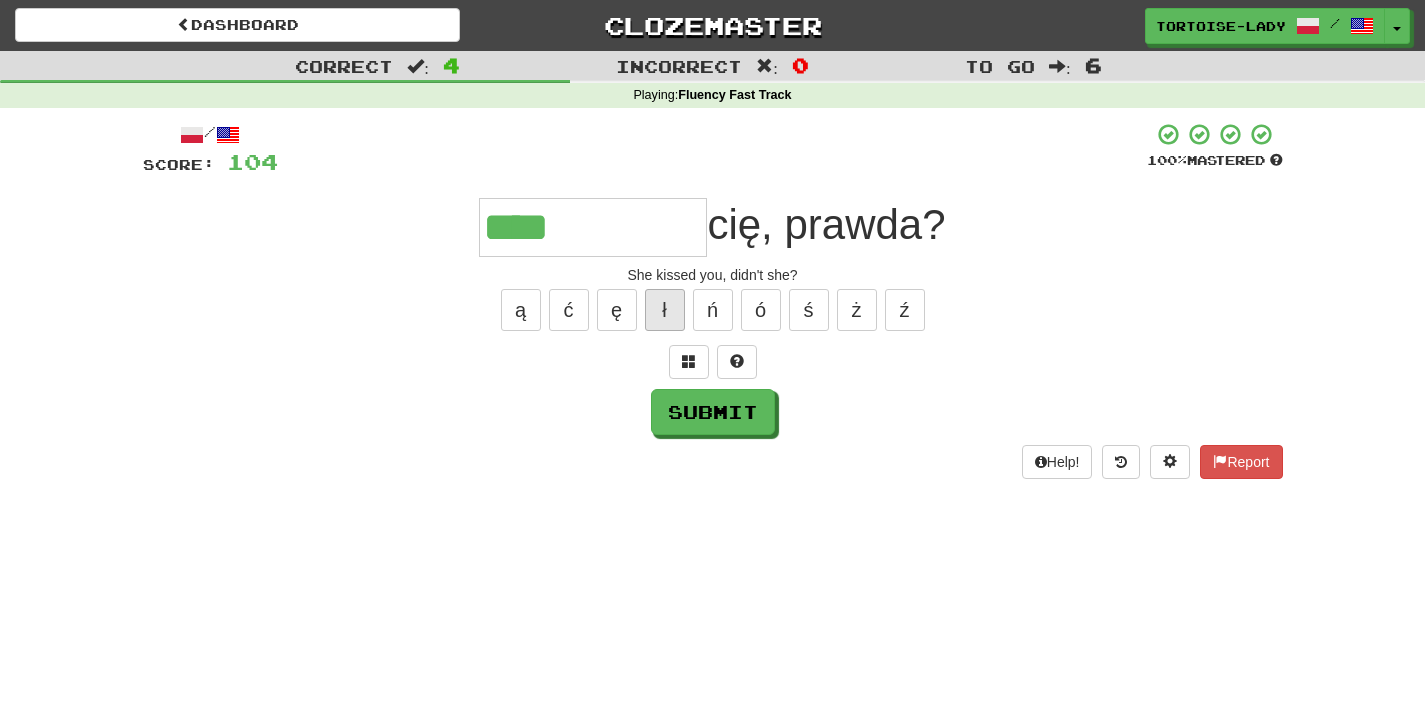 click on "ł" at bounding box center [665, 310] 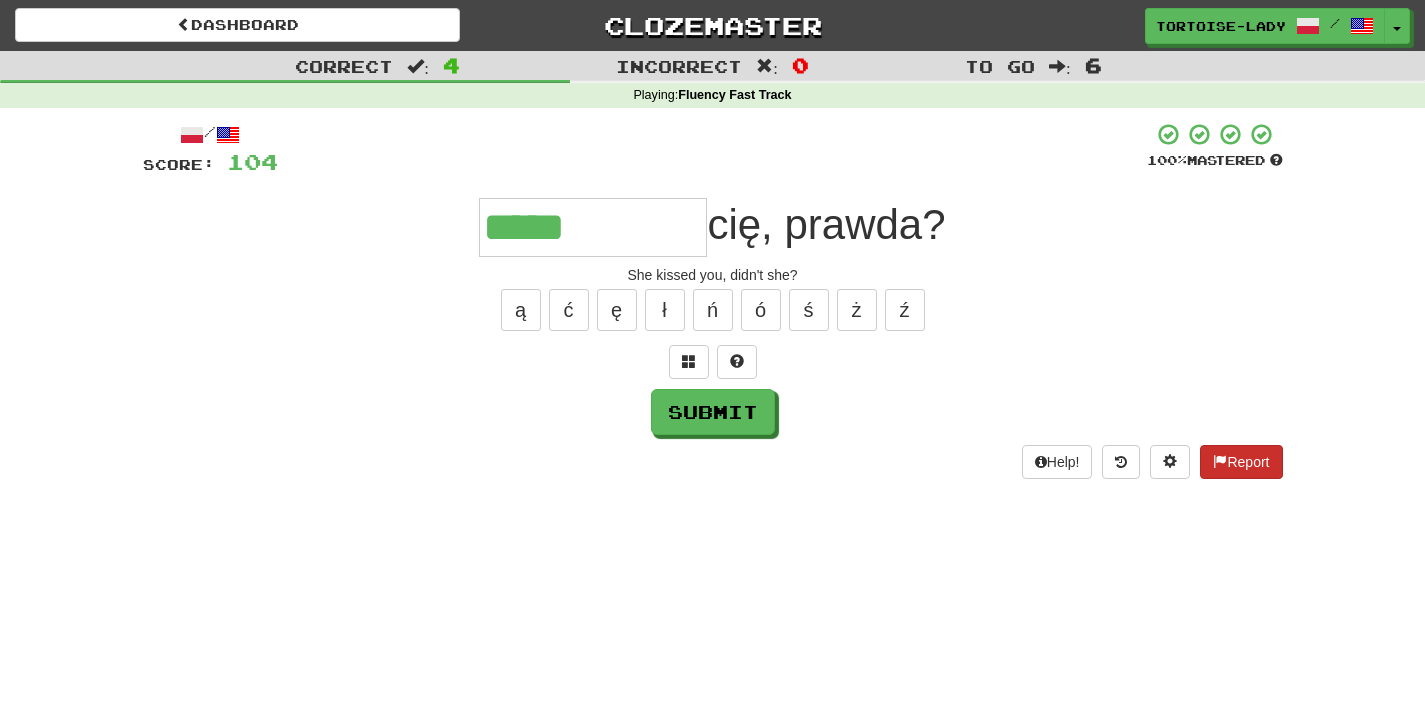 click on "Report" at bounding box center (1241, 462) 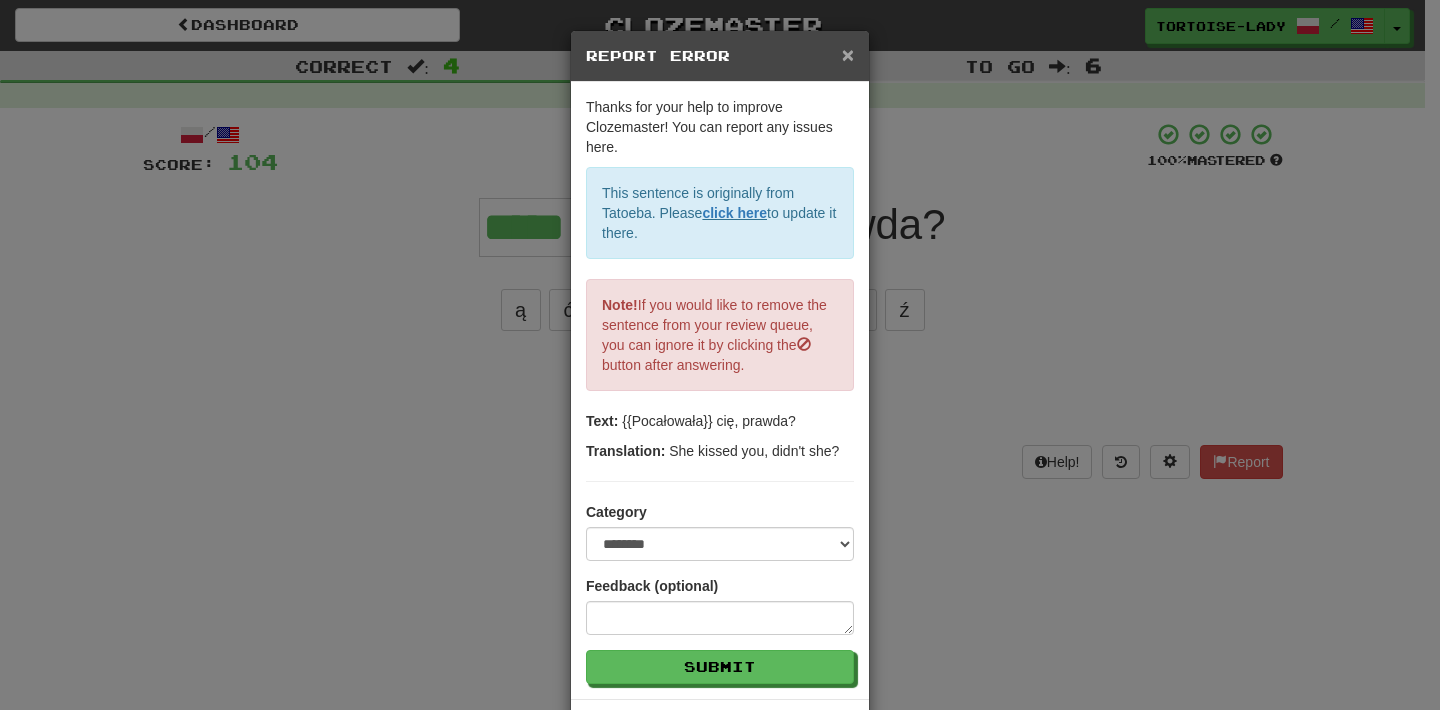 click on "×" at bounding box center [848, 54] 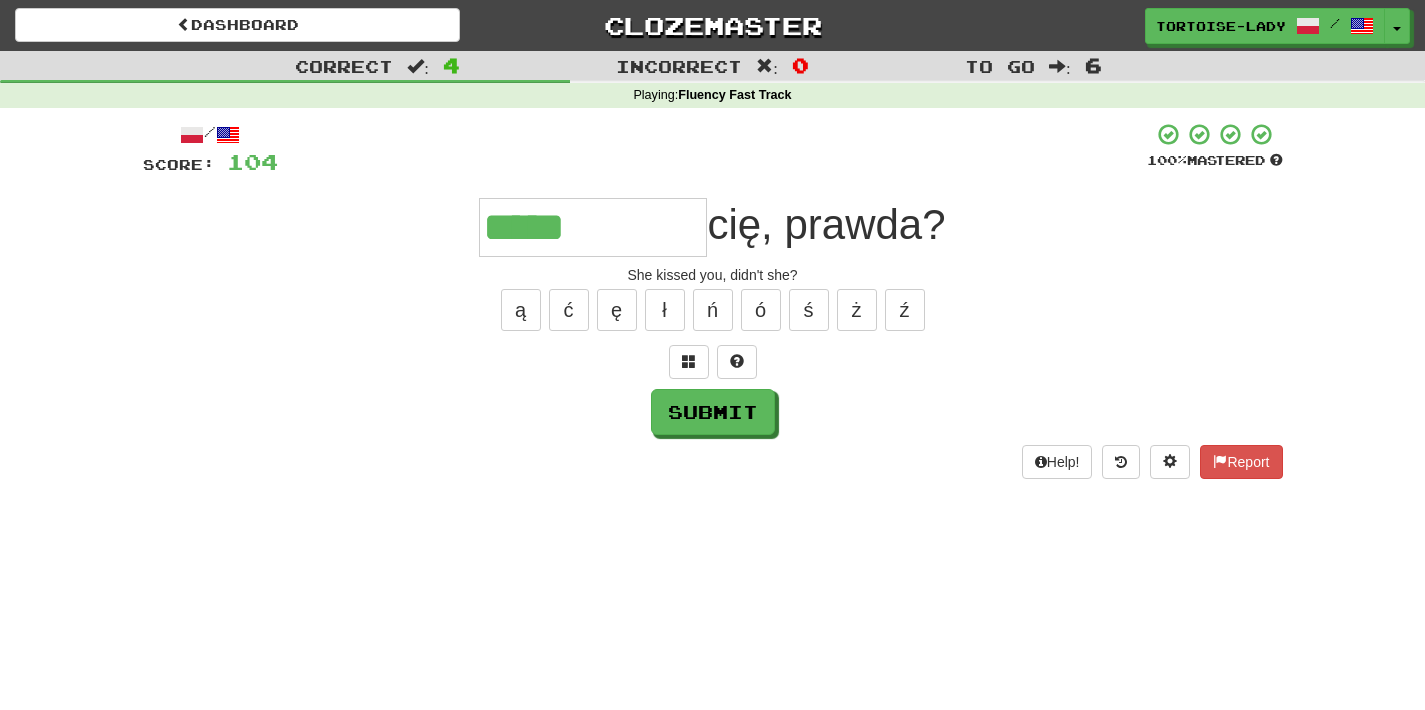 click on "*****" at bounding box center (593, 227) 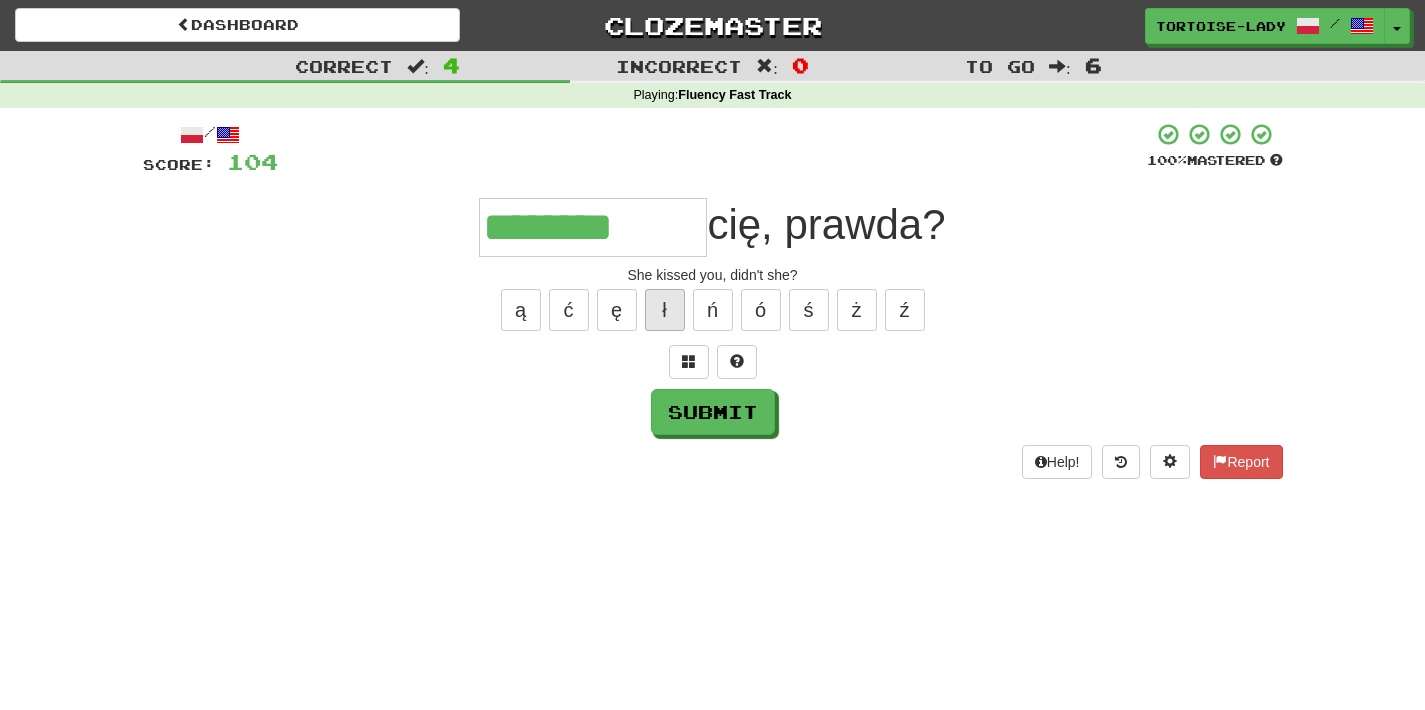 click on "ł" at bounding box center (665, 310) 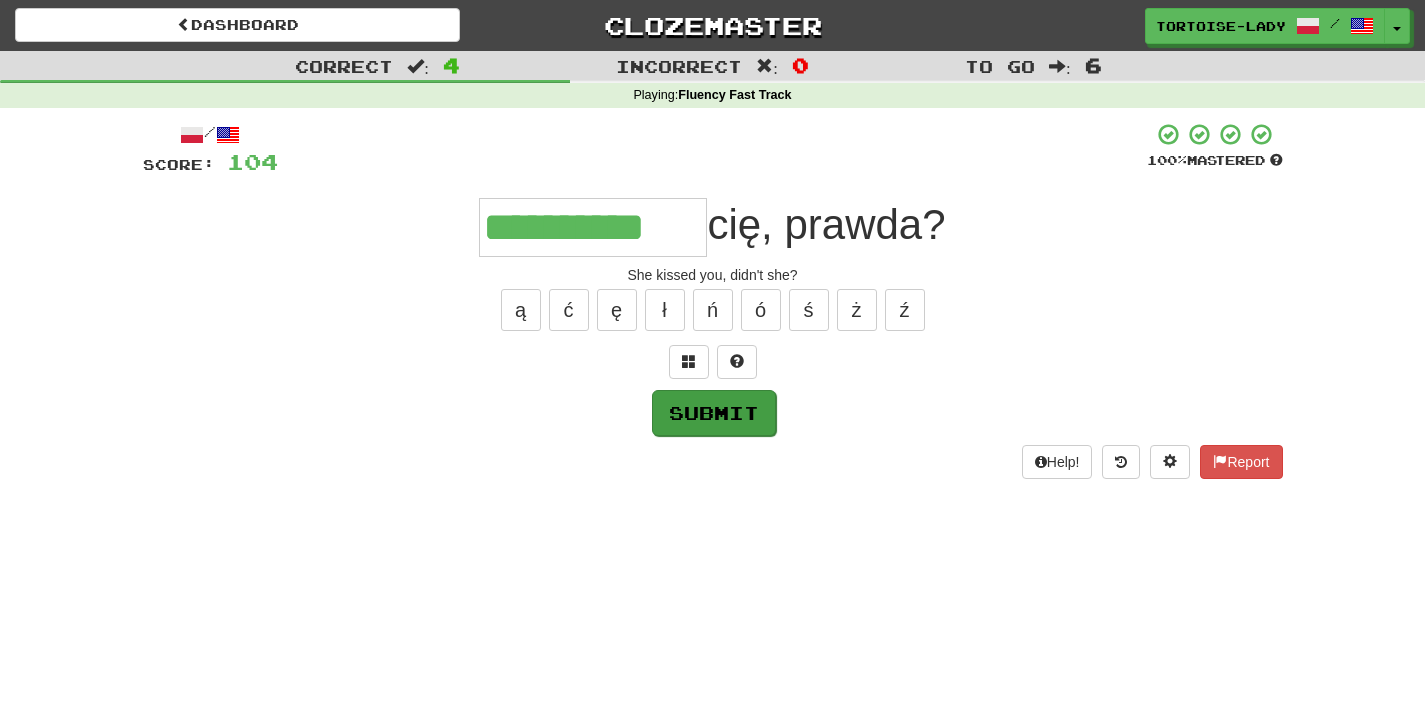 click on "Submit" at bounding box center (714, 413) 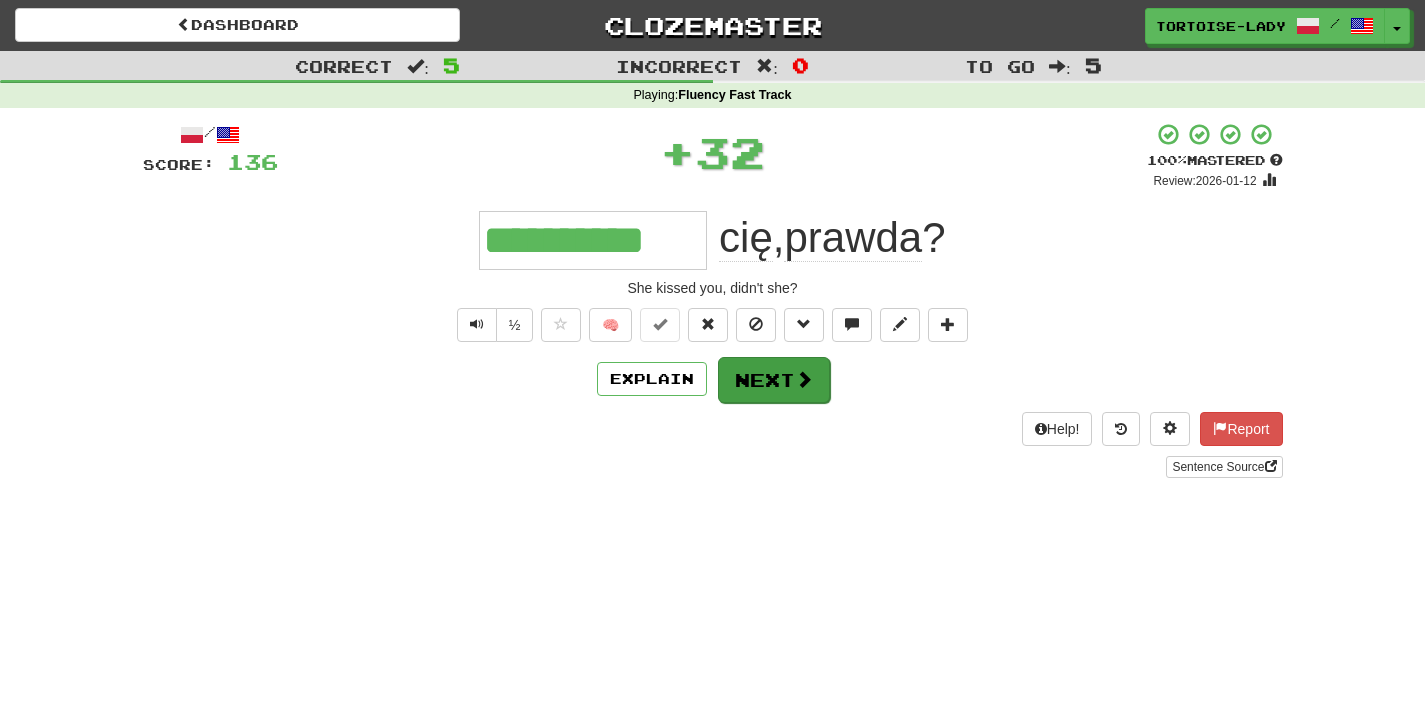 click on "Next" at bounding box center [774, 380] 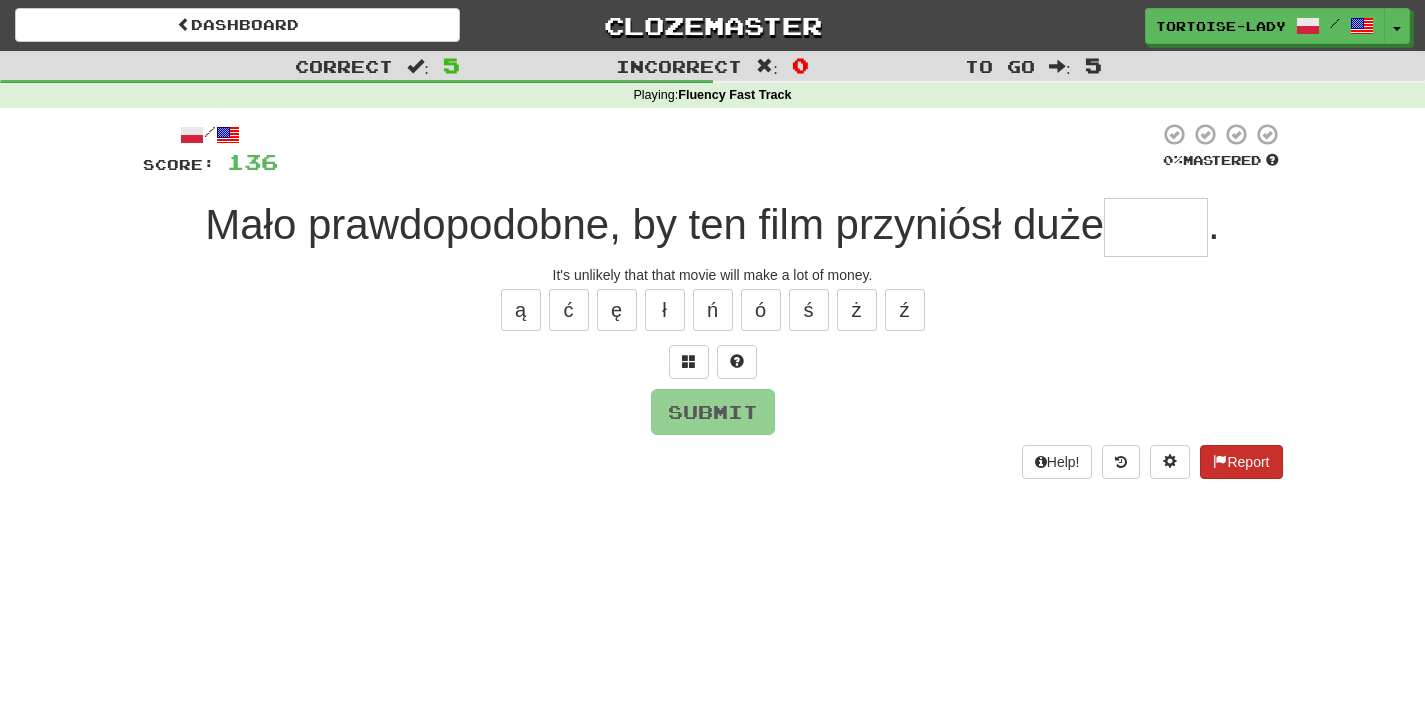 click at bounding box center (1220, 461) 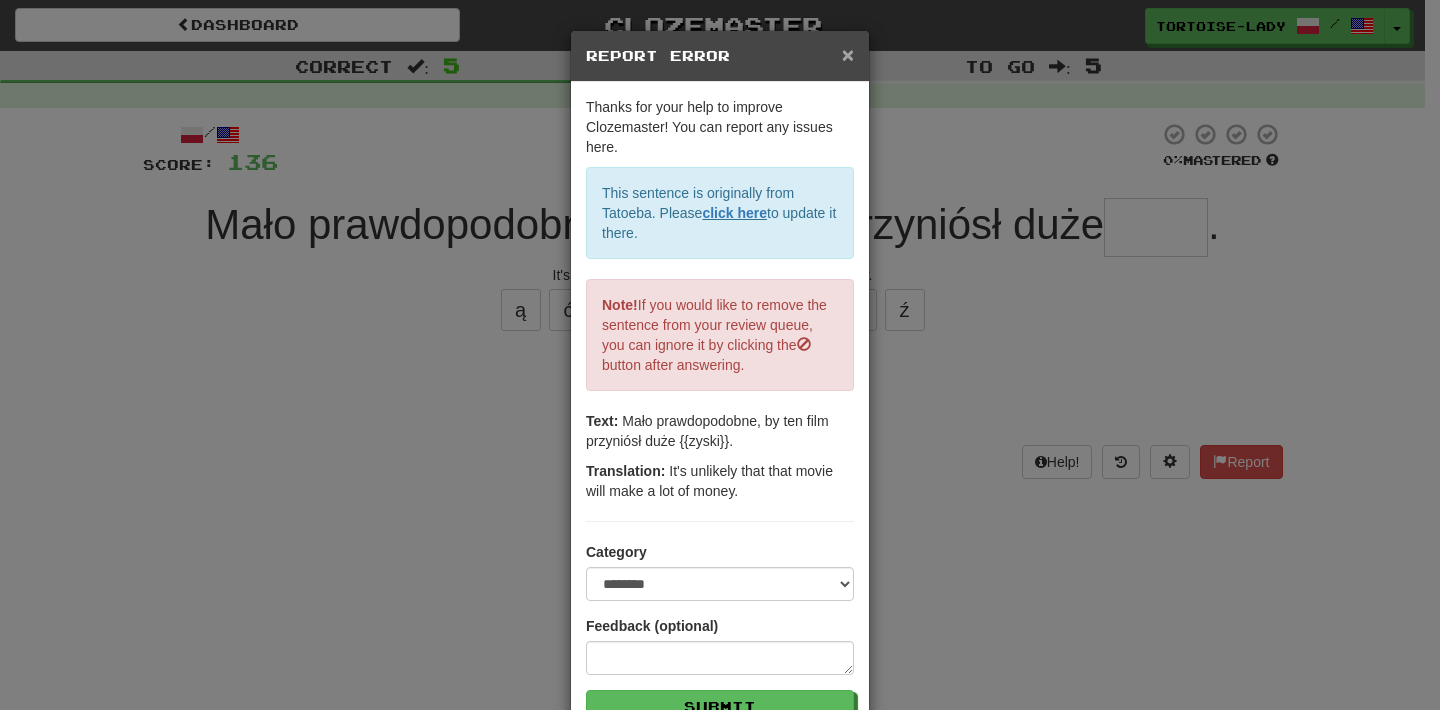 click on "×" at bounding box center (848, 54) 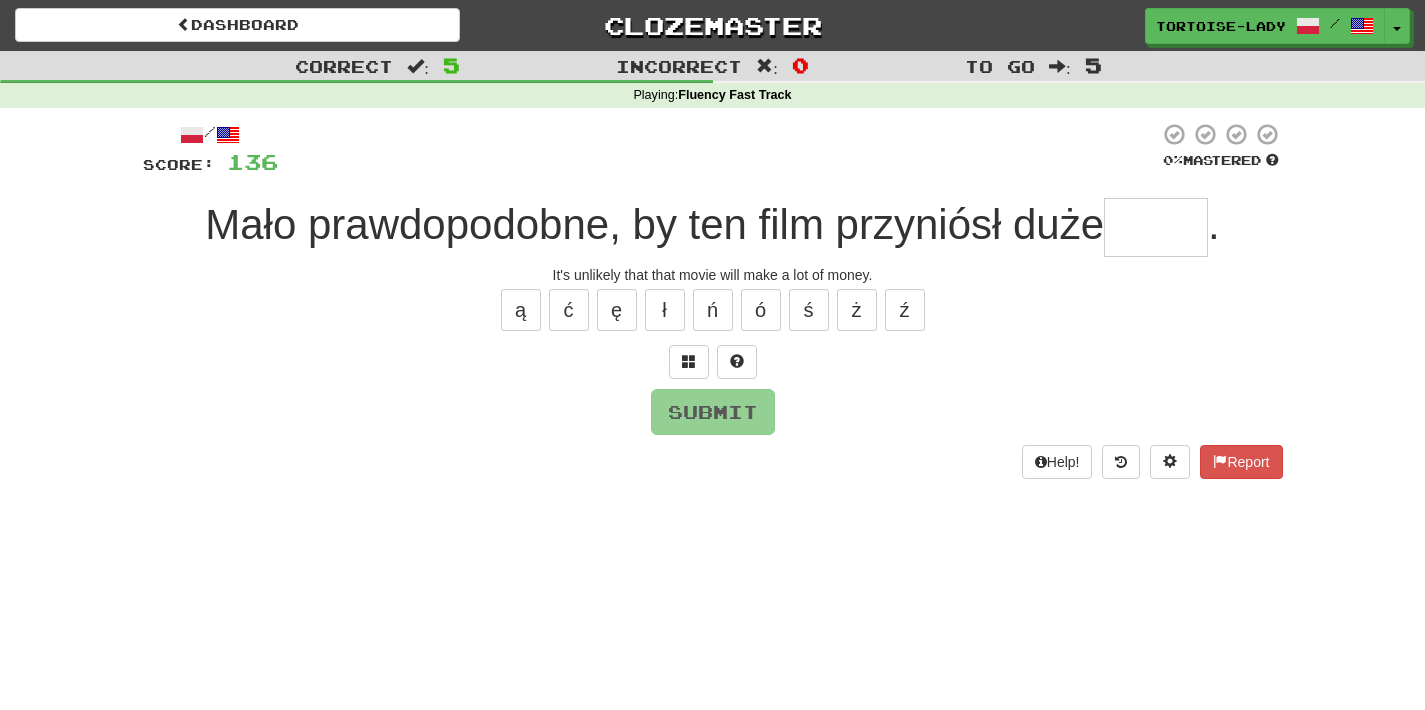 click at bounding box center [1156, 227] 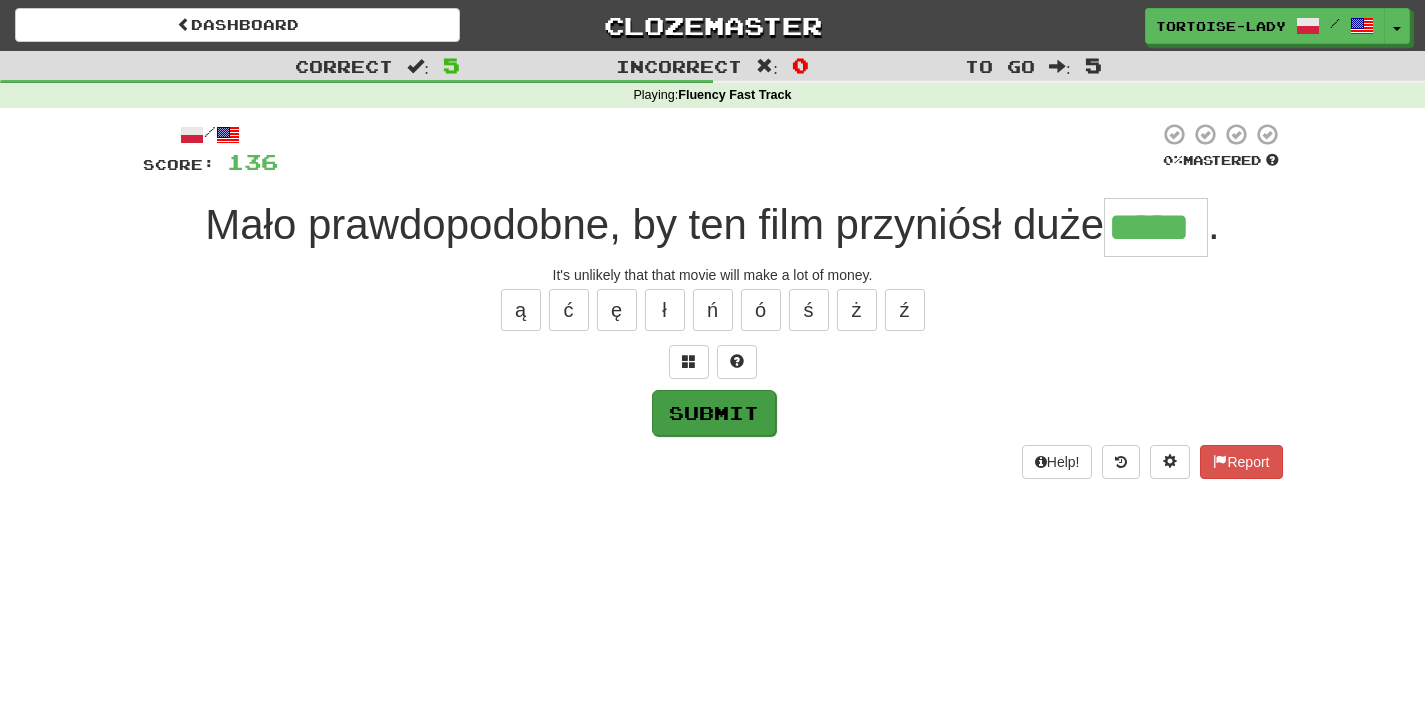 type on "*****" 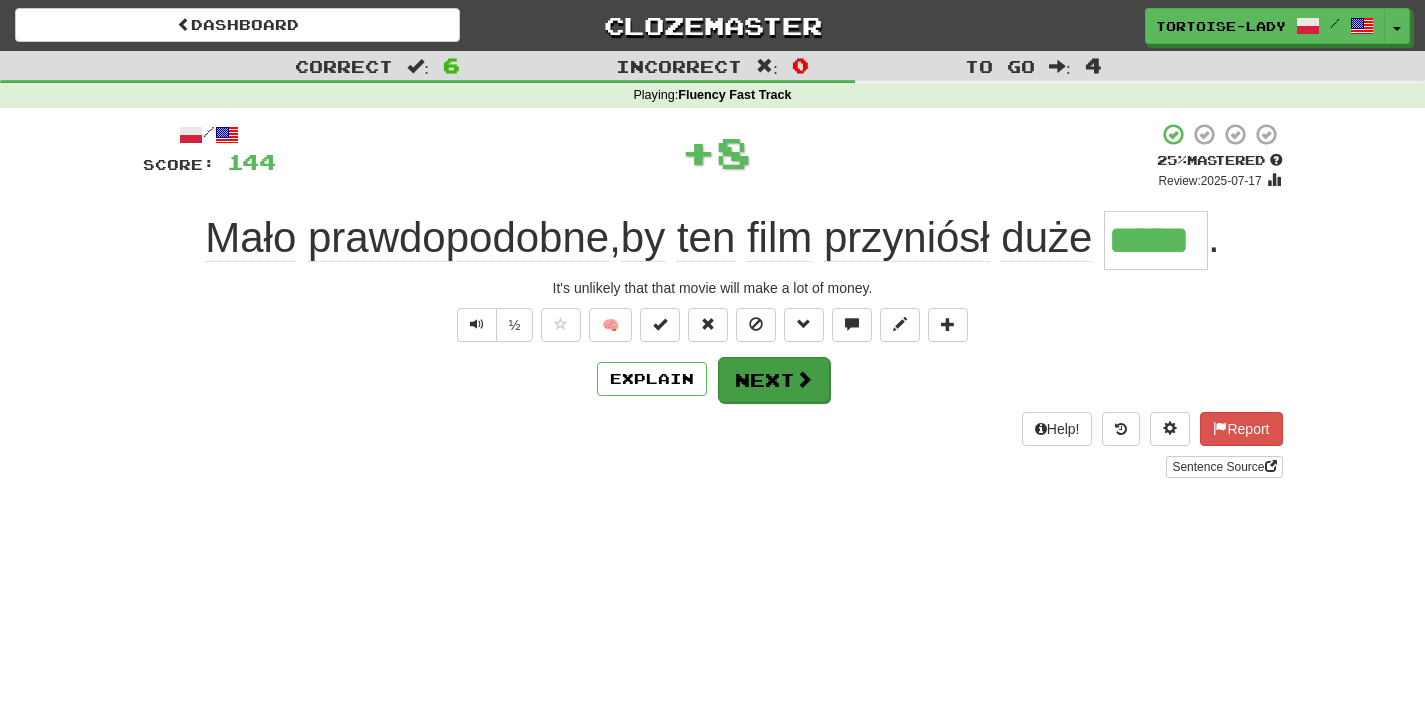 click on "Next" at bounding box center (774, 380) 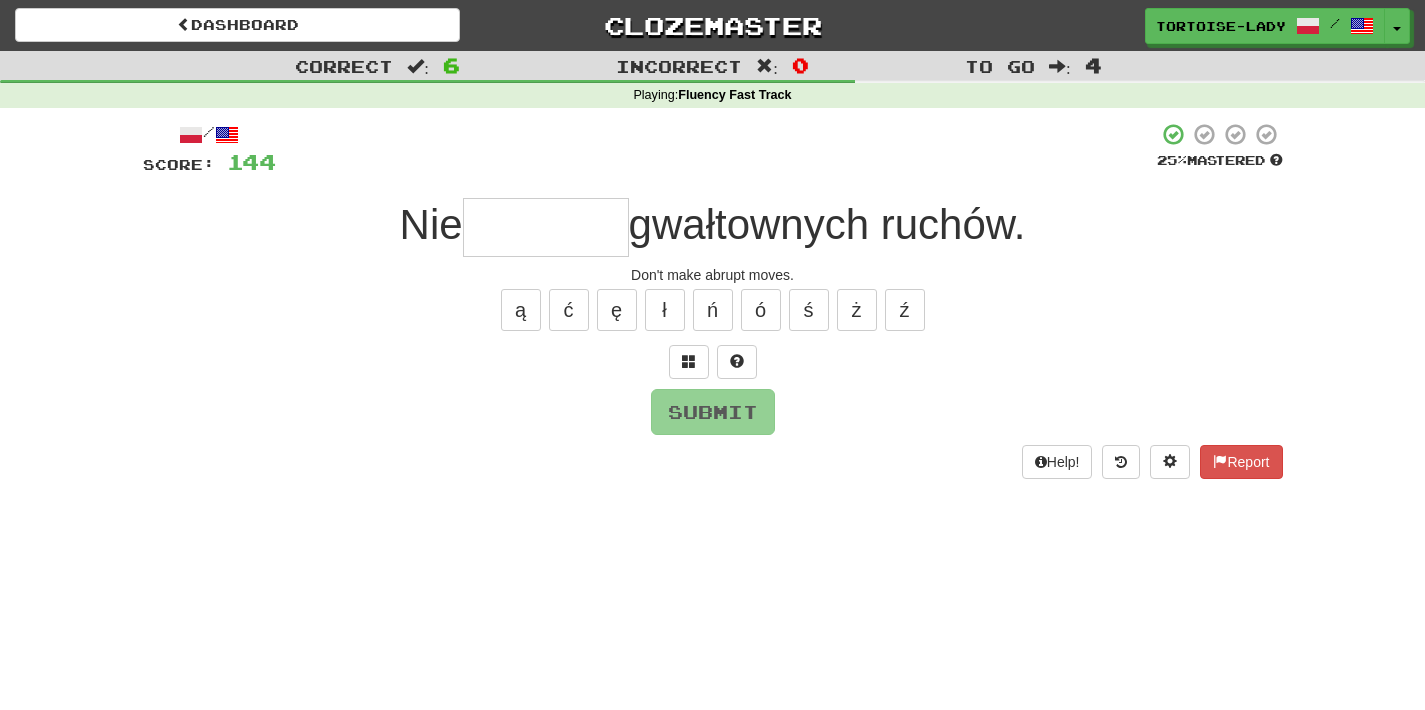 type on "*" 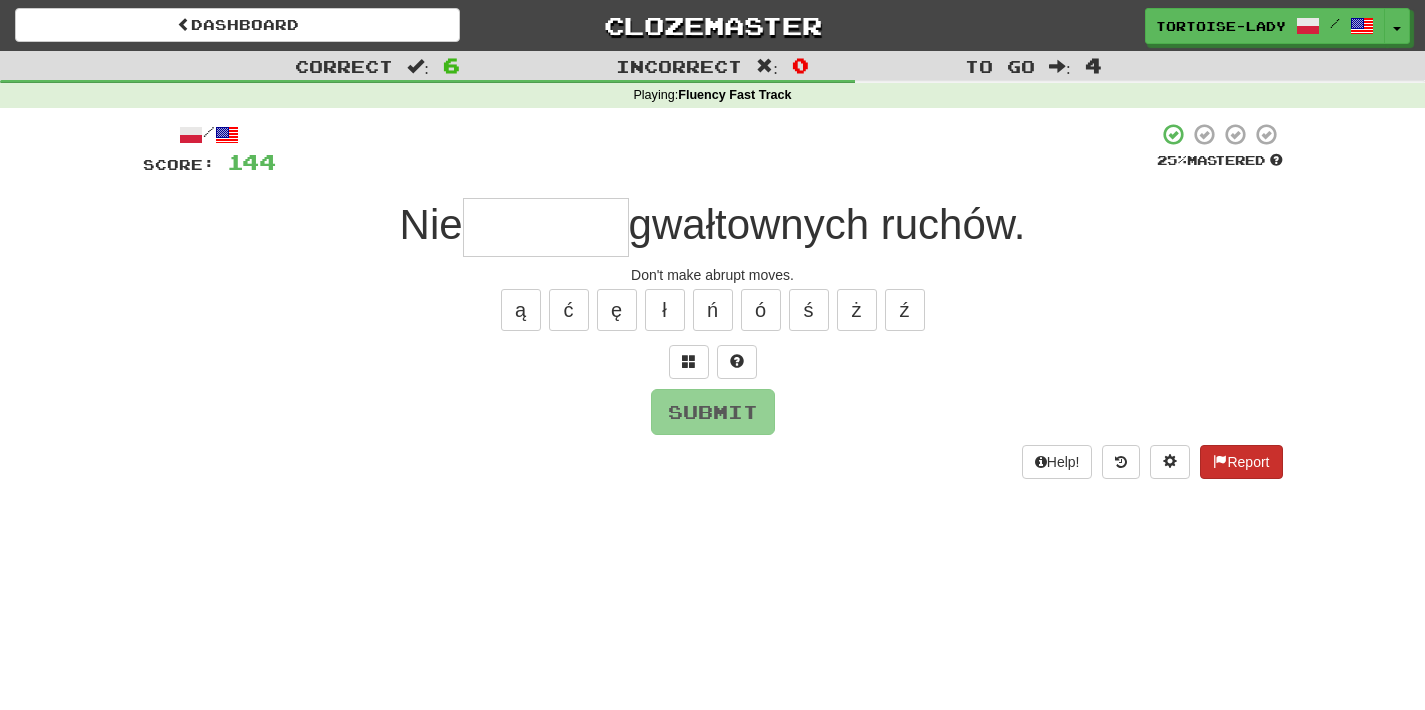 click on "Report" at bounding box center (1241, 462) 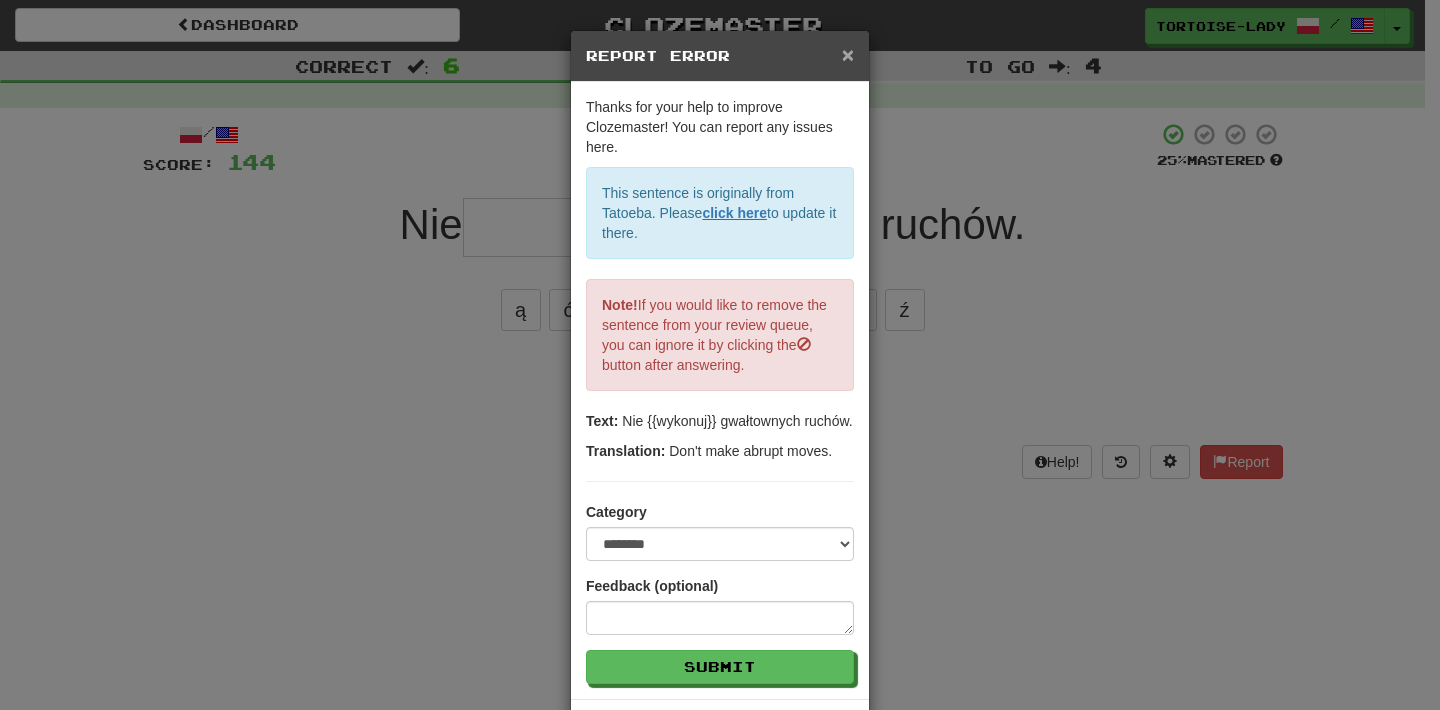click on "×" at bounding box center [848, 54] 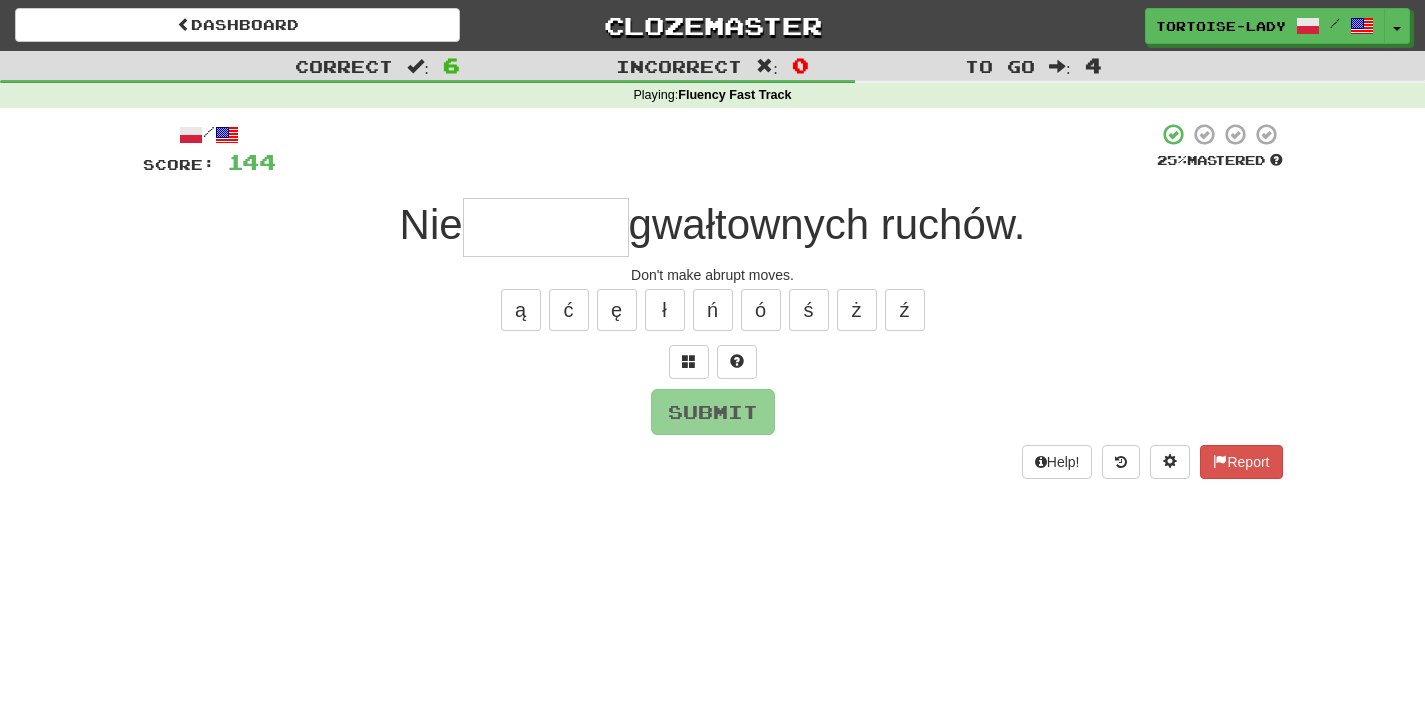 click at bounding box center (546, 227) 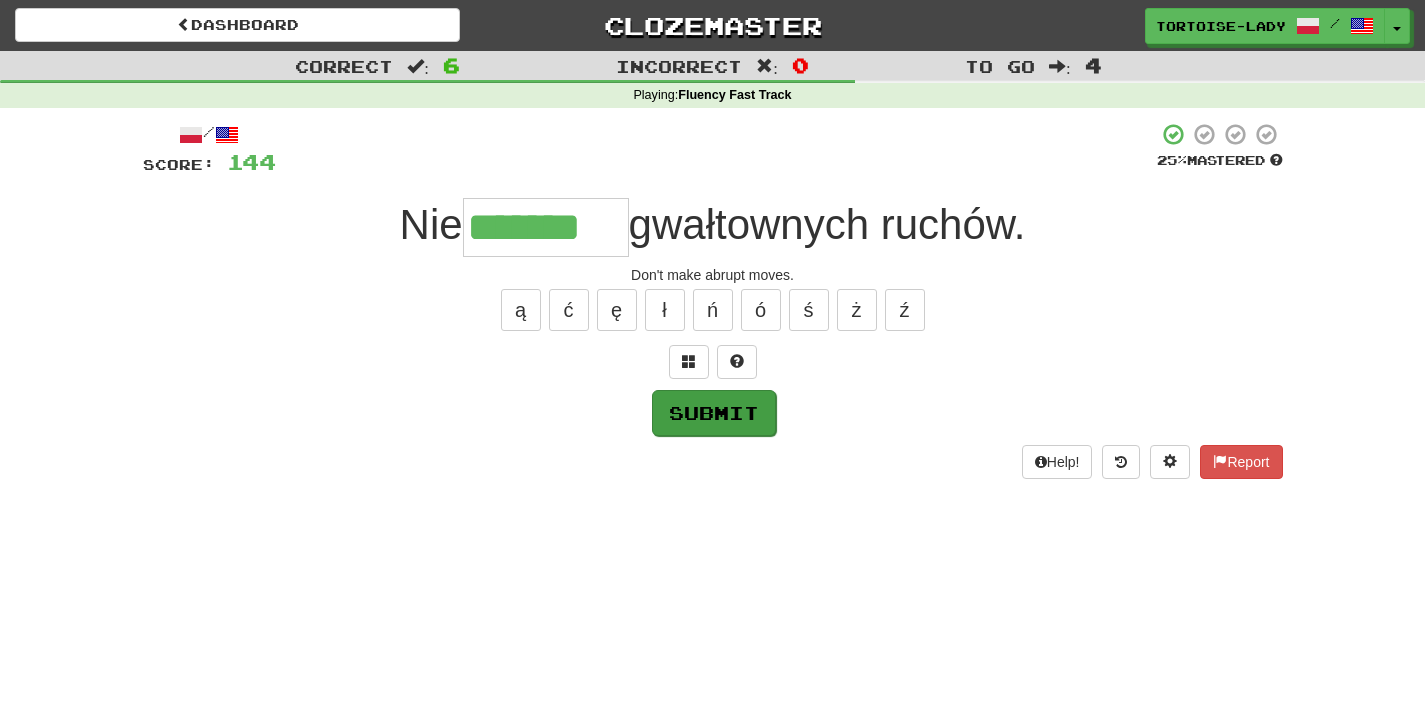 type on "*******" 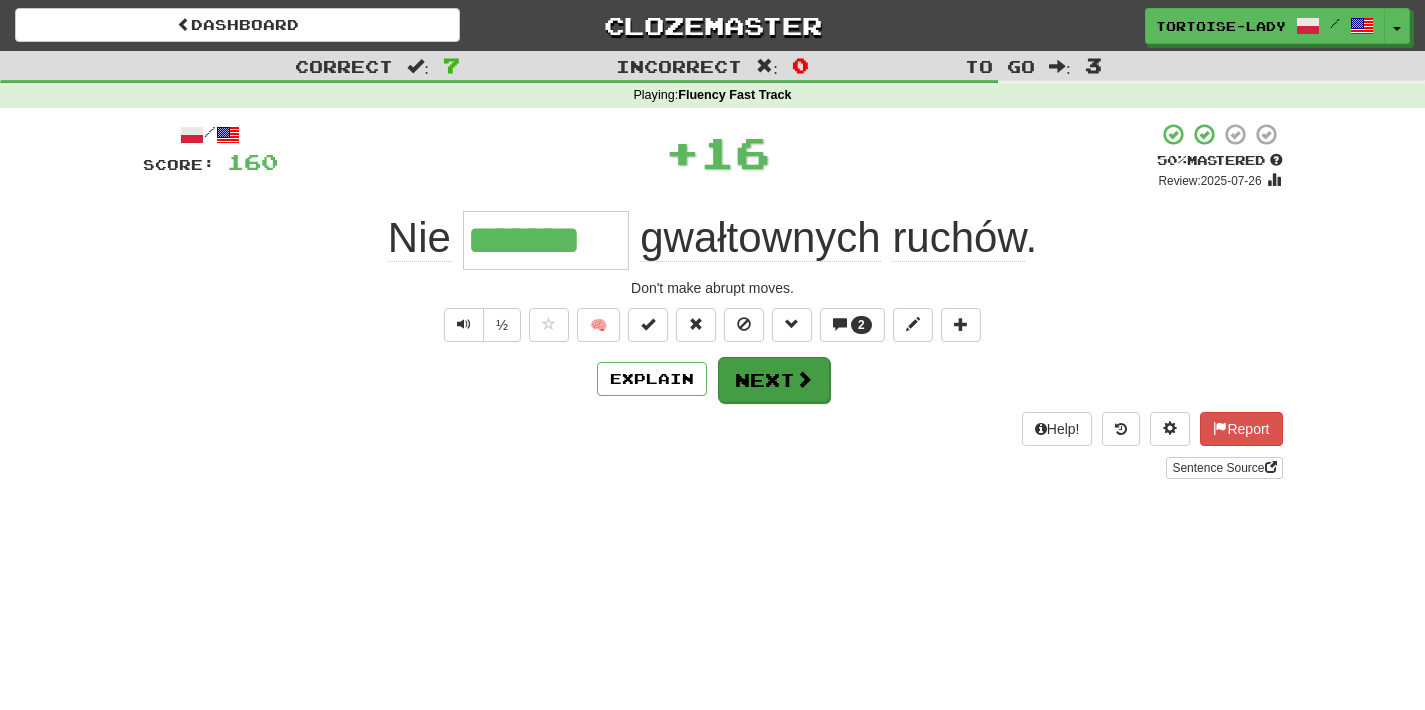 click on "Next" at bounding box center (774, 380) 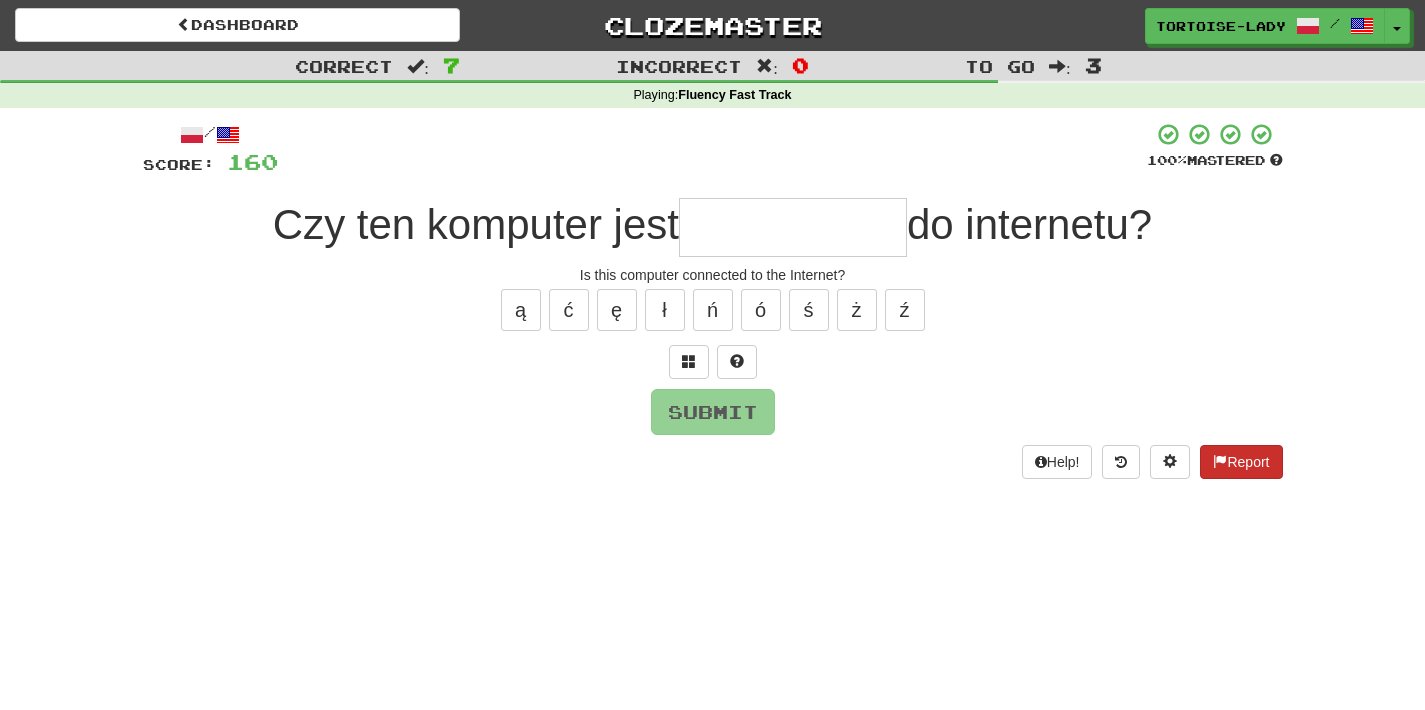 click on "Report" at bounding box center [1241, 462] 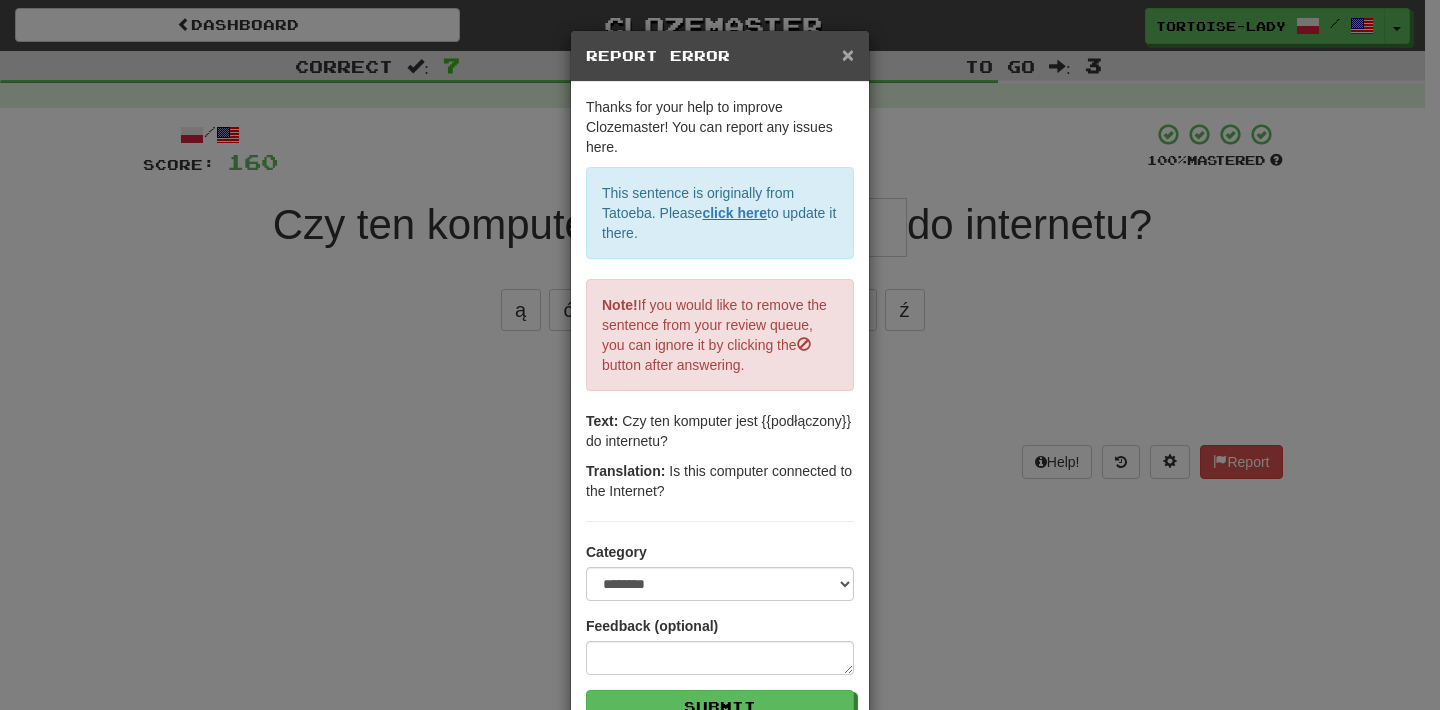 click on "×" at bounding box center [848, 54] 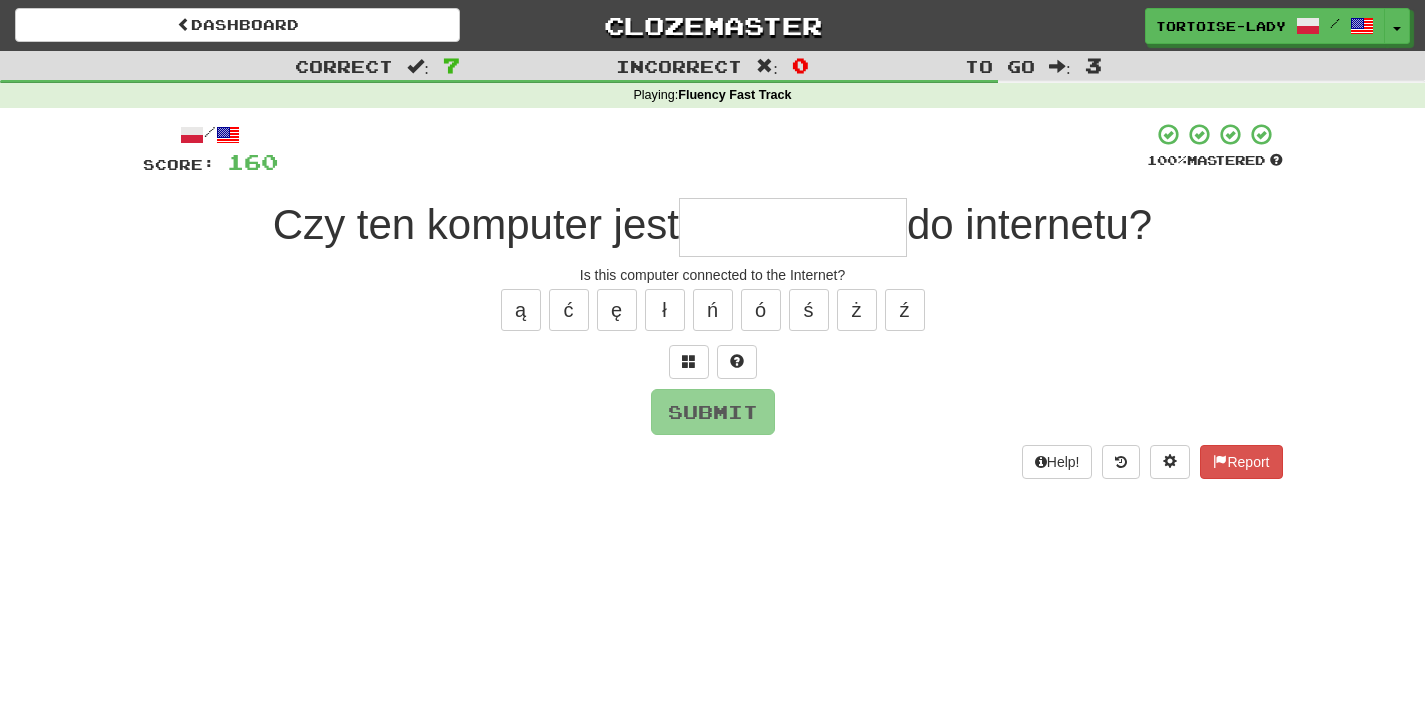 click at bounding box center [793, 227] 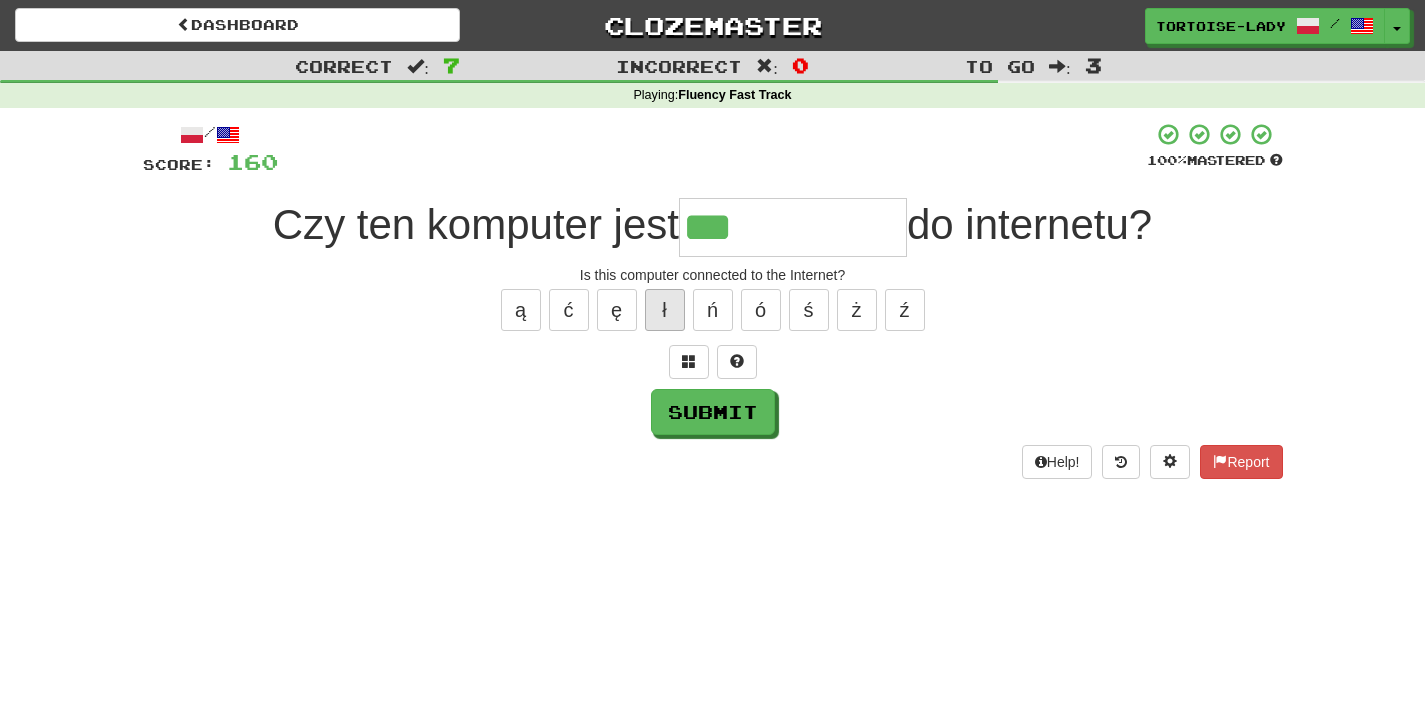 click on "ł" at bounding box center (665, 310) 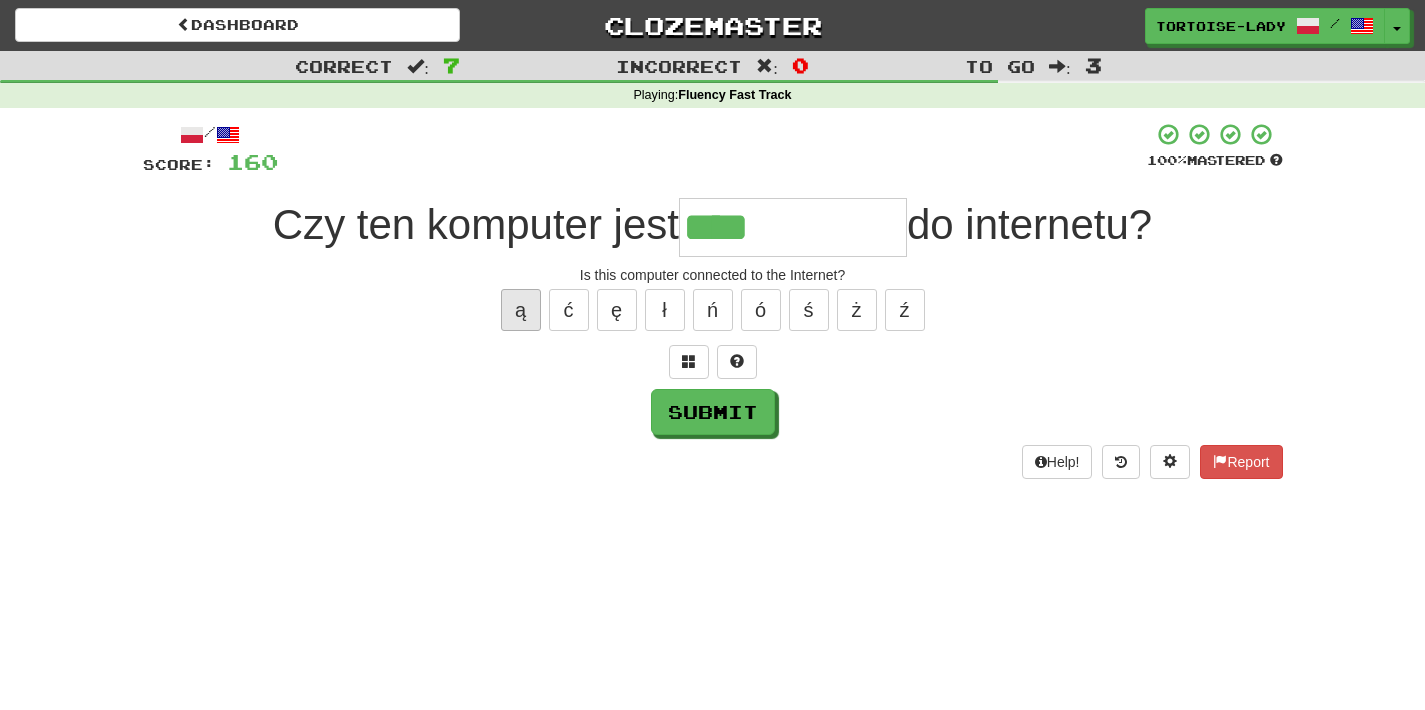 click on "ą" at bounding box center [521, 310] 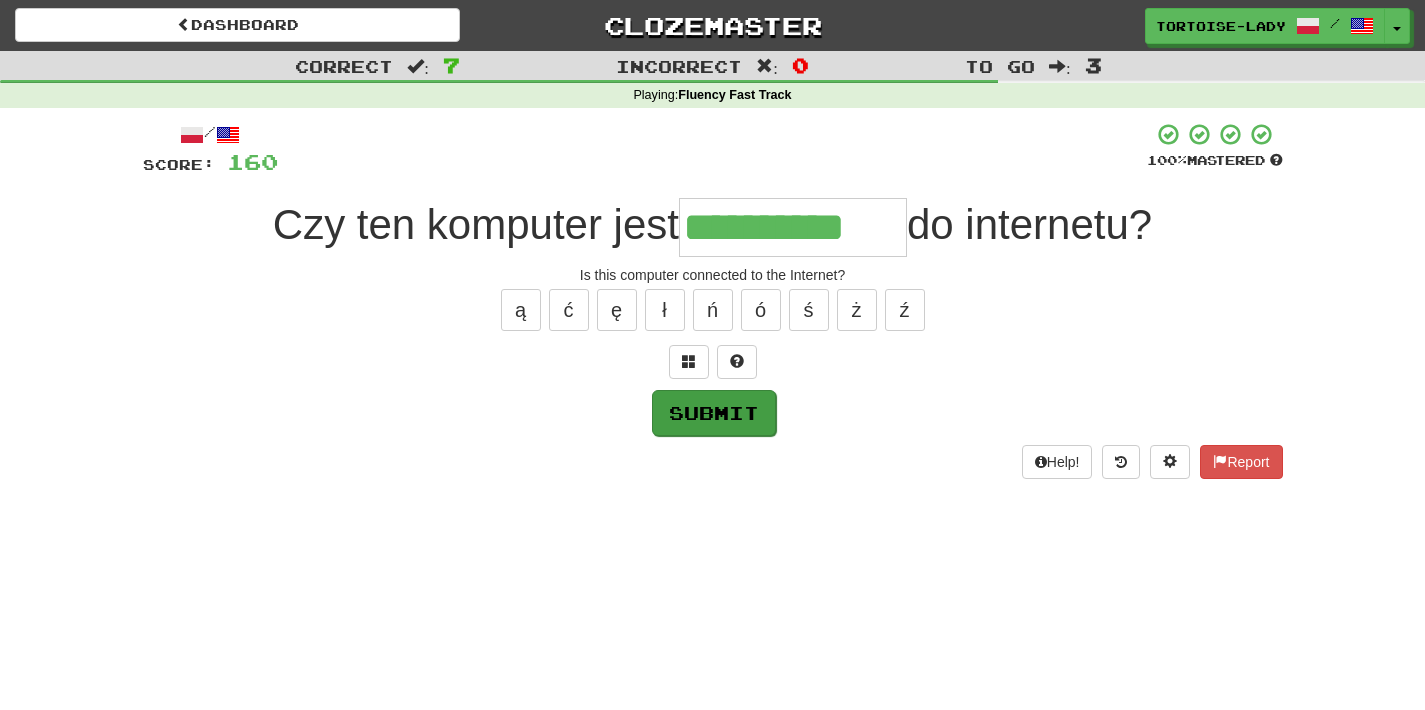 type on "**********" 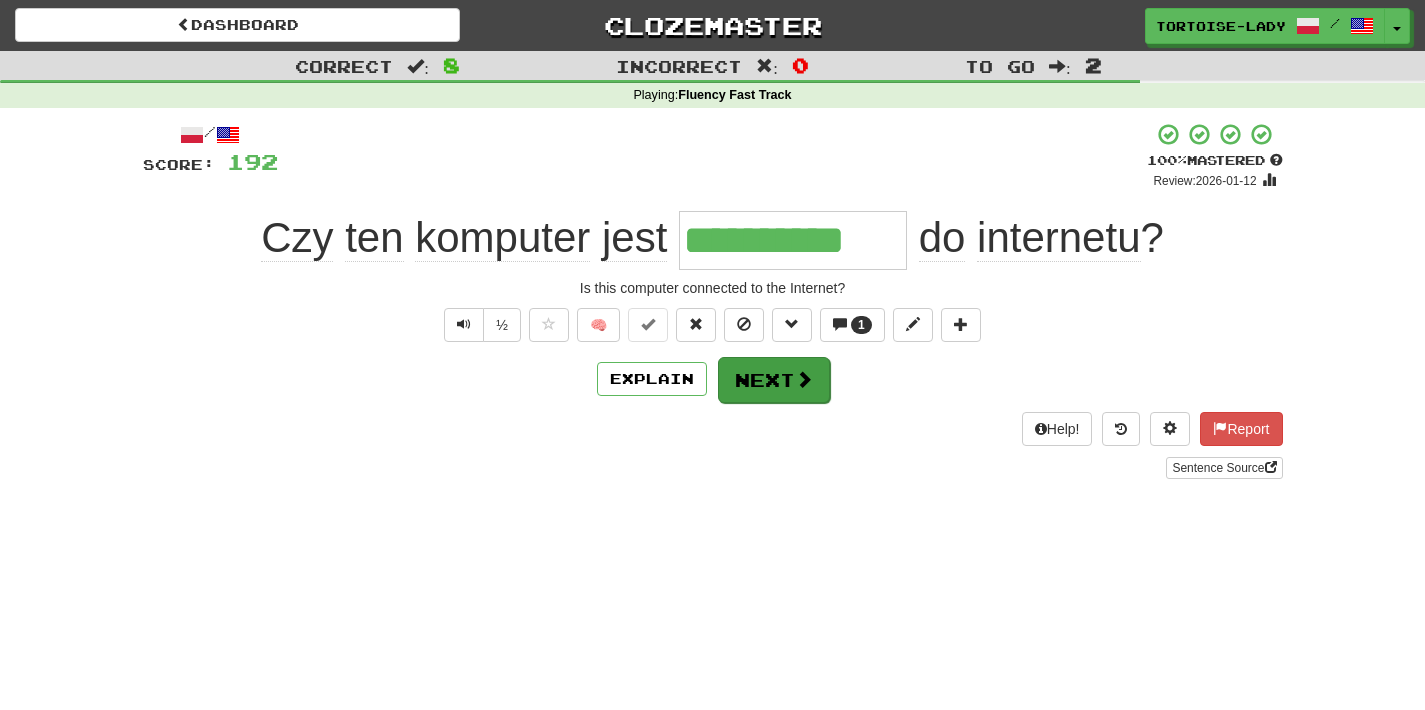 click on "Next" at bounding box center (774, 380) 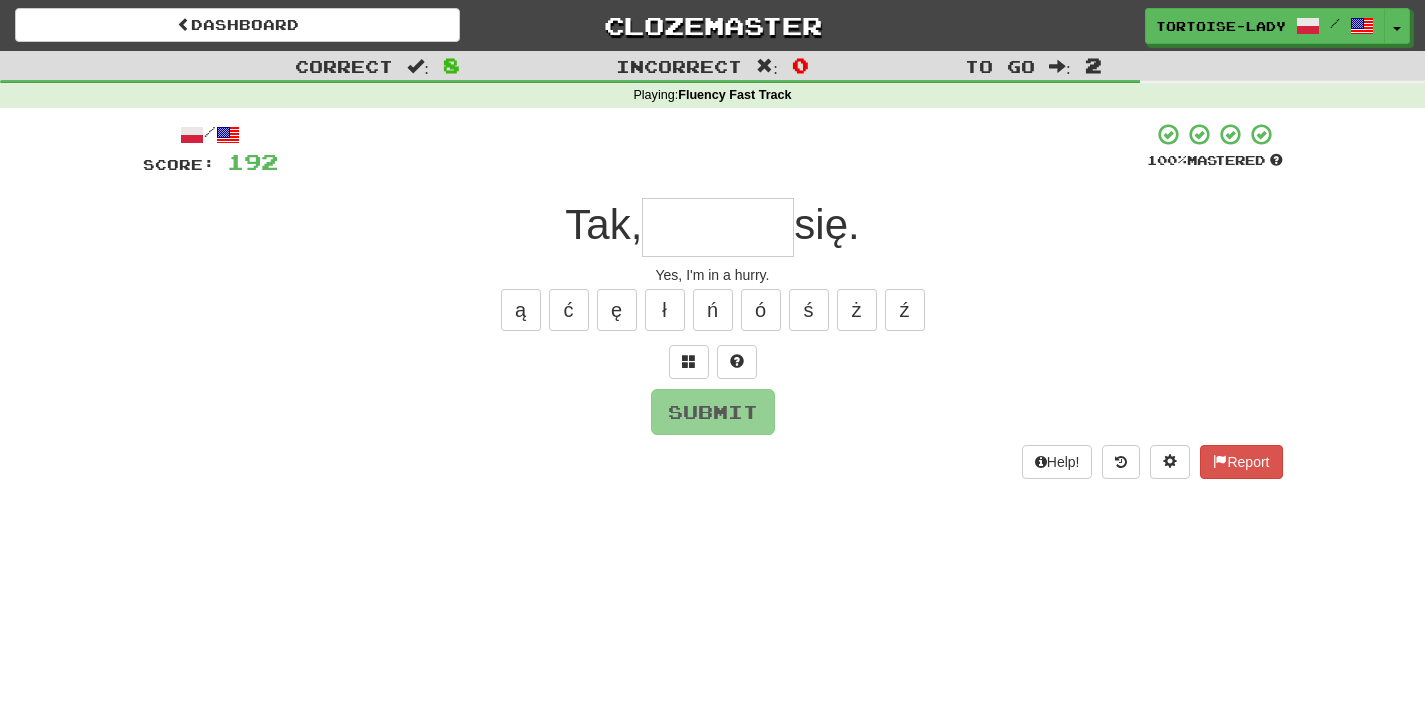 type on "*" 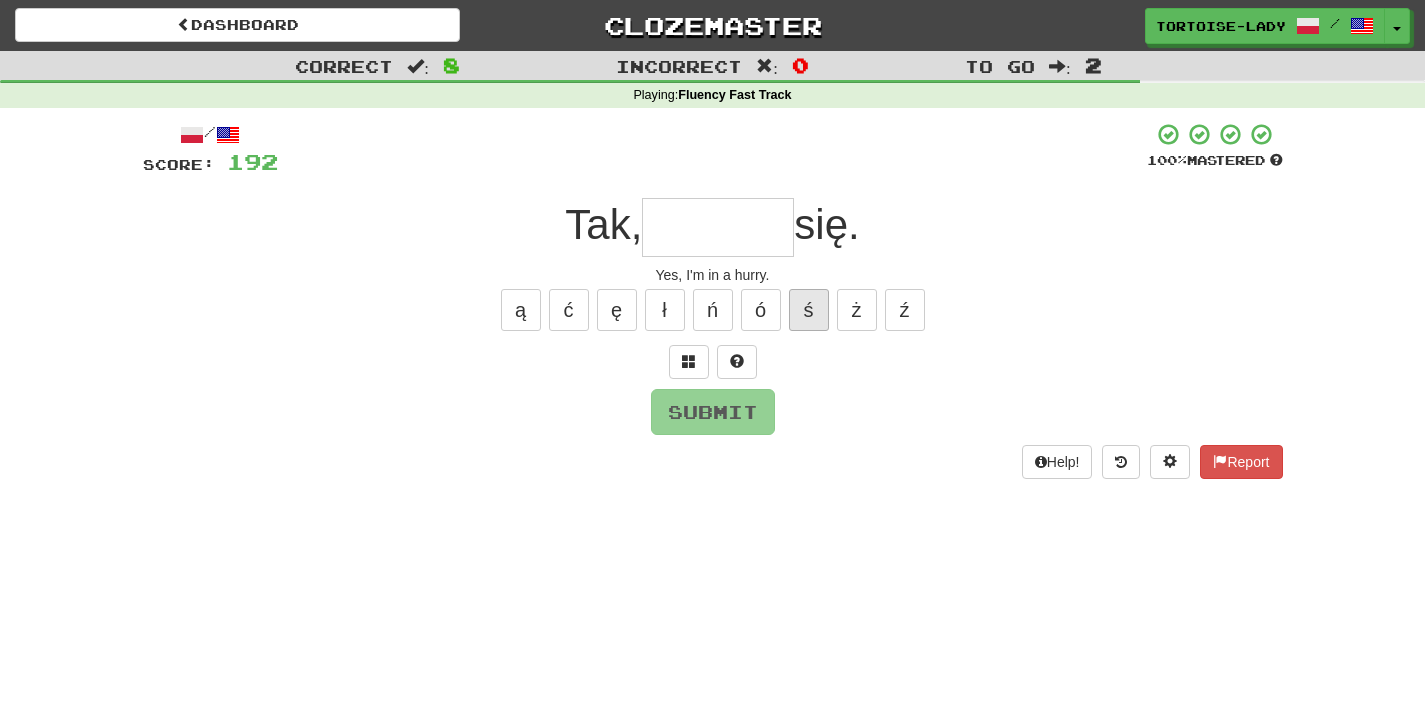 click on "ś" at bounding box center [809, 310] 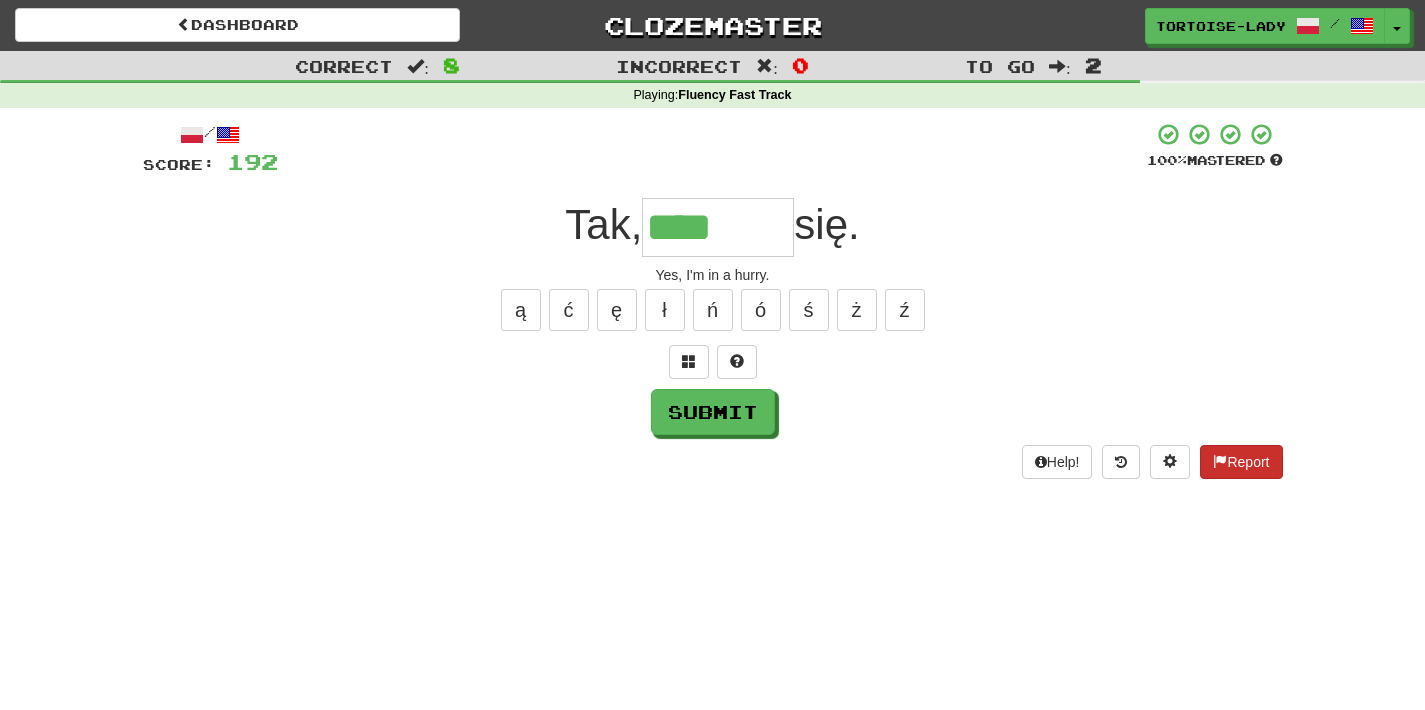 click on "Report" at bounding box center [1241, 462] 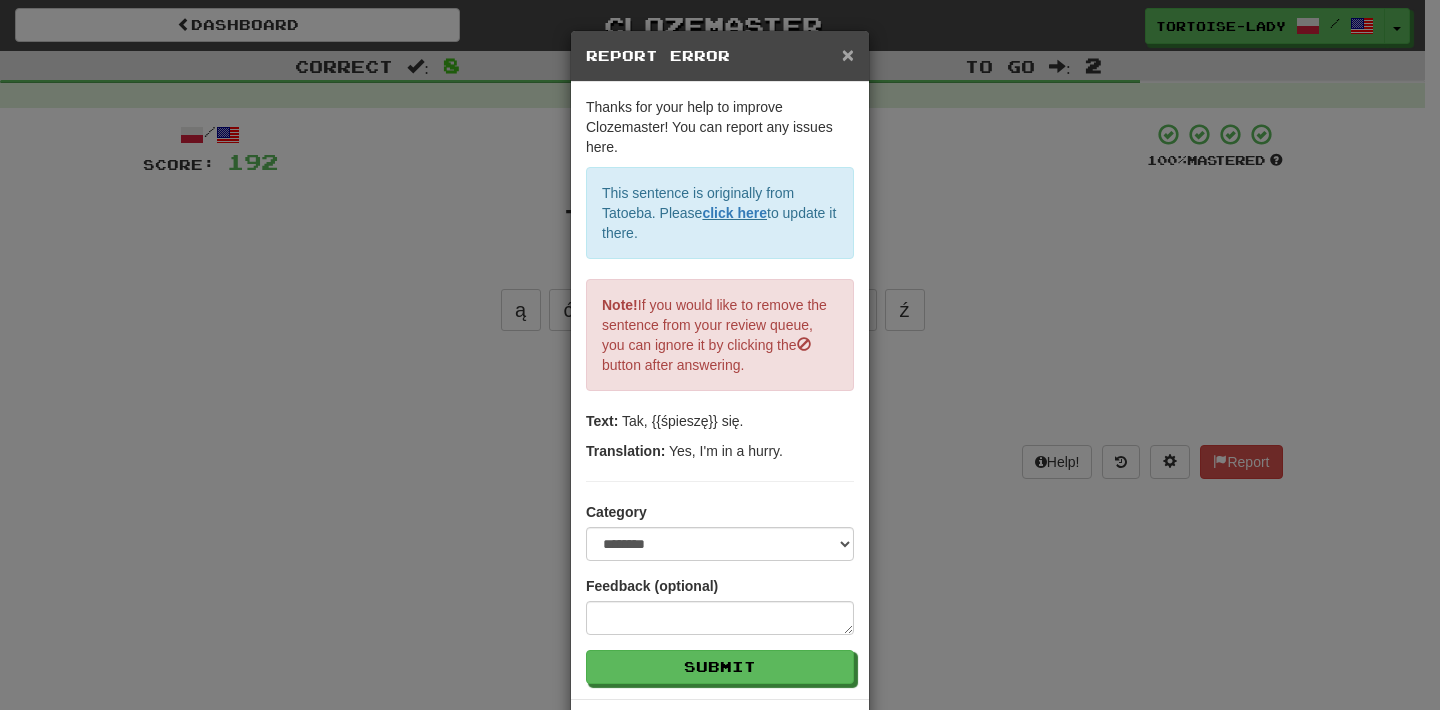click on "×" at bounding box center (848, 54) 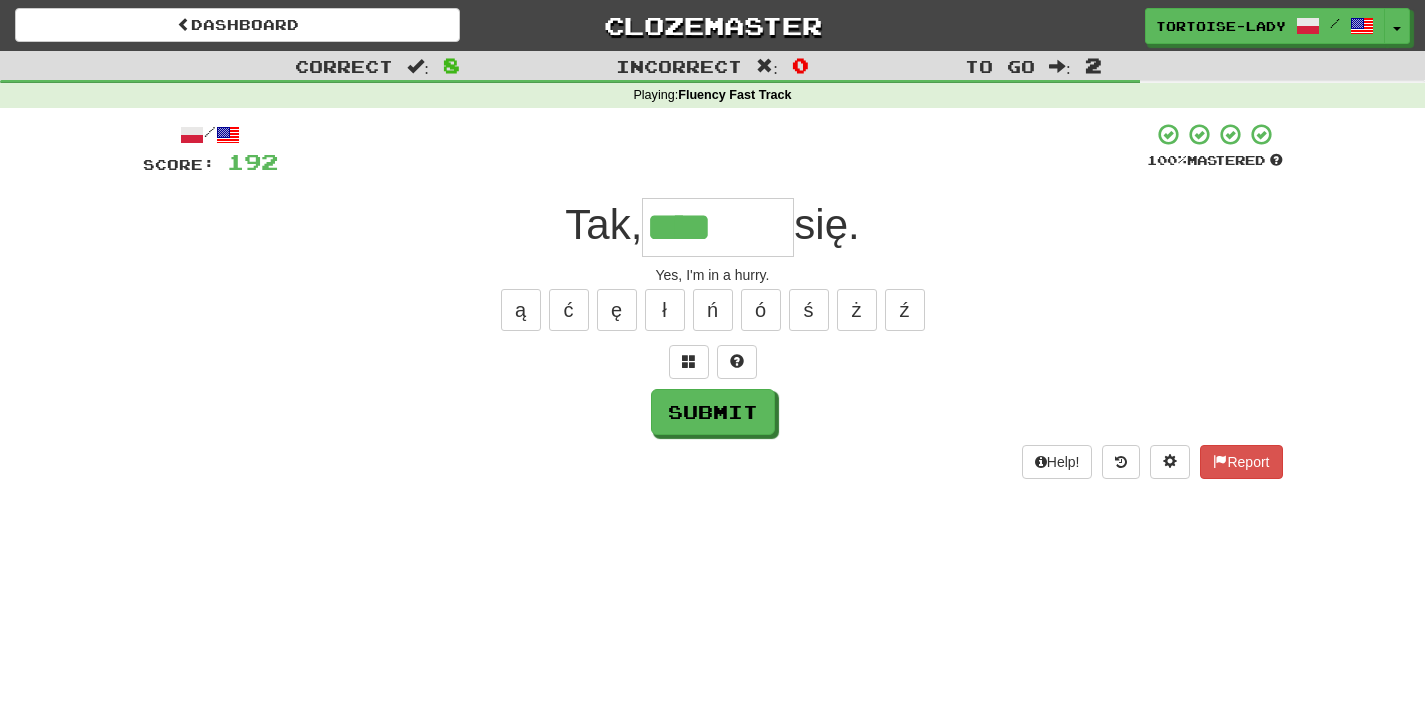 click on "****" at bounding box center [718, 227] 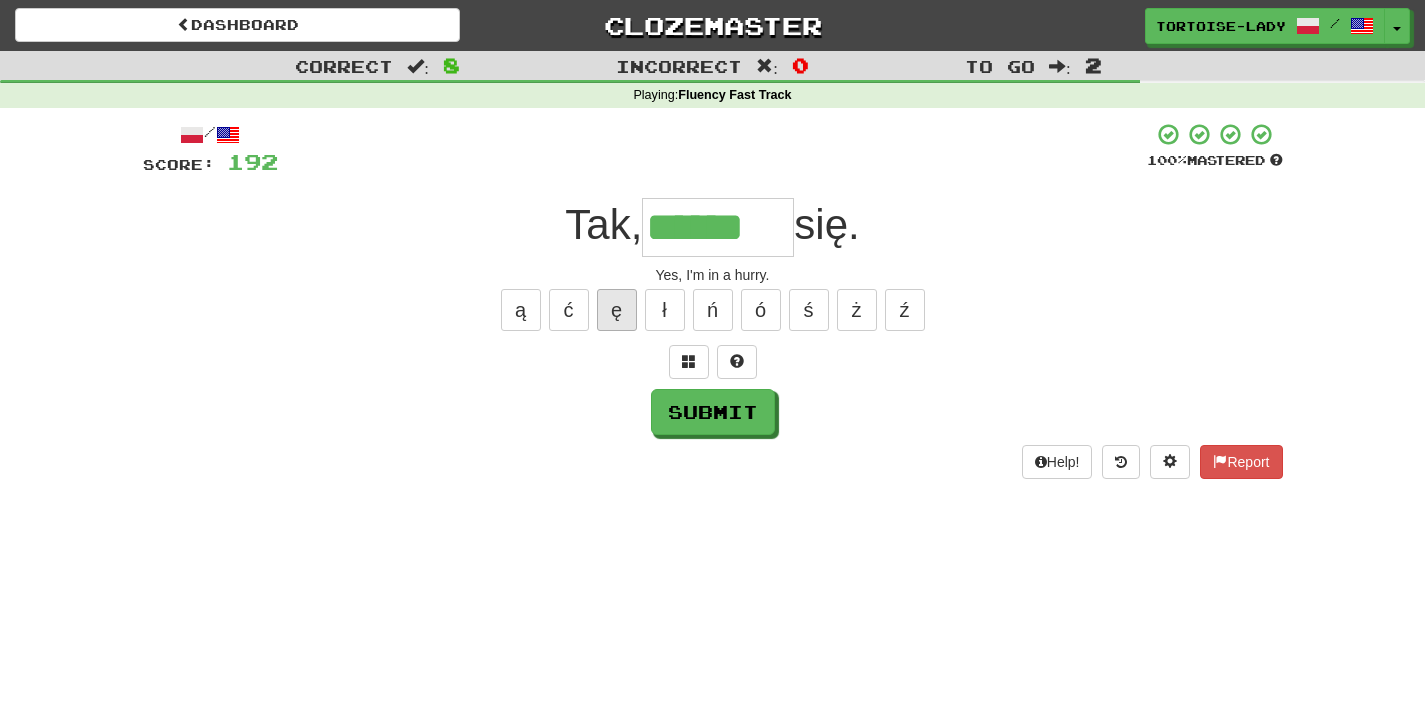 click on "ę" at bounding box center [617, 310] 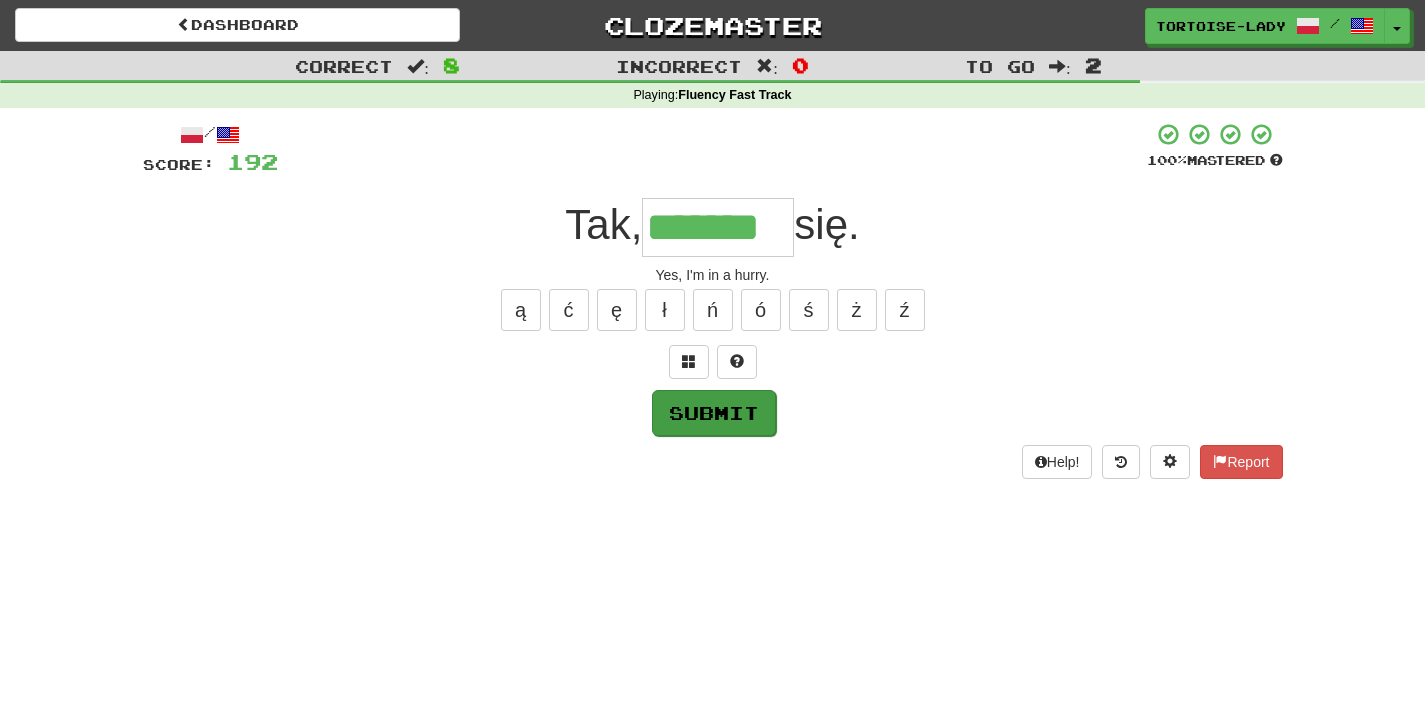 click on "Submit" at bounding box center (714, 413) 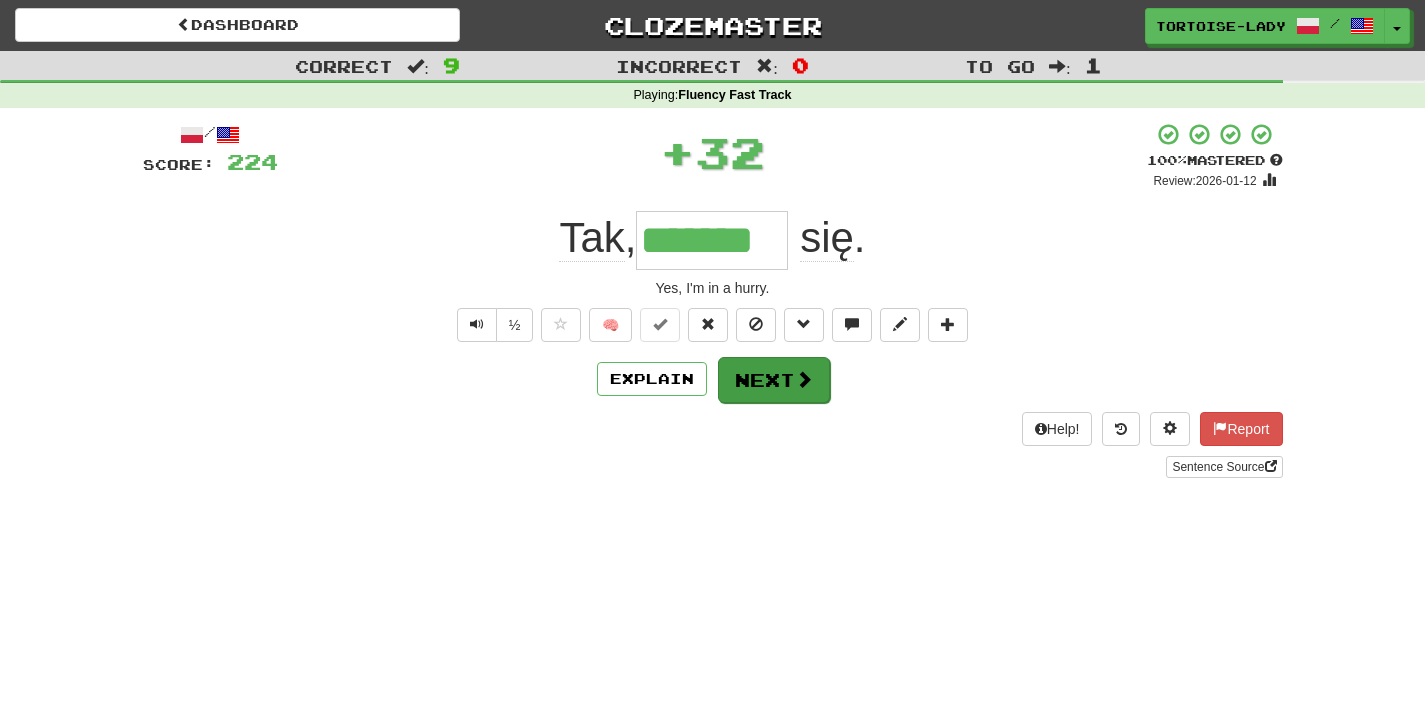 click on "Next" at bounding box center (774, 380) 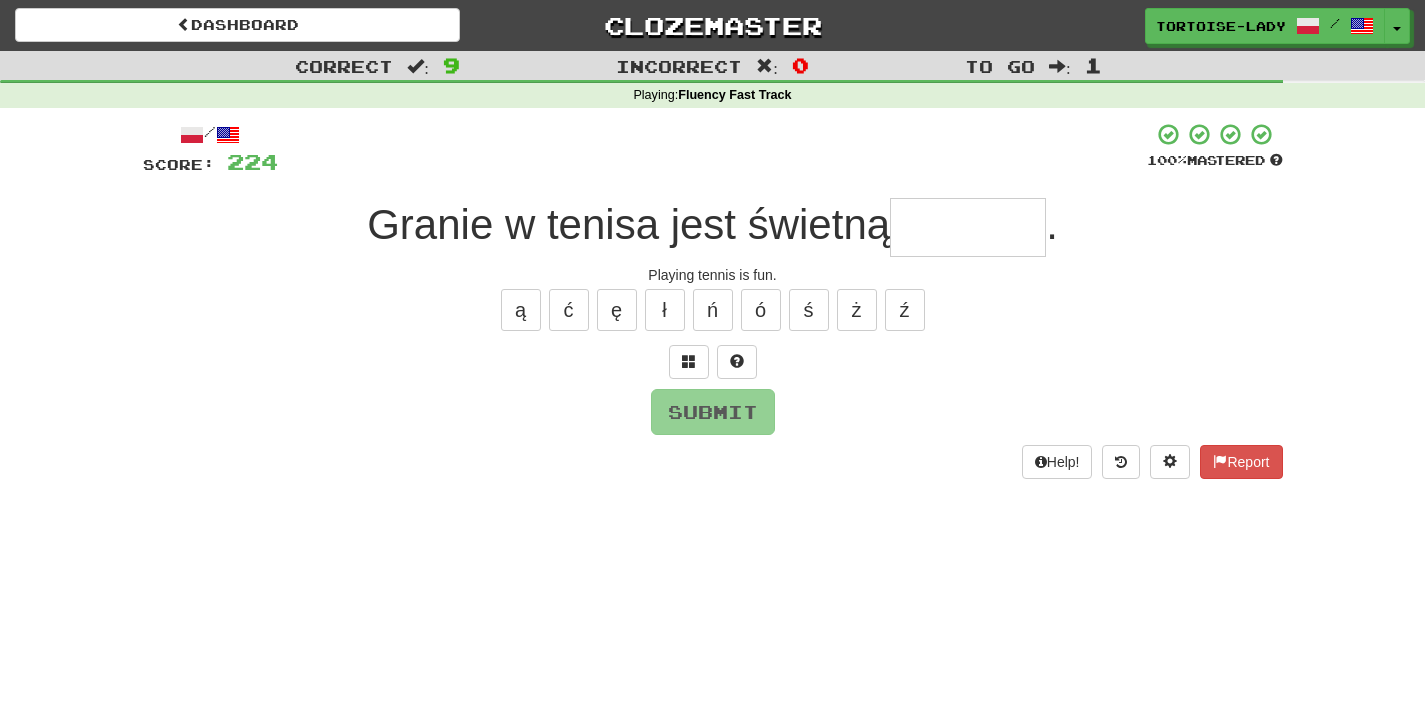 type on "*" 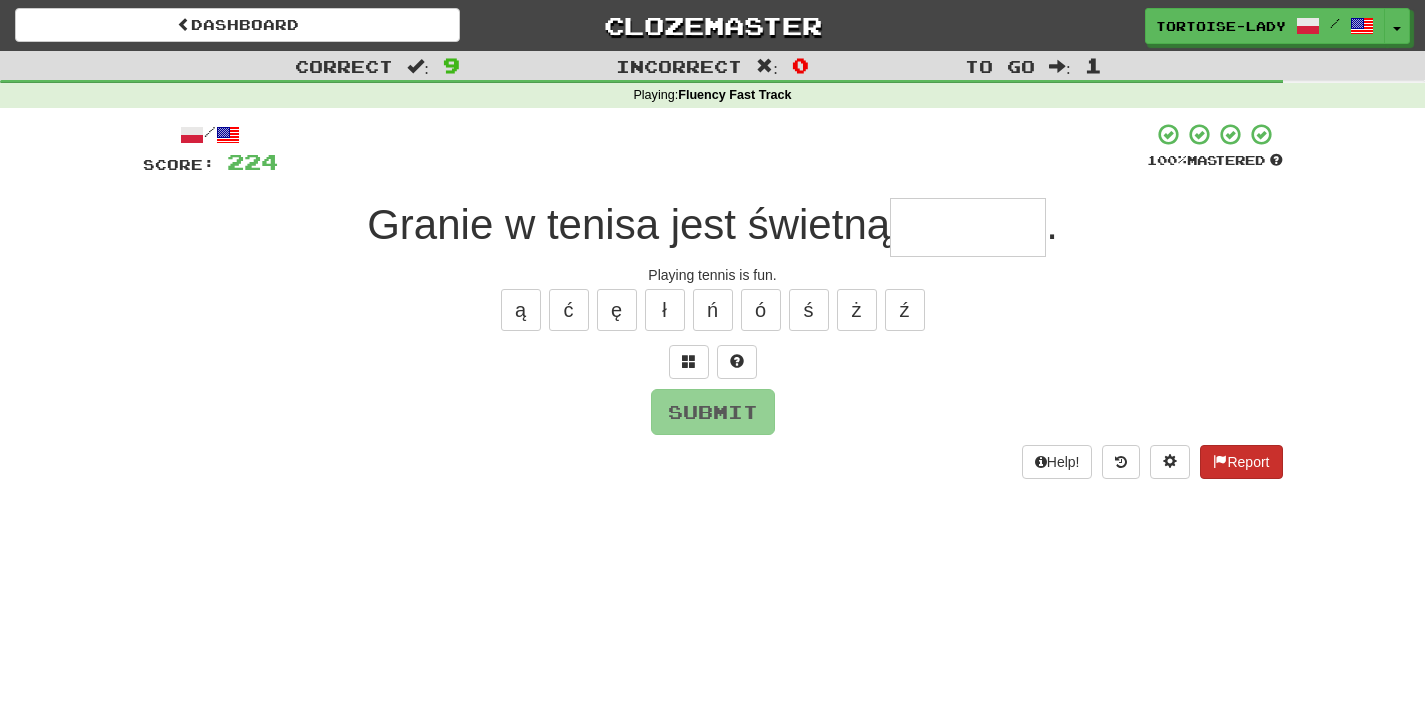 click on "Report" at bounding box center [1241, 462] 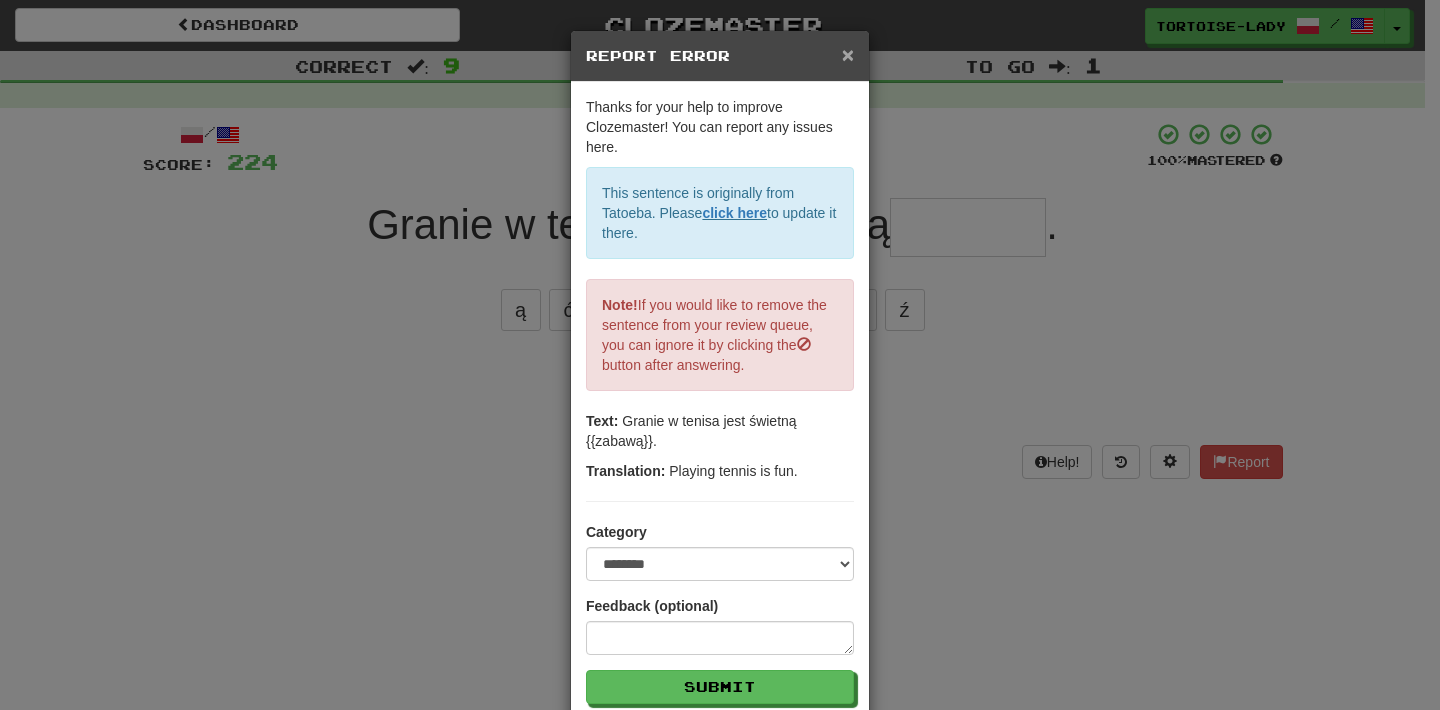click on "×" at bounding box center [848, 54] 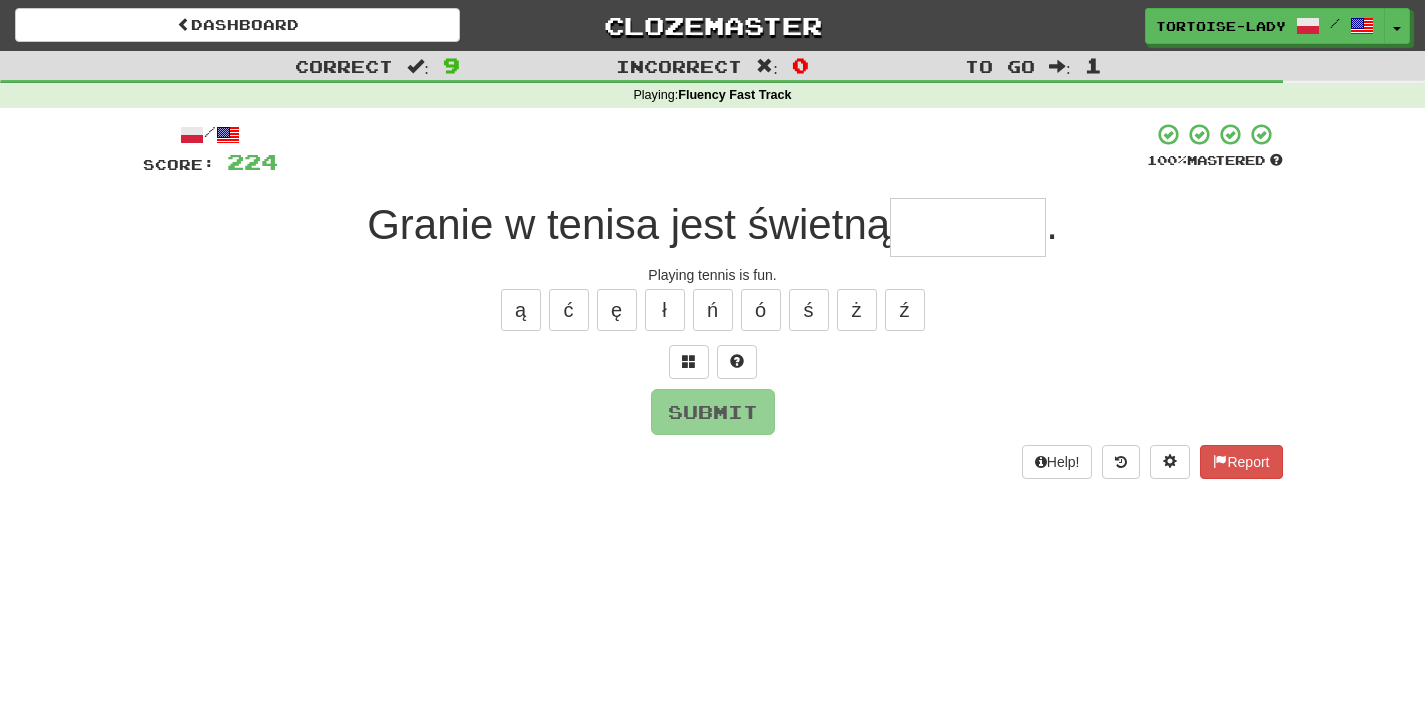 click at bounding box center [968, 227] 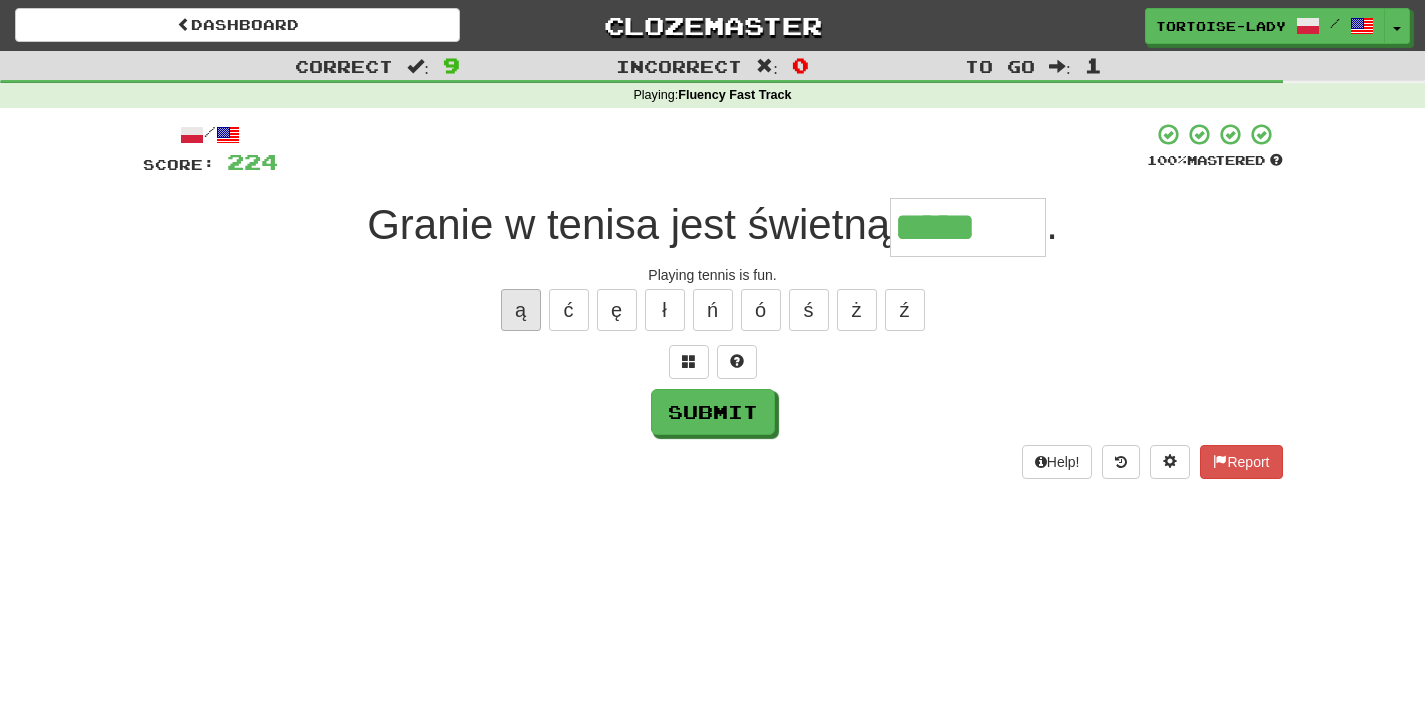 click on "ą" at bounding box center (521, 310) 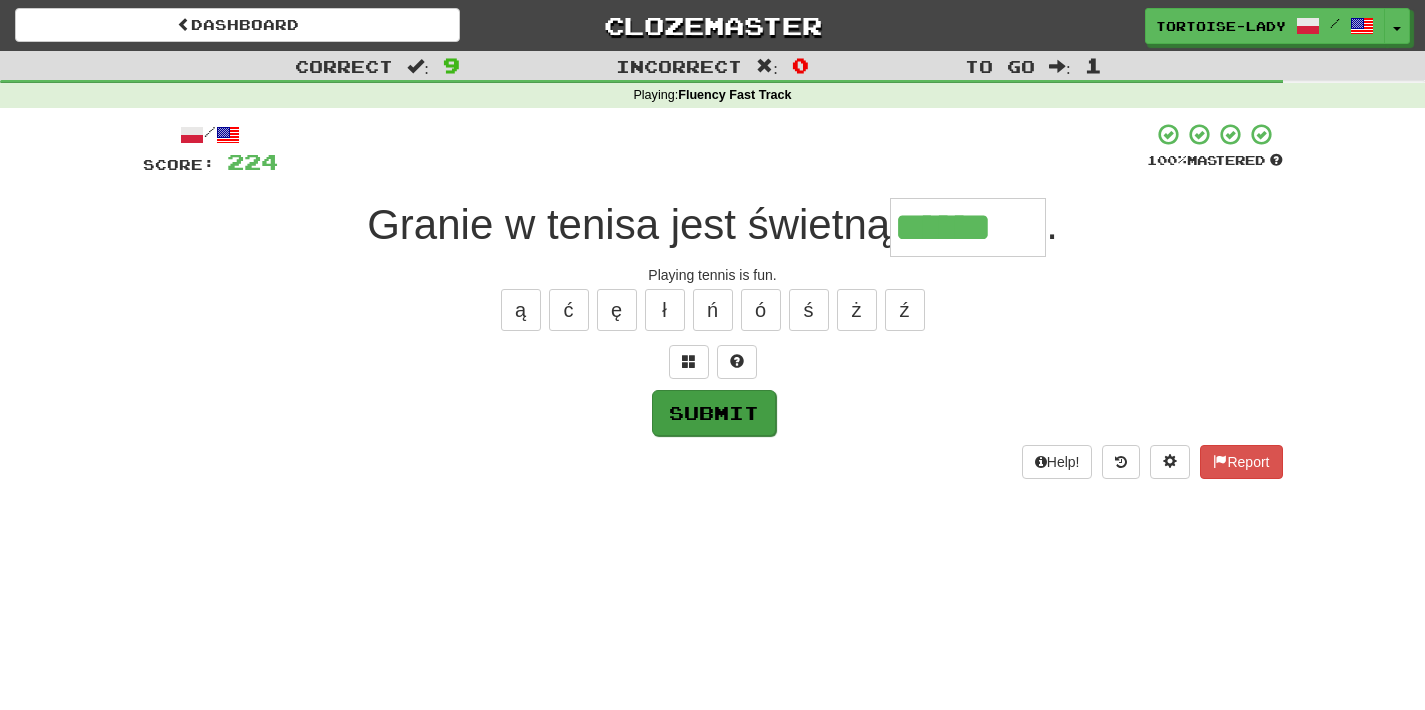 click on "Submit" at bounding box center [714, 413] 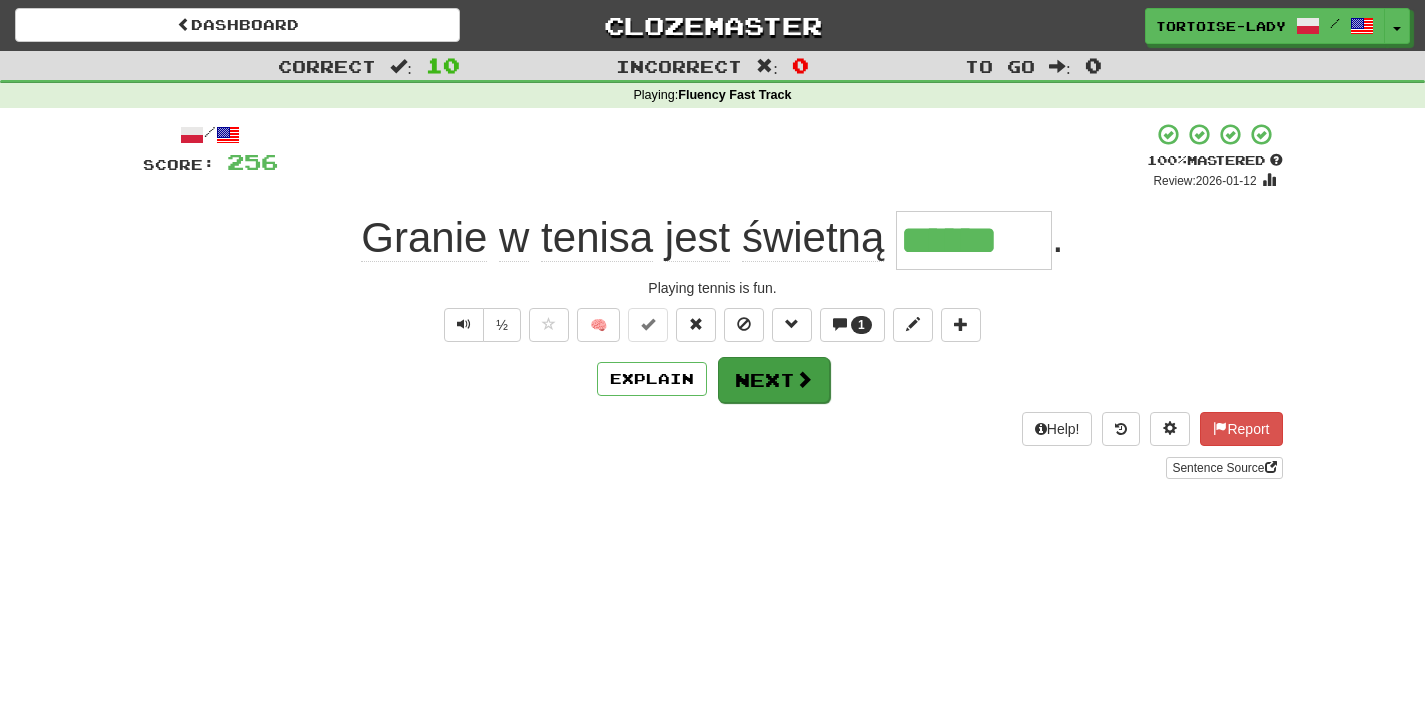 click on "Next" at bounding box center [774, 380] 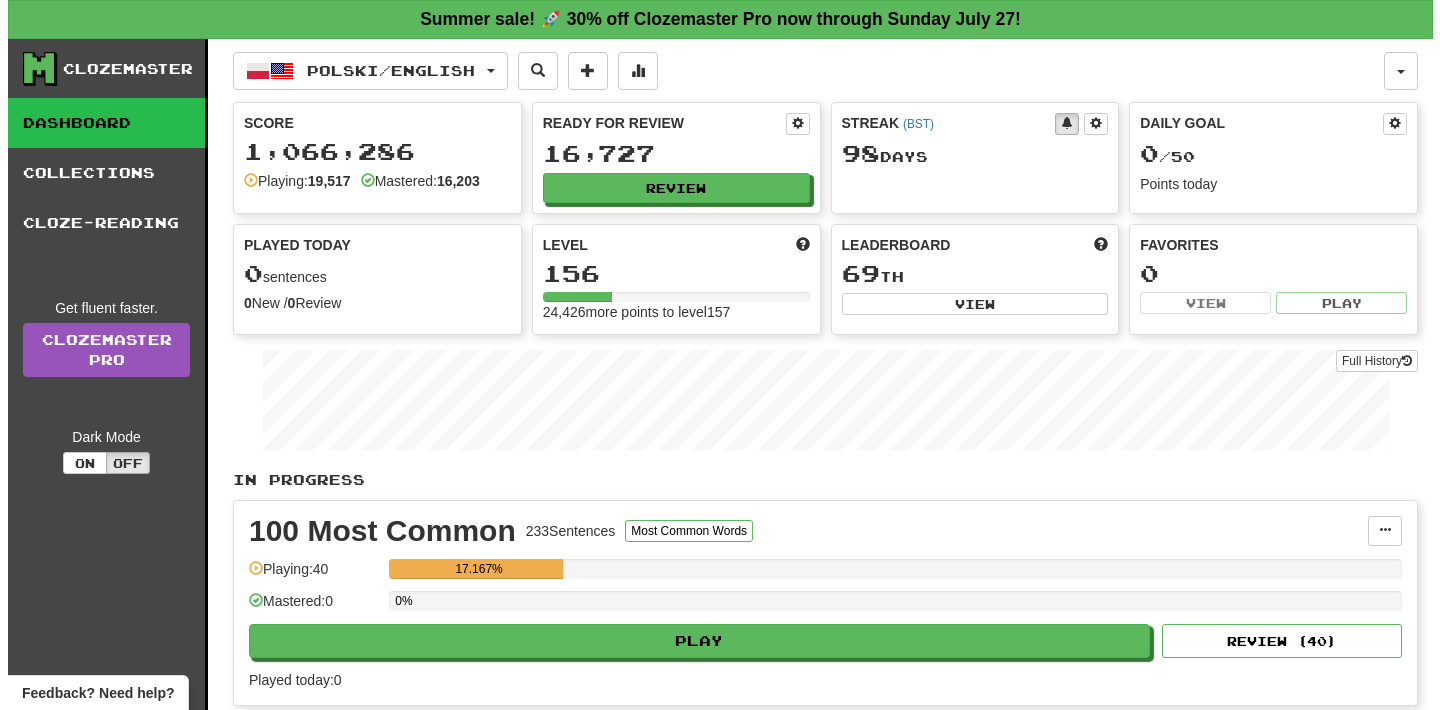 scroll, scrollTop: 1068, scrollLeft: 0, axis: vertical 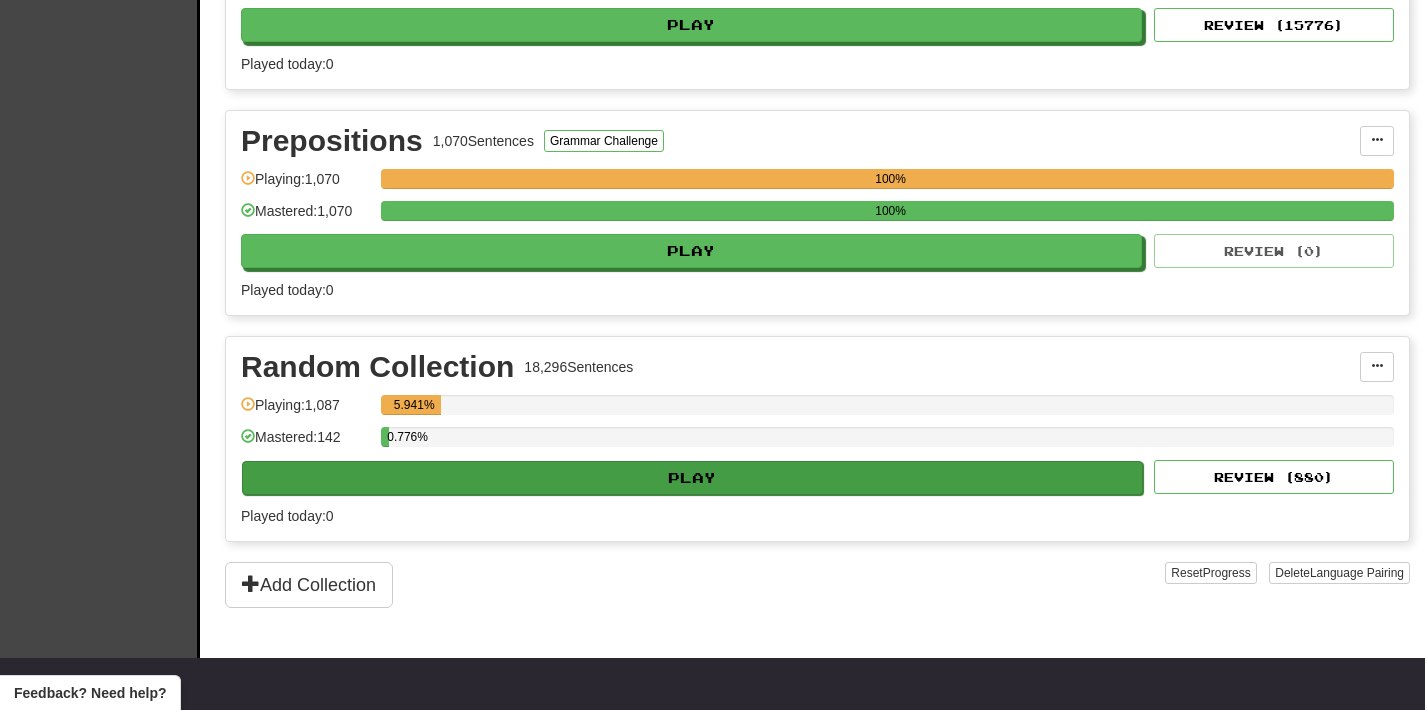click on "Play" at bounding box center (692, 478) 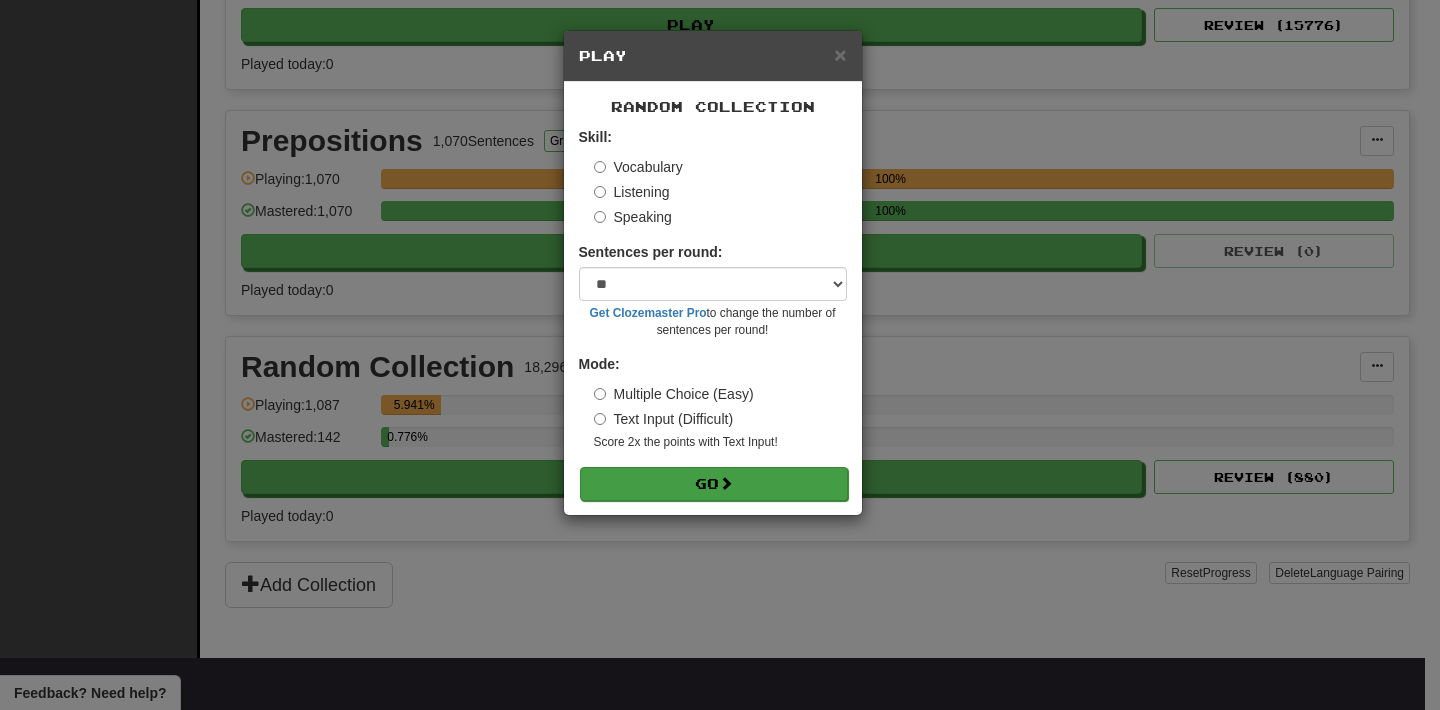 click on "Go" at bounding box center [714, 484] 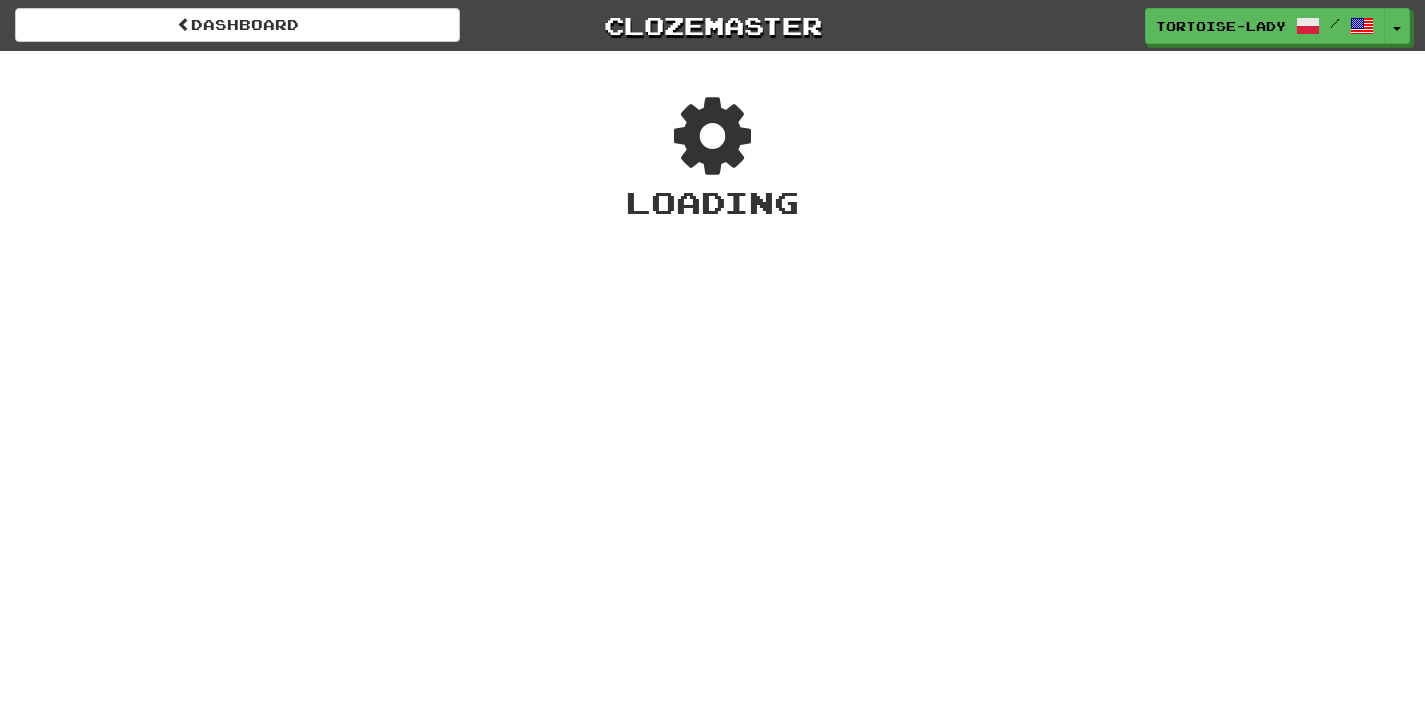scroll, scrollTop: 0, scrollLeft: 0, axis: both 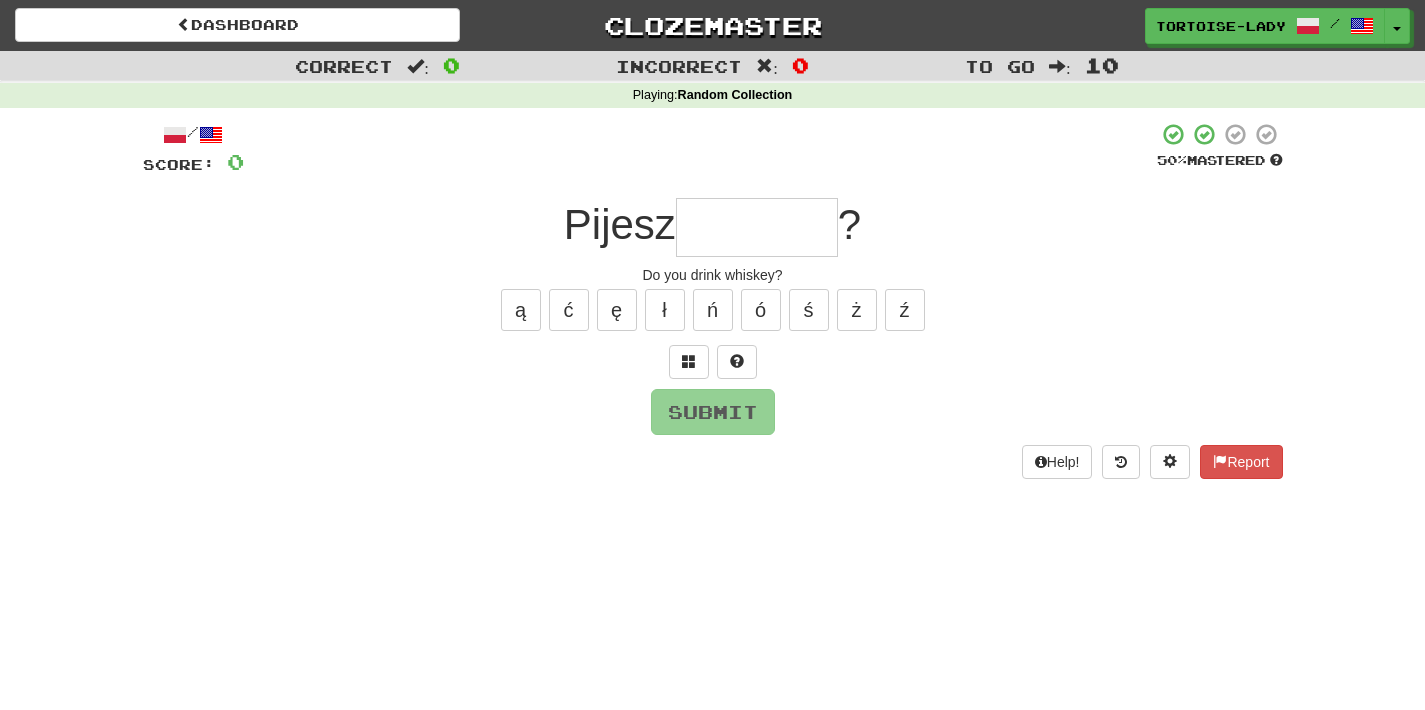 click at bounding box center (757, 227) 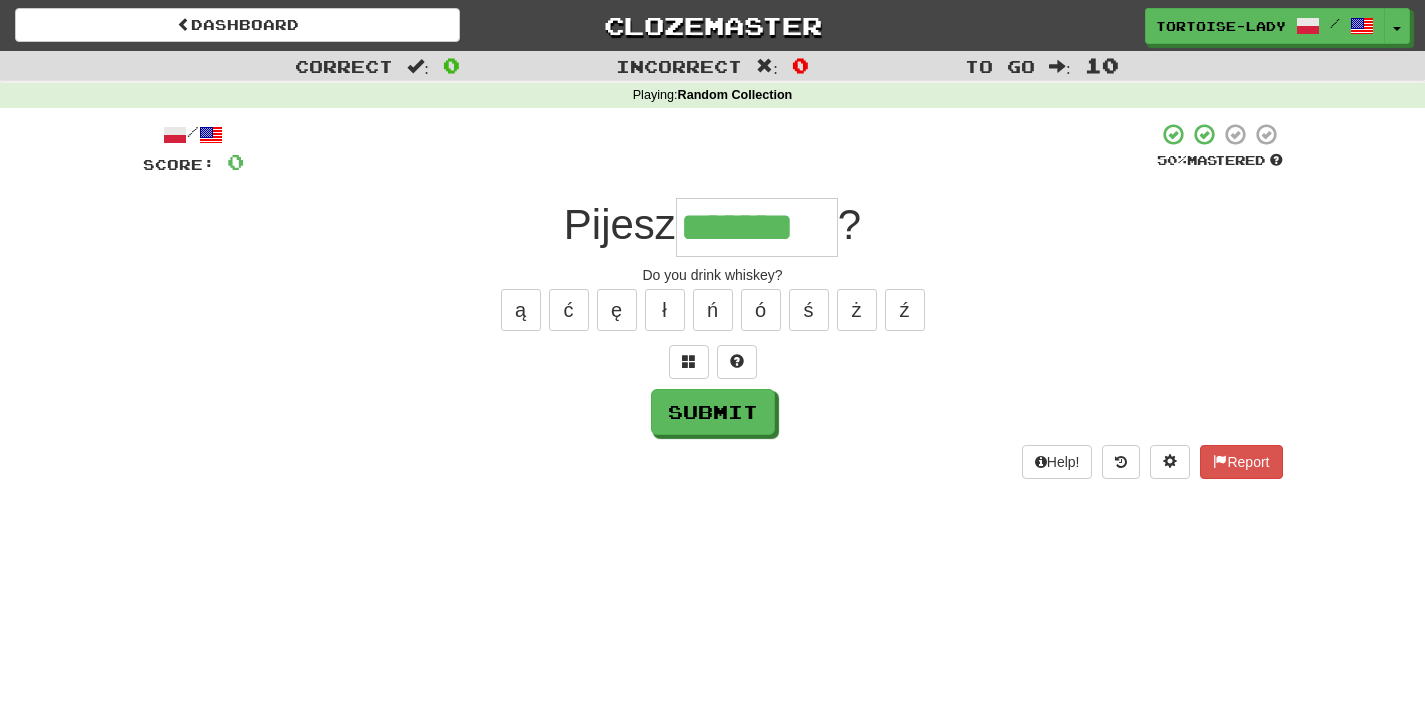 scroll, scrollTop: 0, scrollLeft: 0, axis: both 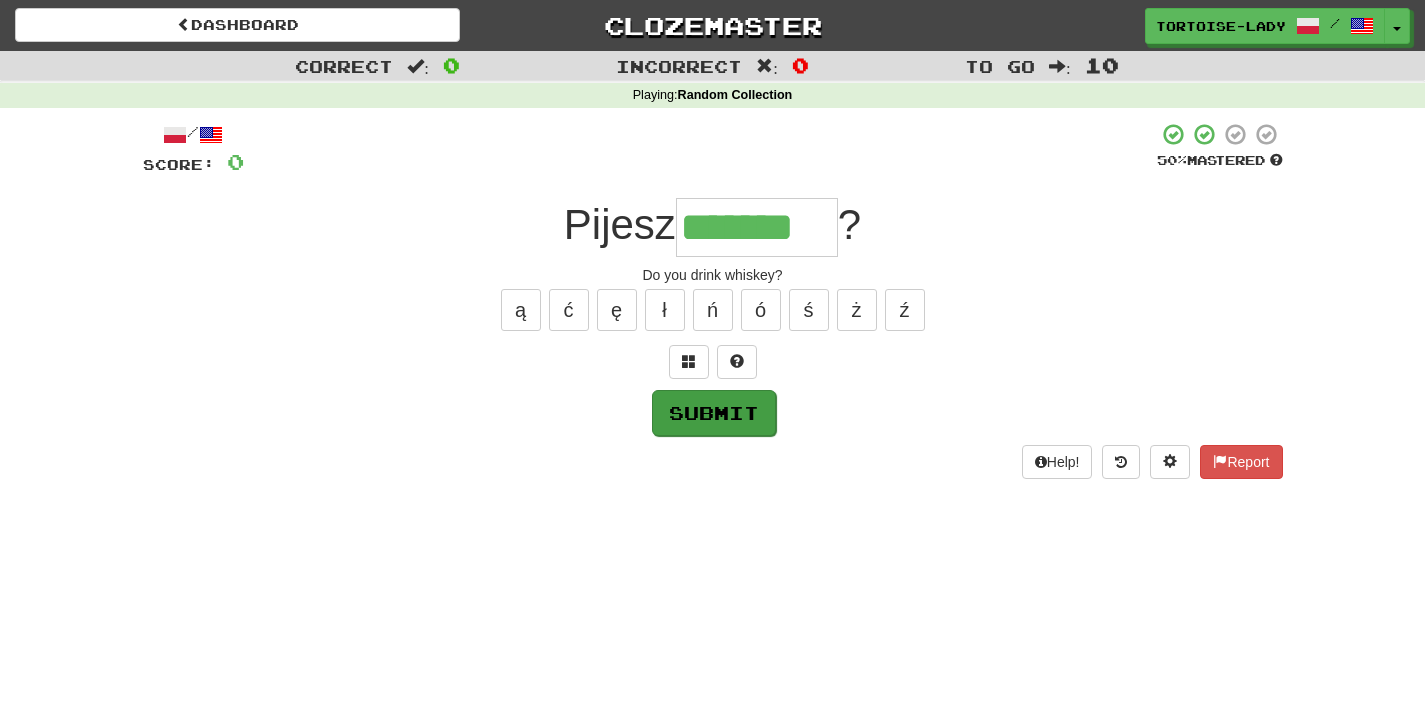 type on "*******" 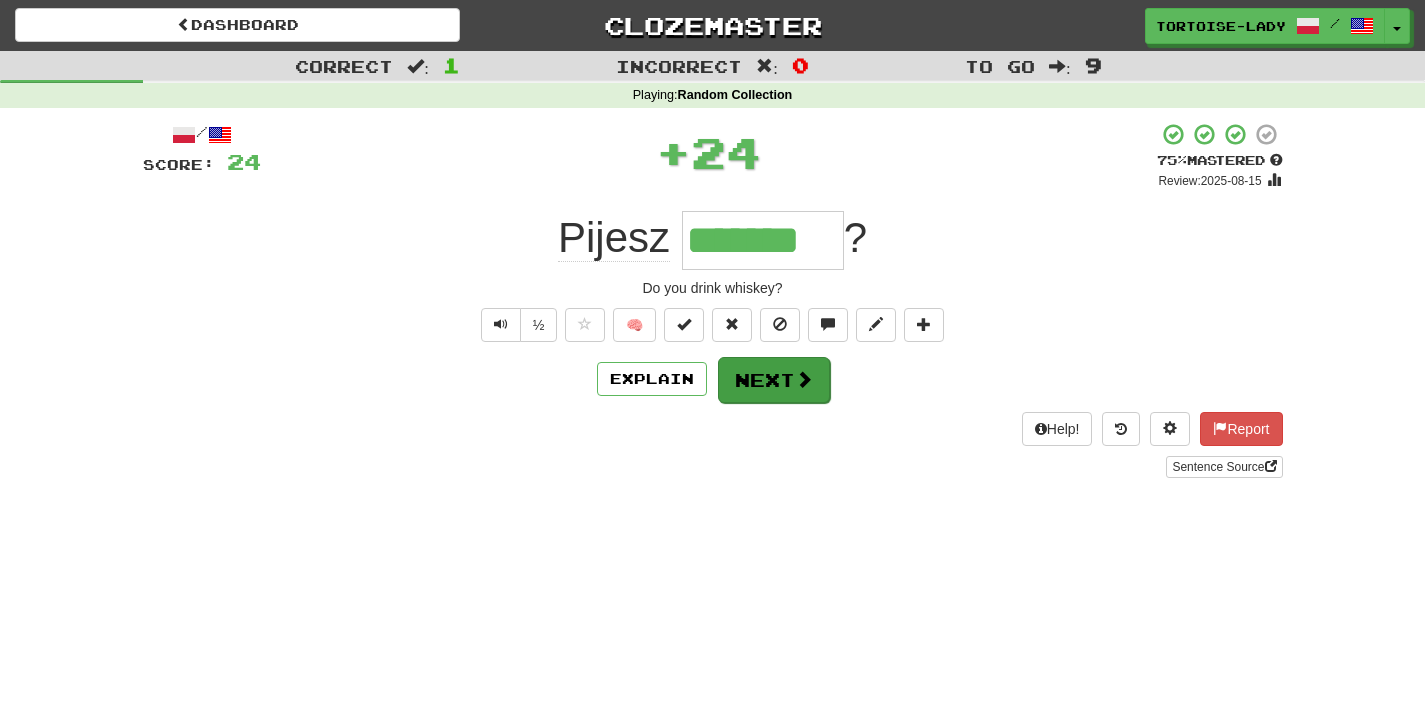 click on "Next" at bounding box center [774, 380] 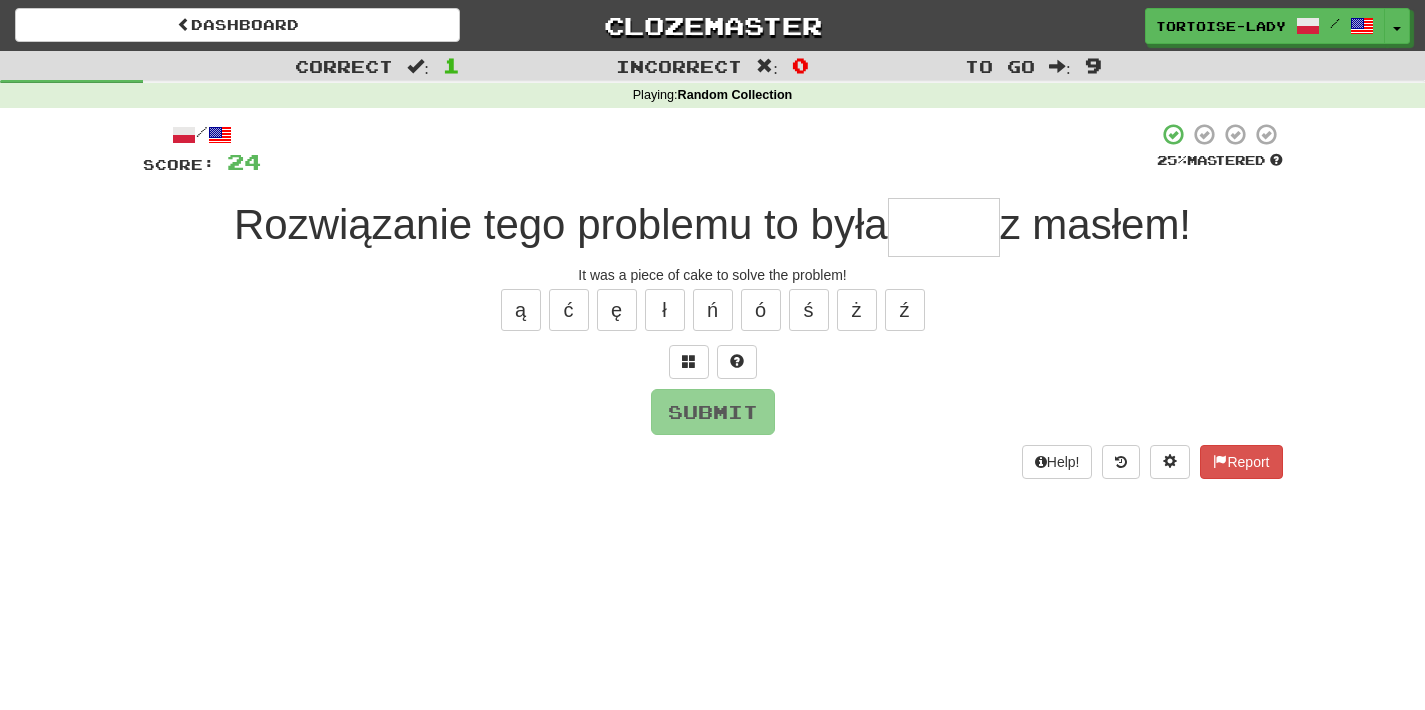 type on "*" 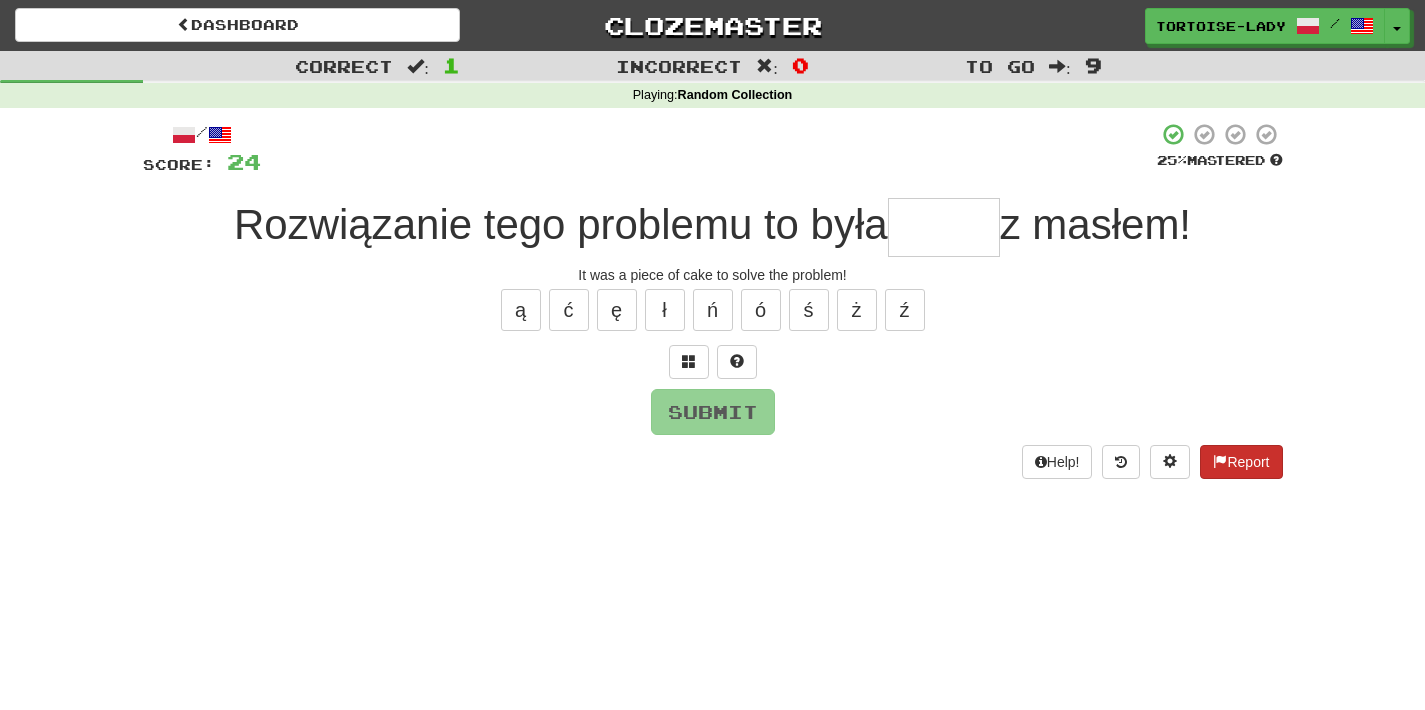 click on "Report" at bounding box center [1241, 462] 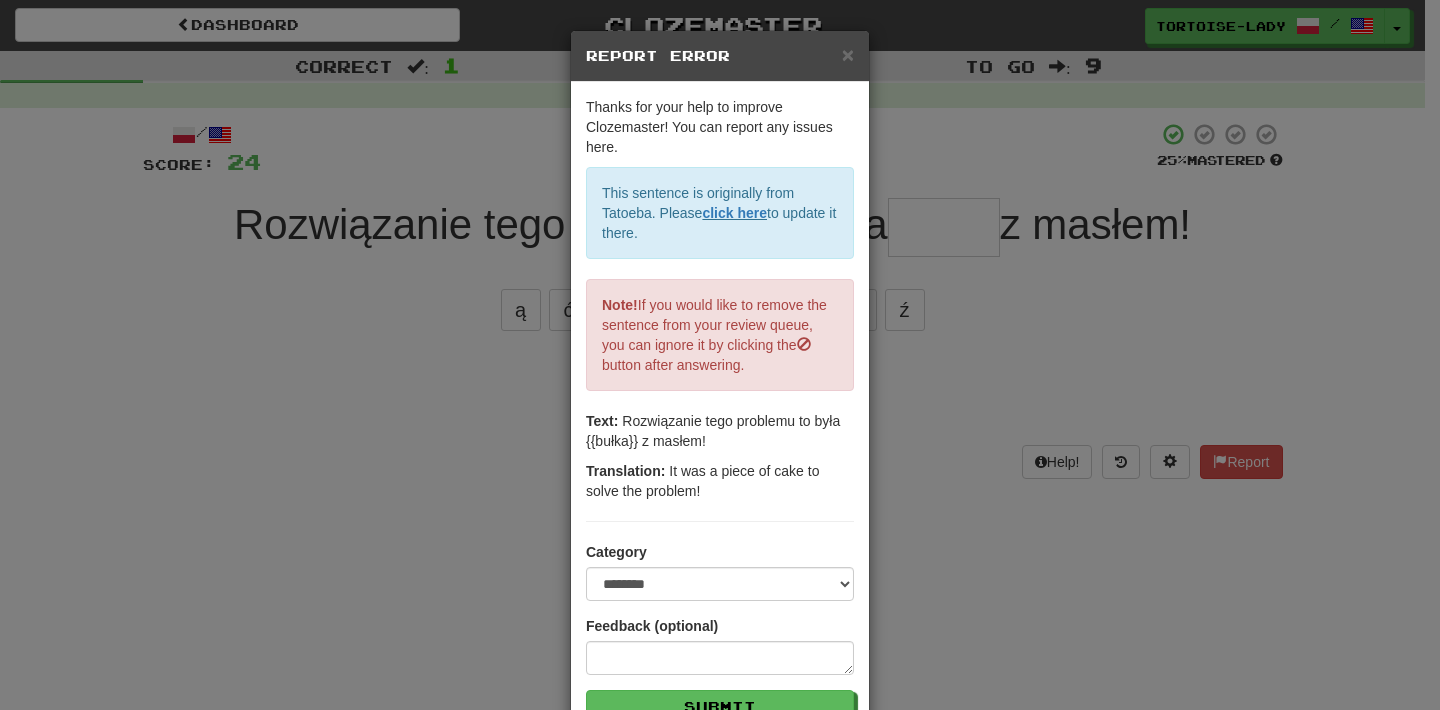 click on "Report Error" at bounding box center [720, 56] 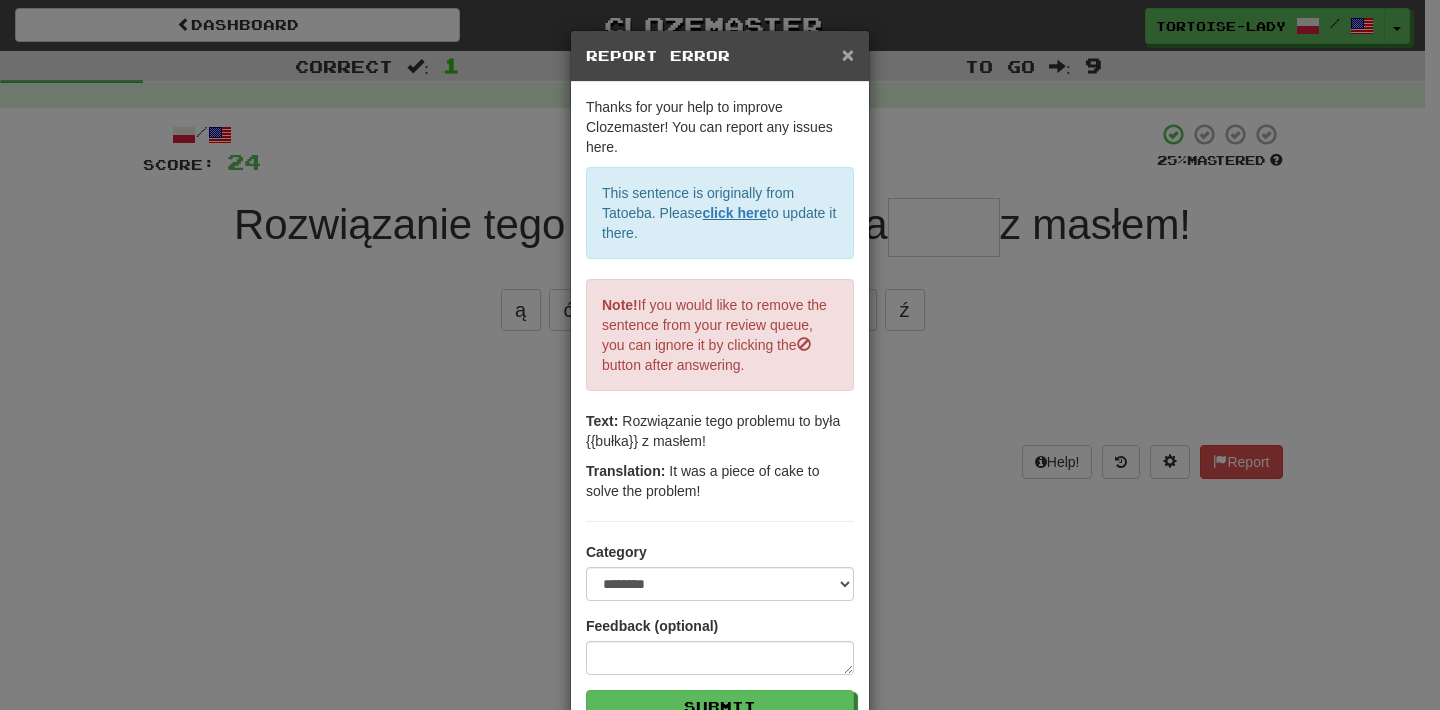 click on "×" at bounding box center (848, 54) 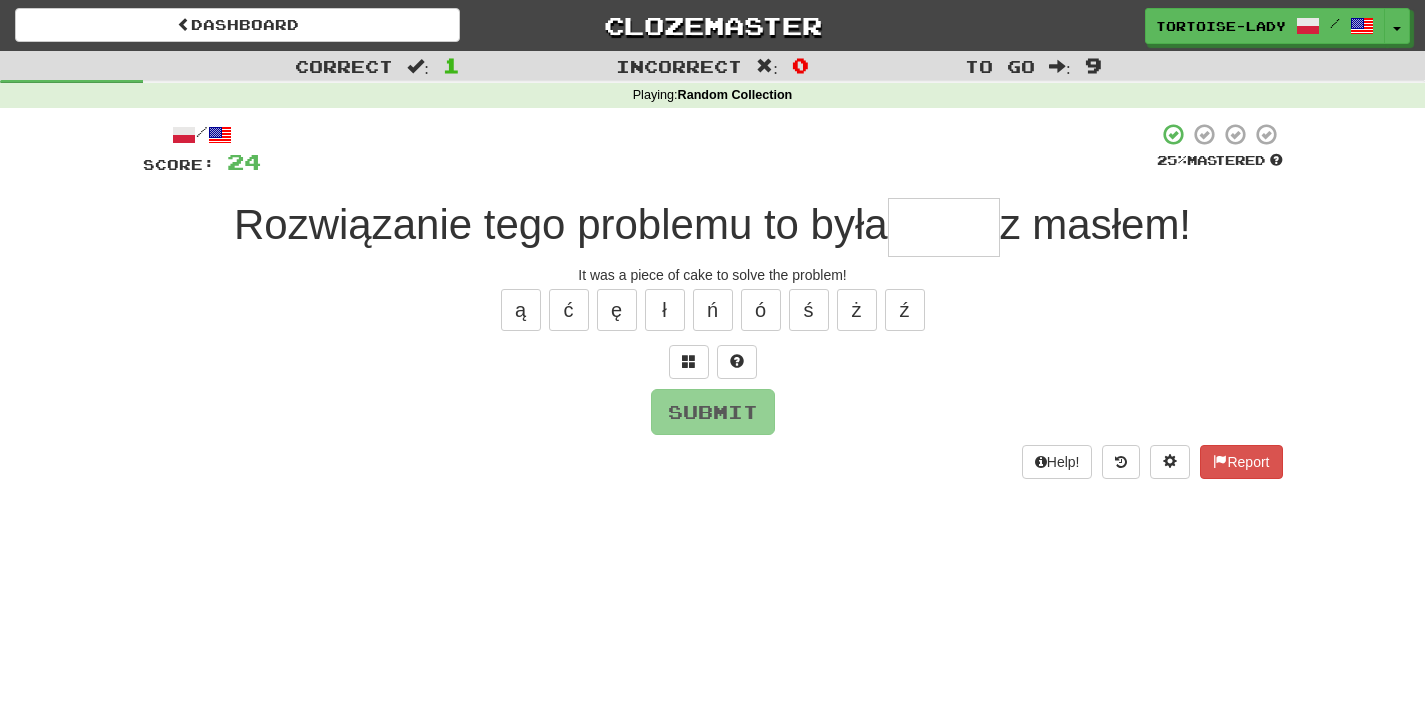 click at bounding box center (944, 227) 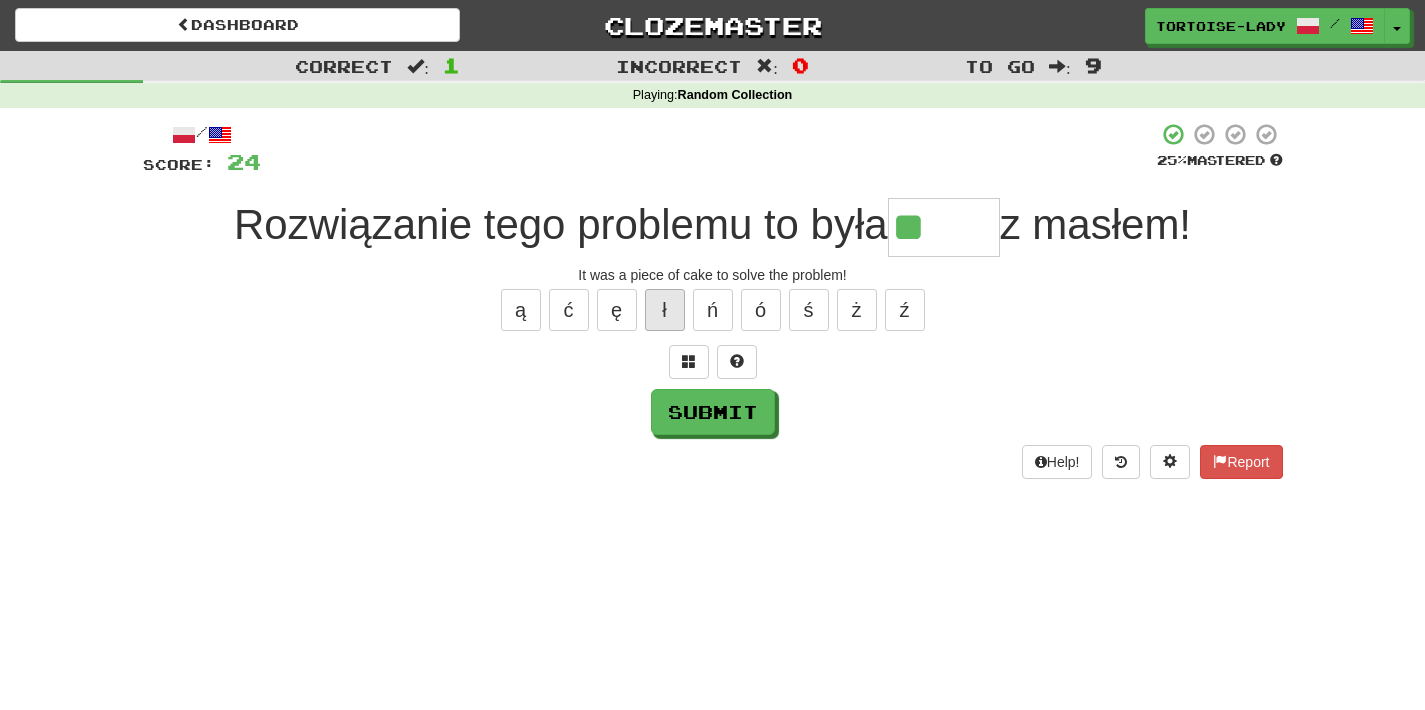 click on "ł" at bounding box center [665, 310] 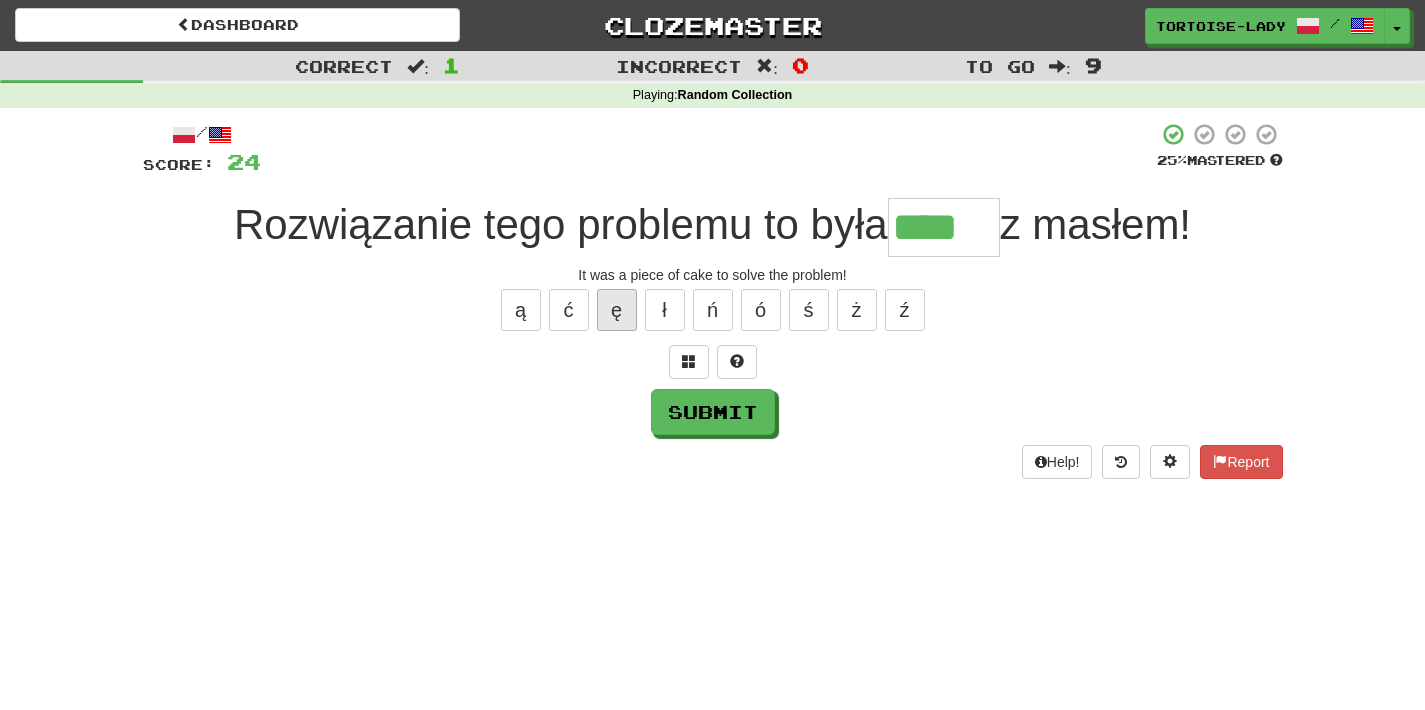 click on "ę" at bounding box center (617, 310) 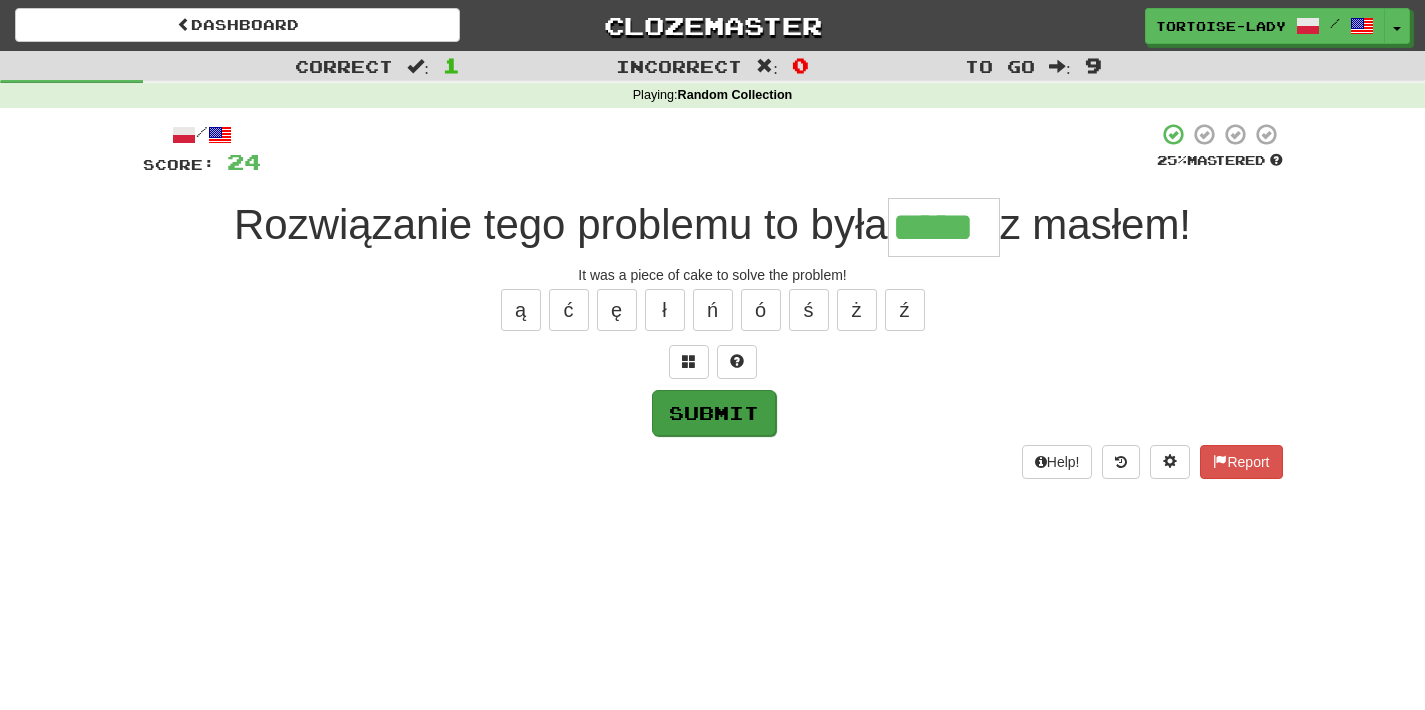 type on "*****" 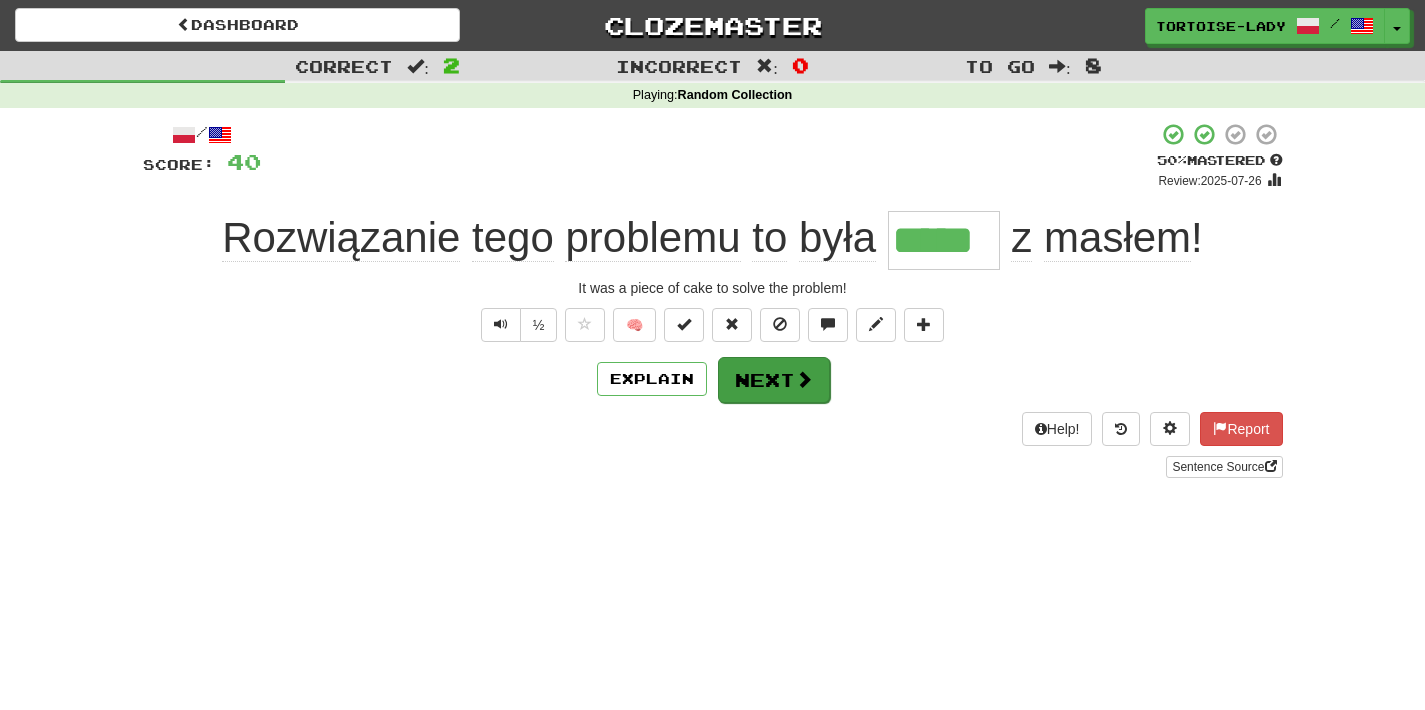 click on "Next" at bounding box center [774, 380] 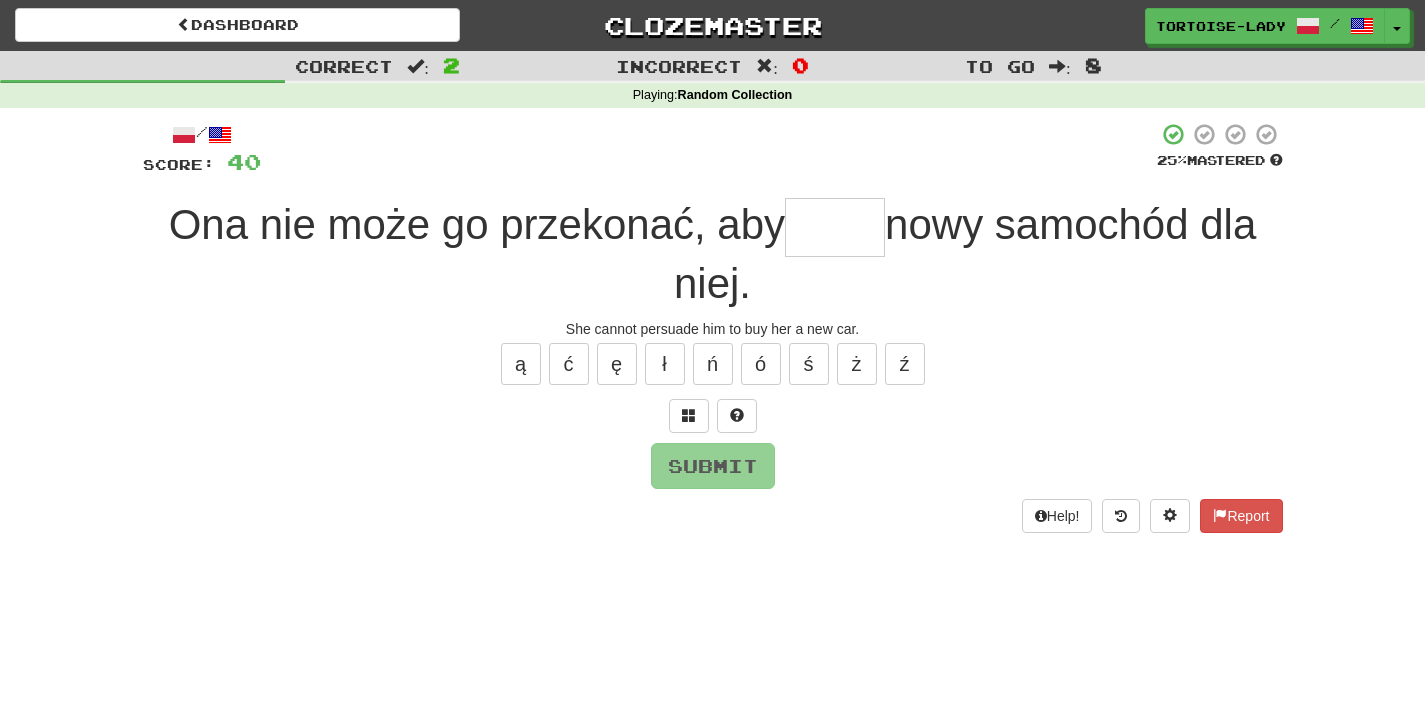 click on "ó" at bounding box center [761, 364] 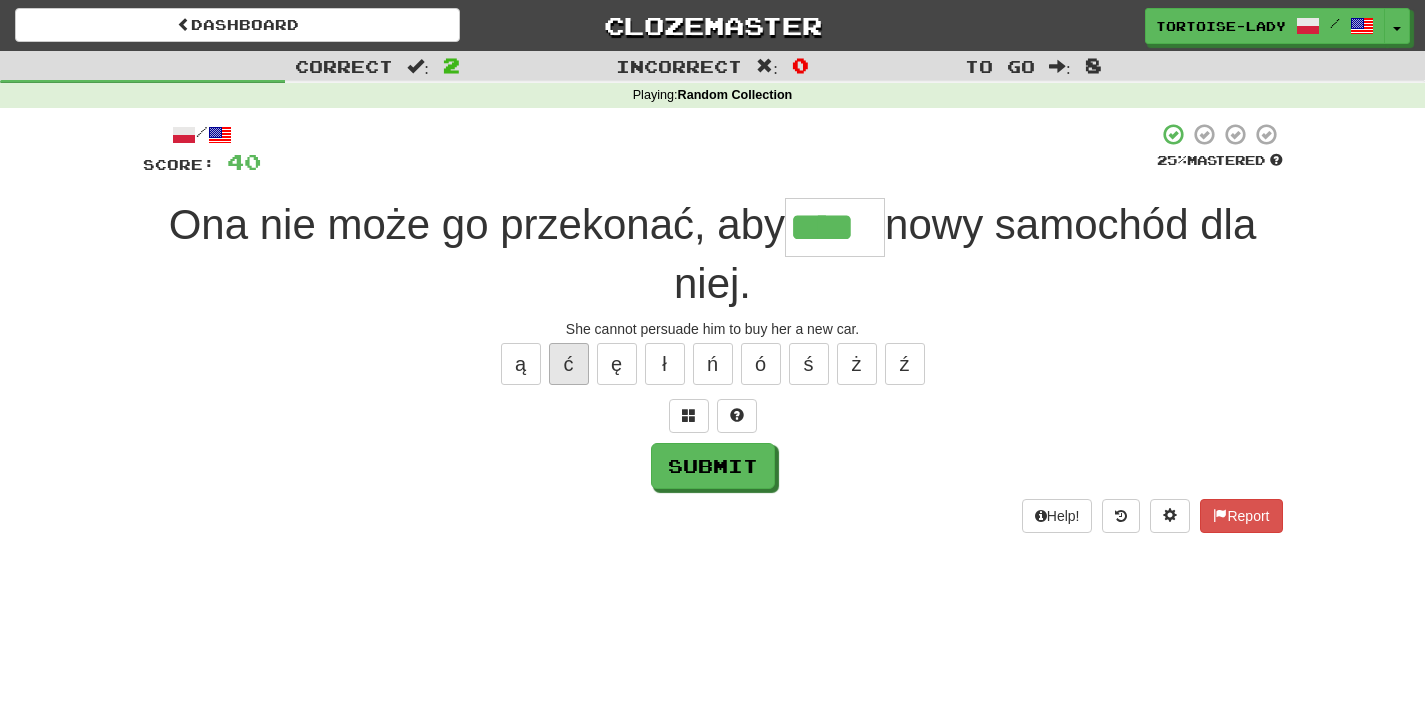 click on "ć" at bounding box center [569, 364] 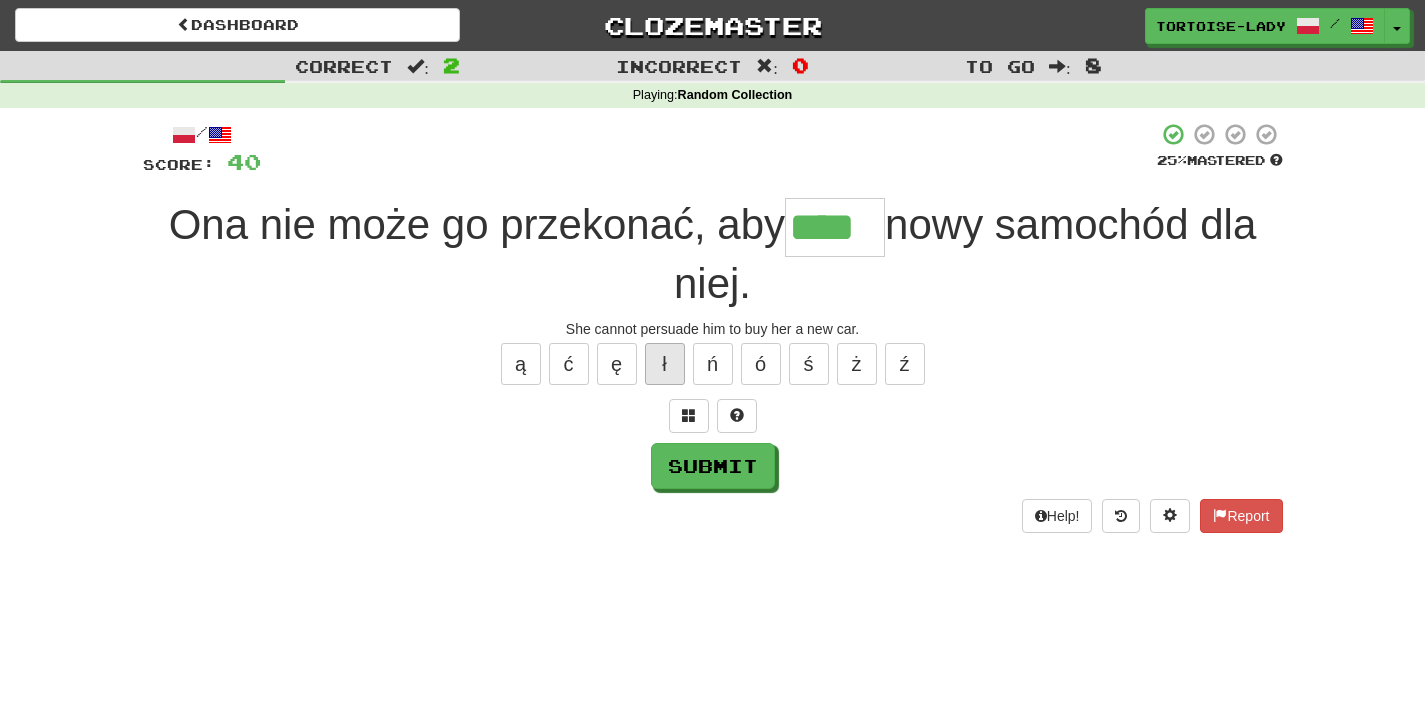 click on "ł" at bounding box center [665, 364] 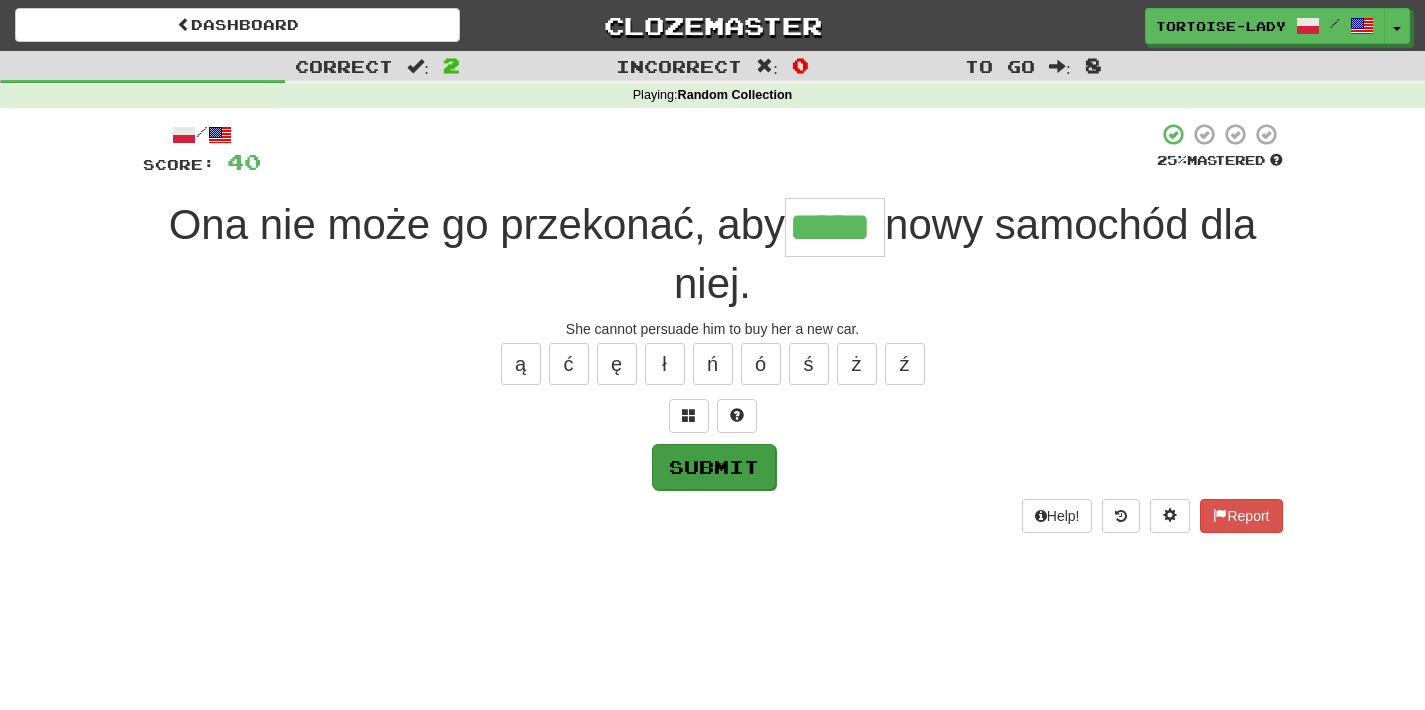 click on "Submit" at bounding box center [714, 467] 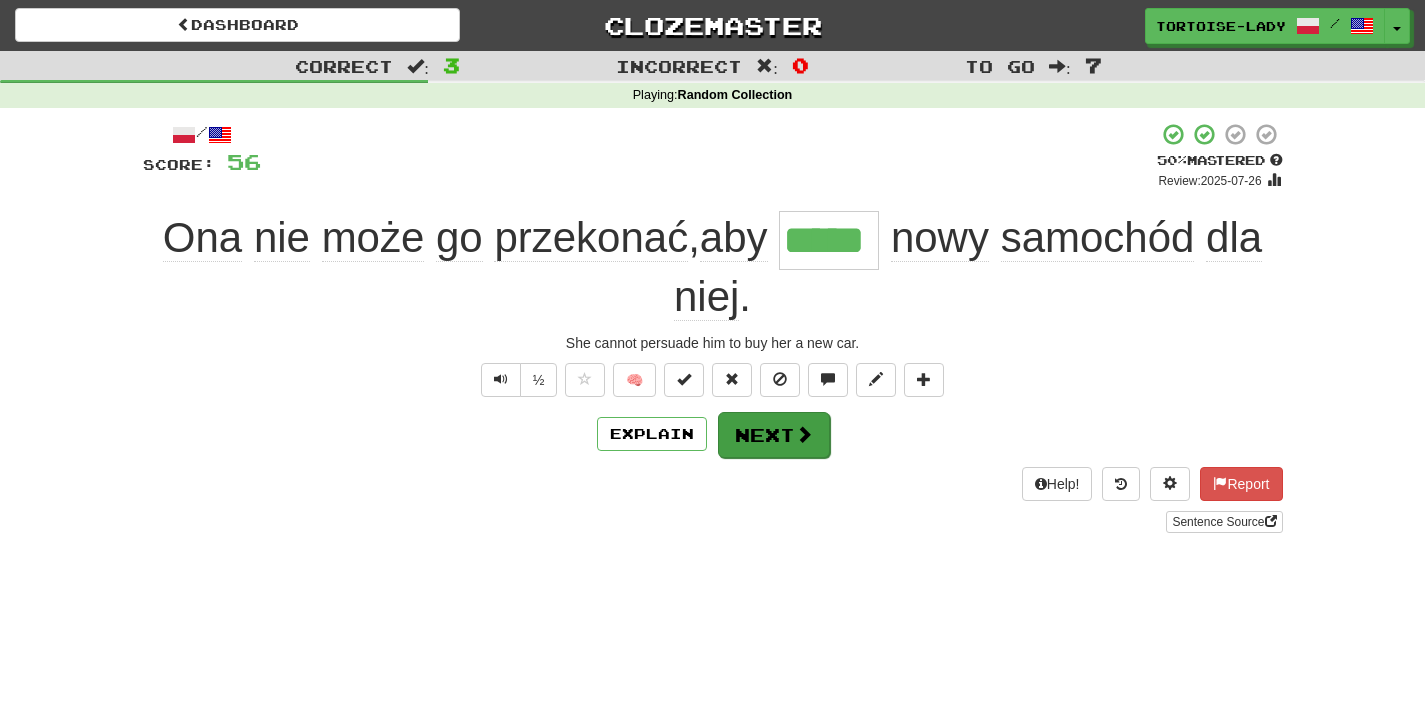 click on "Next" at bounding box center [774, 435] 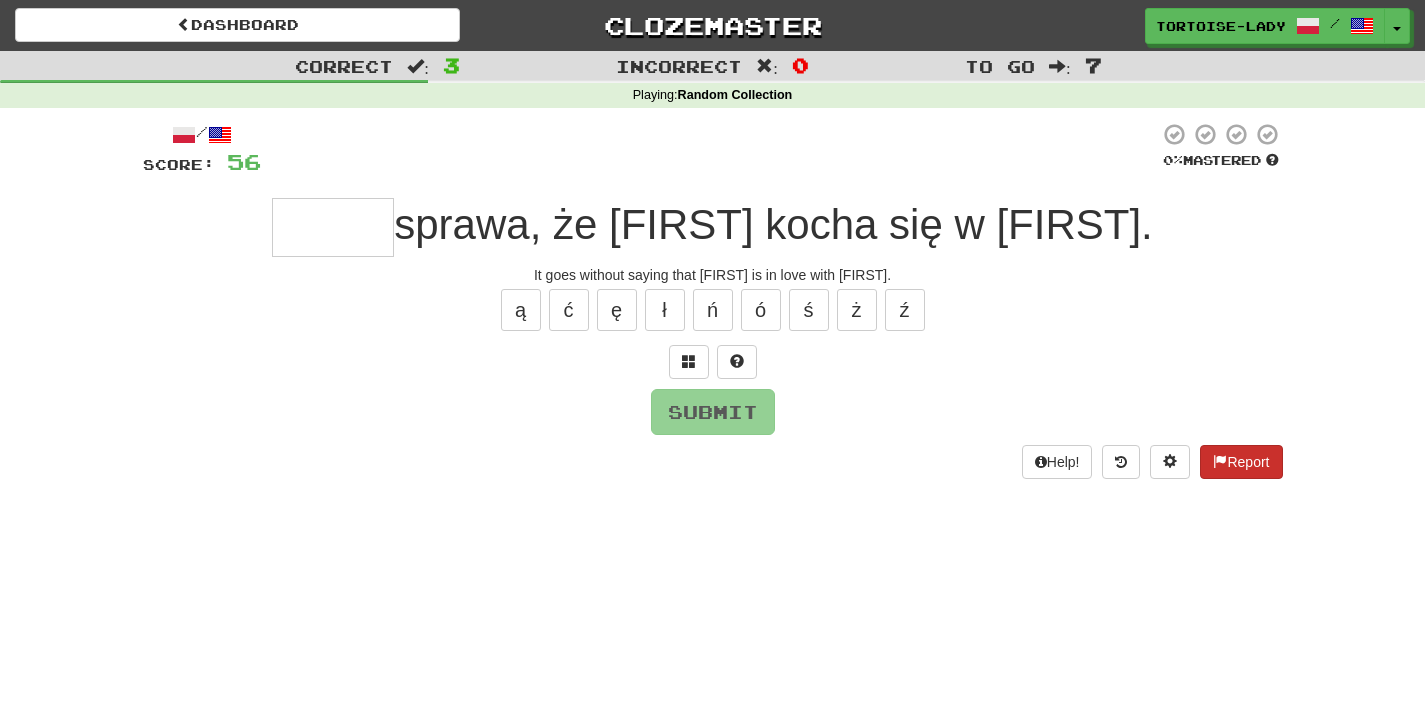 click on "Report" at bounding box center (1241, 462) 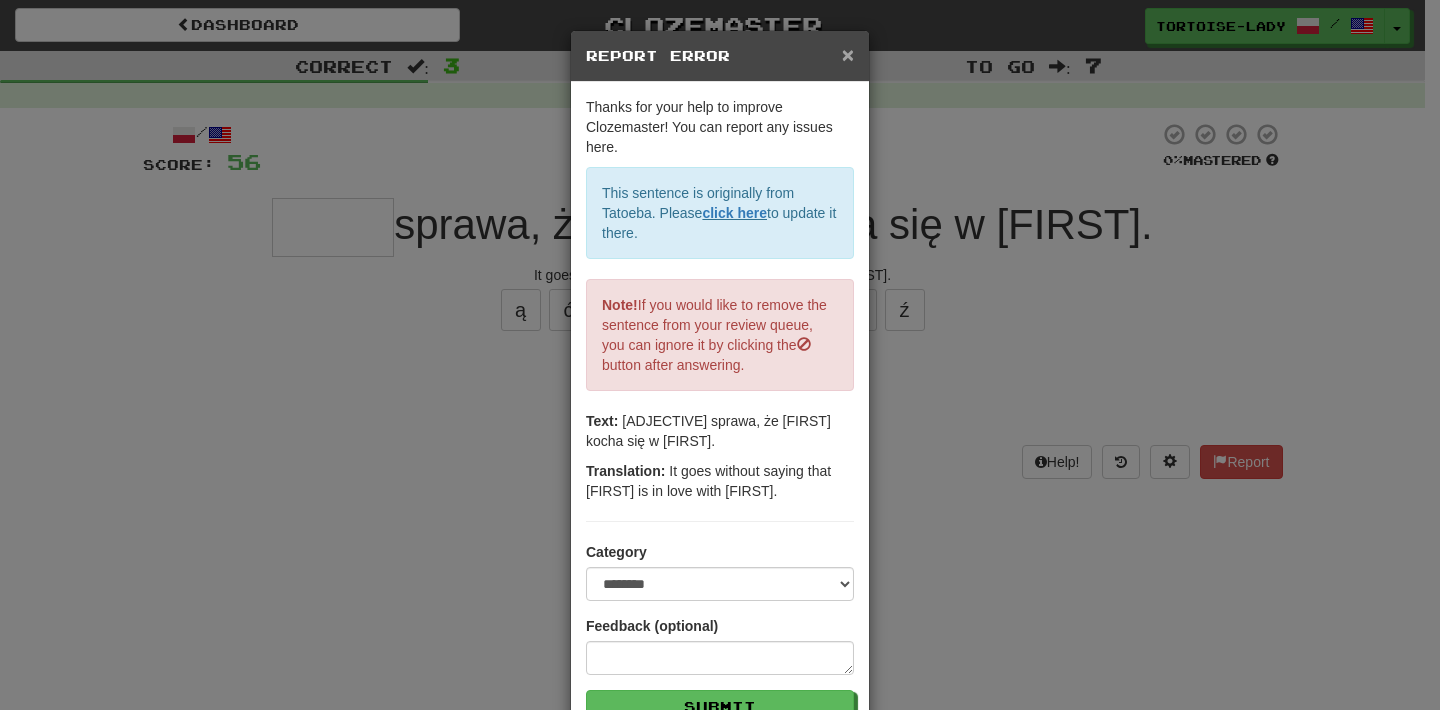 click on "×" at bounding box center [848, 54] 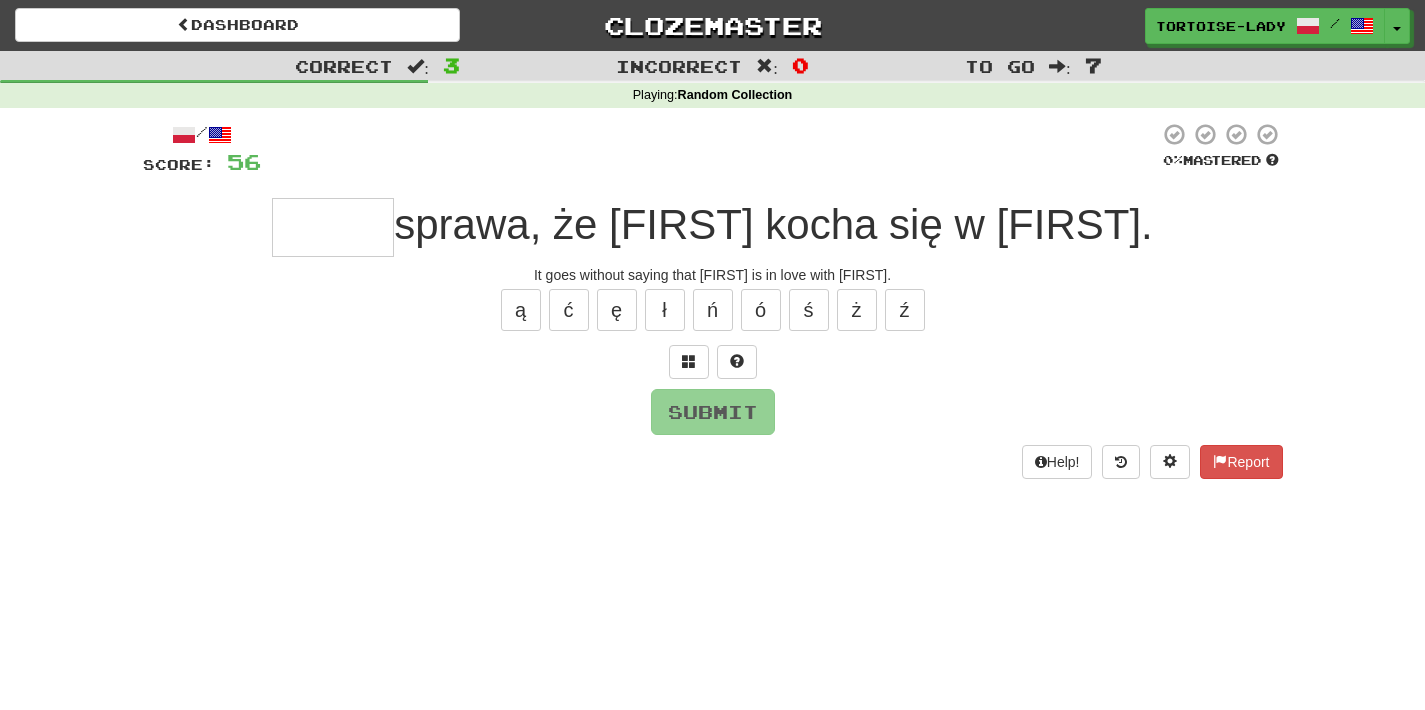 click at bounding box center (333, 227) 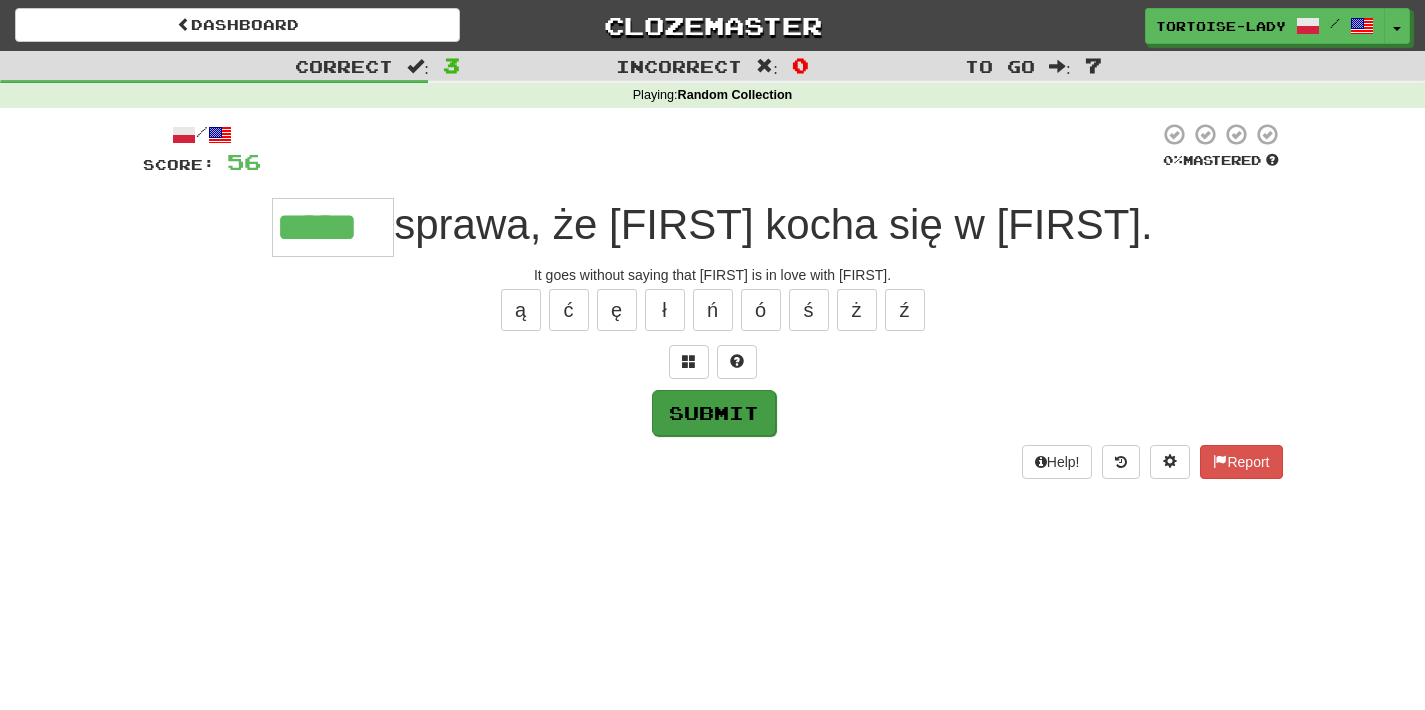 click on "Submit" at bounding box center (714, 413) 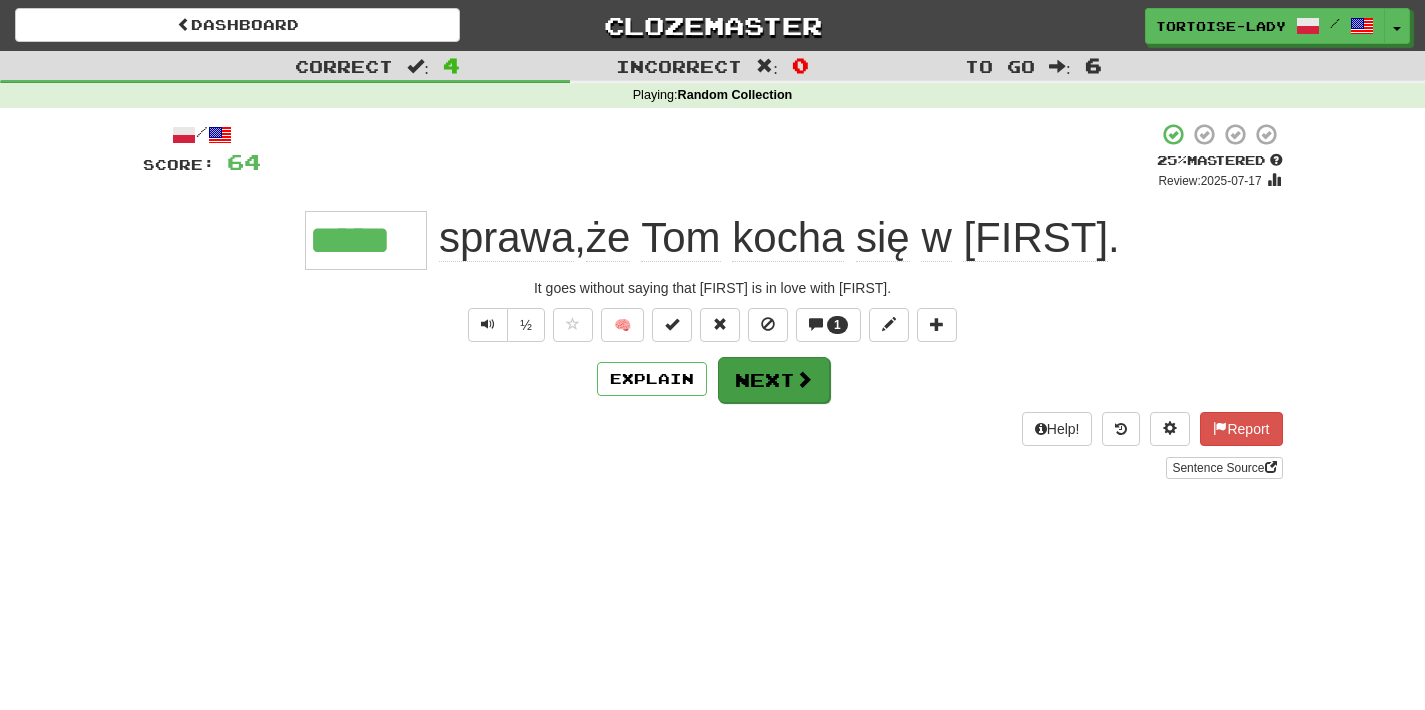 click on "Next" at bounding box center (774, 380) 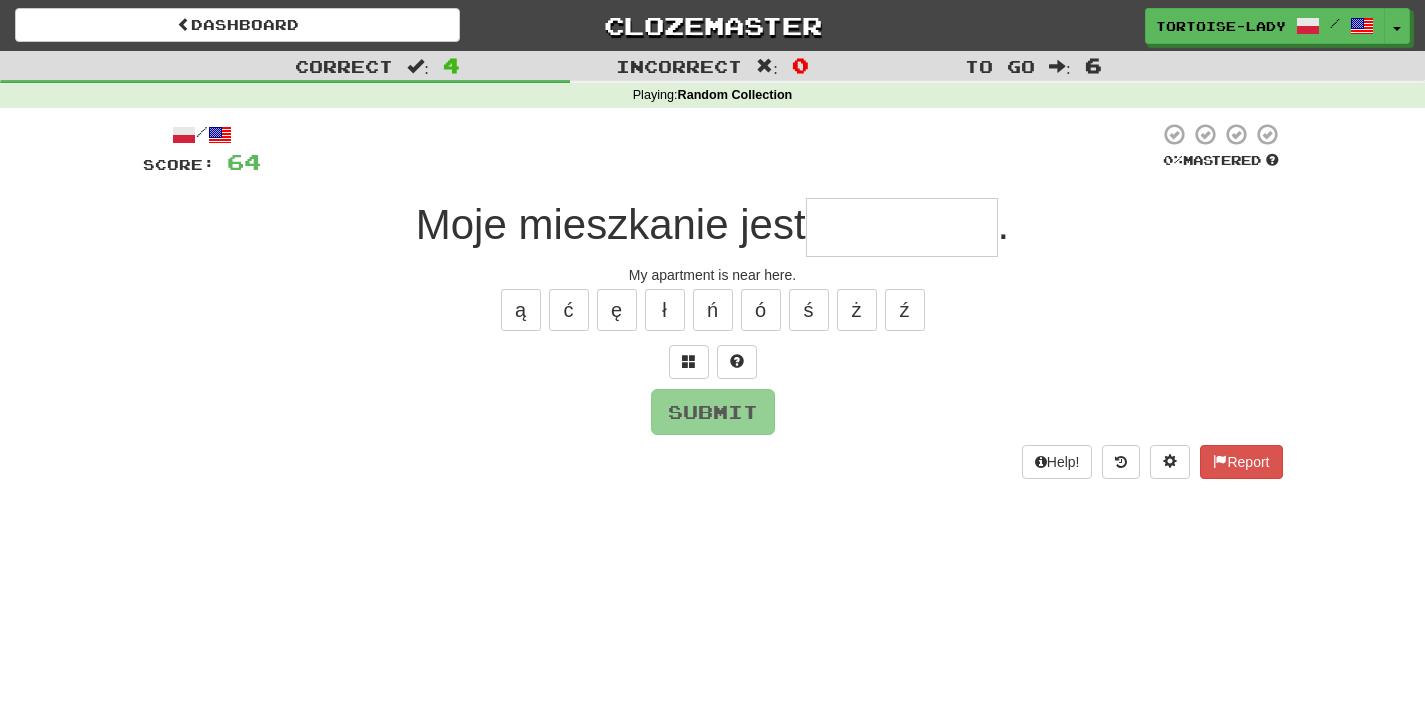 type on "*" 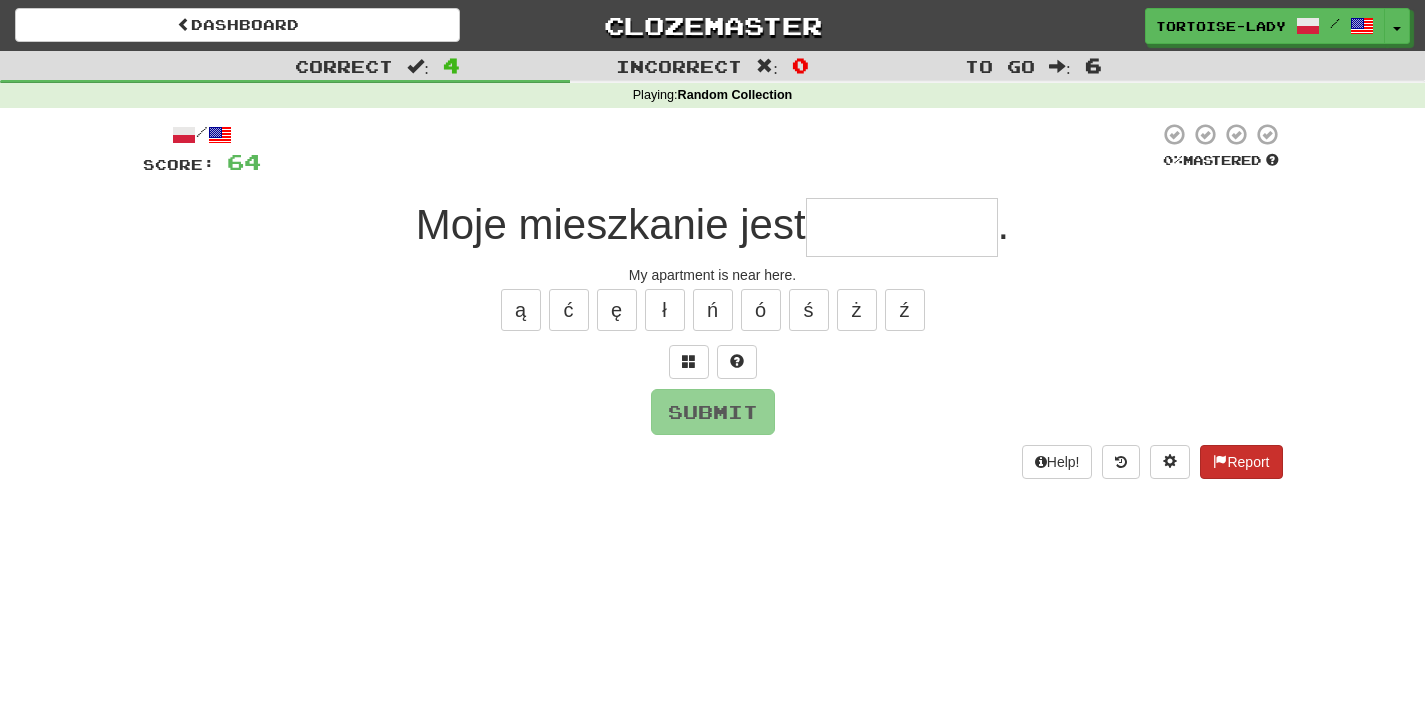 click at bounding box center [1220, 461] 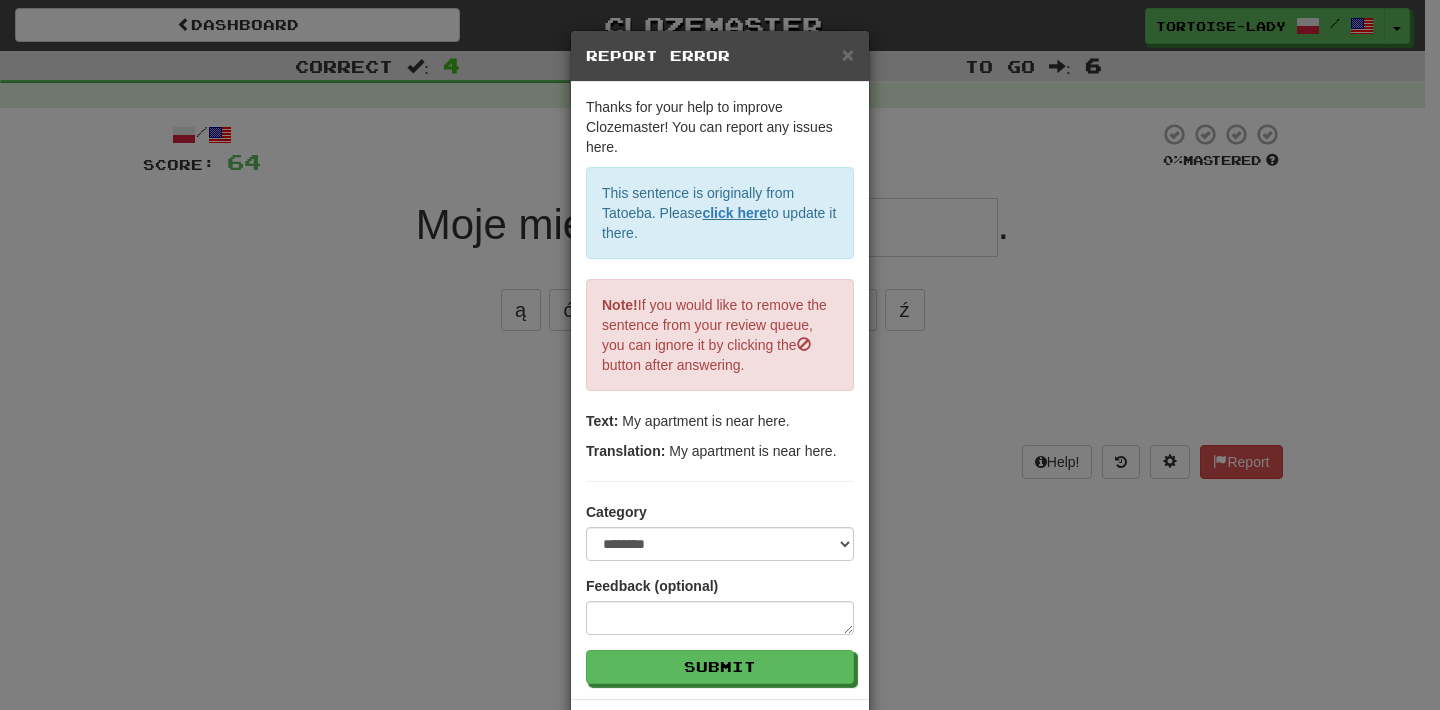 click on "Report Error" at bounding box center [720, 56] 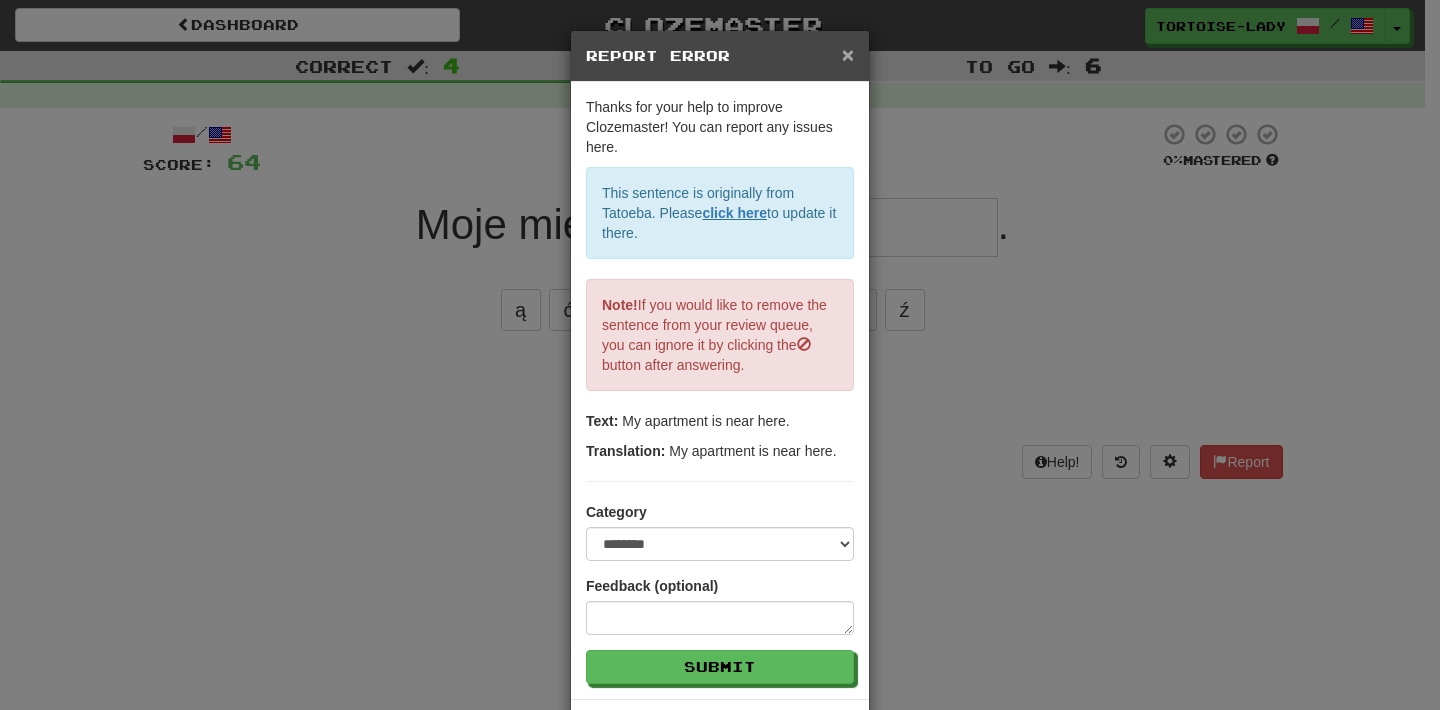 click on "×" at bounding box center [848, 54] 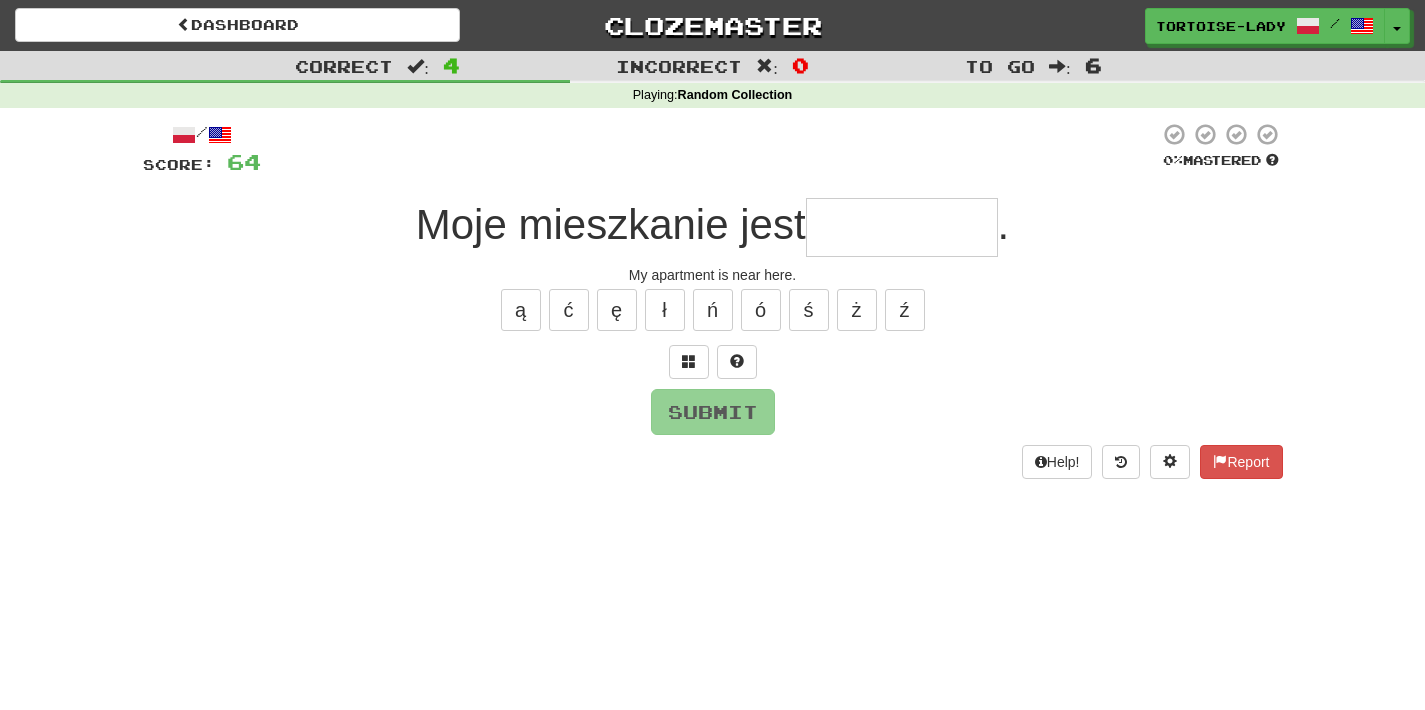 click at bounding box center [902, 227] 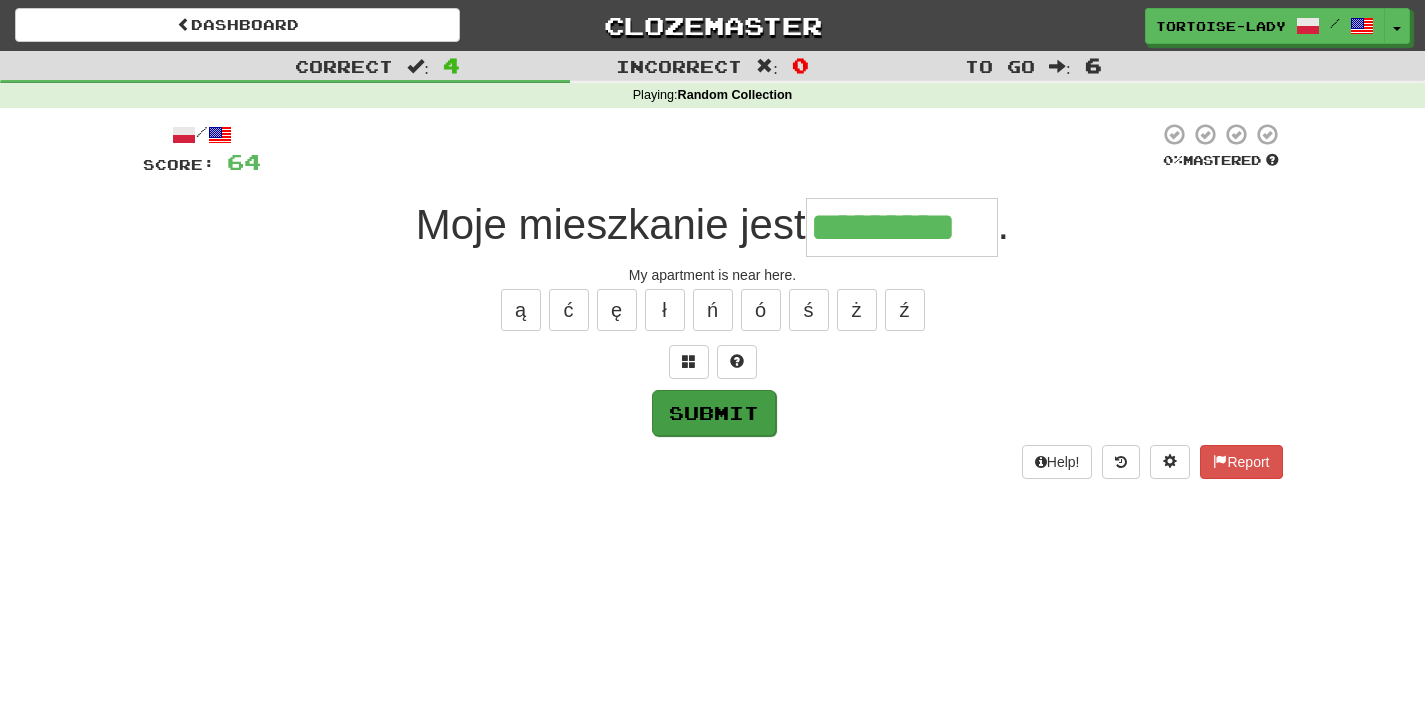 type on "*********" 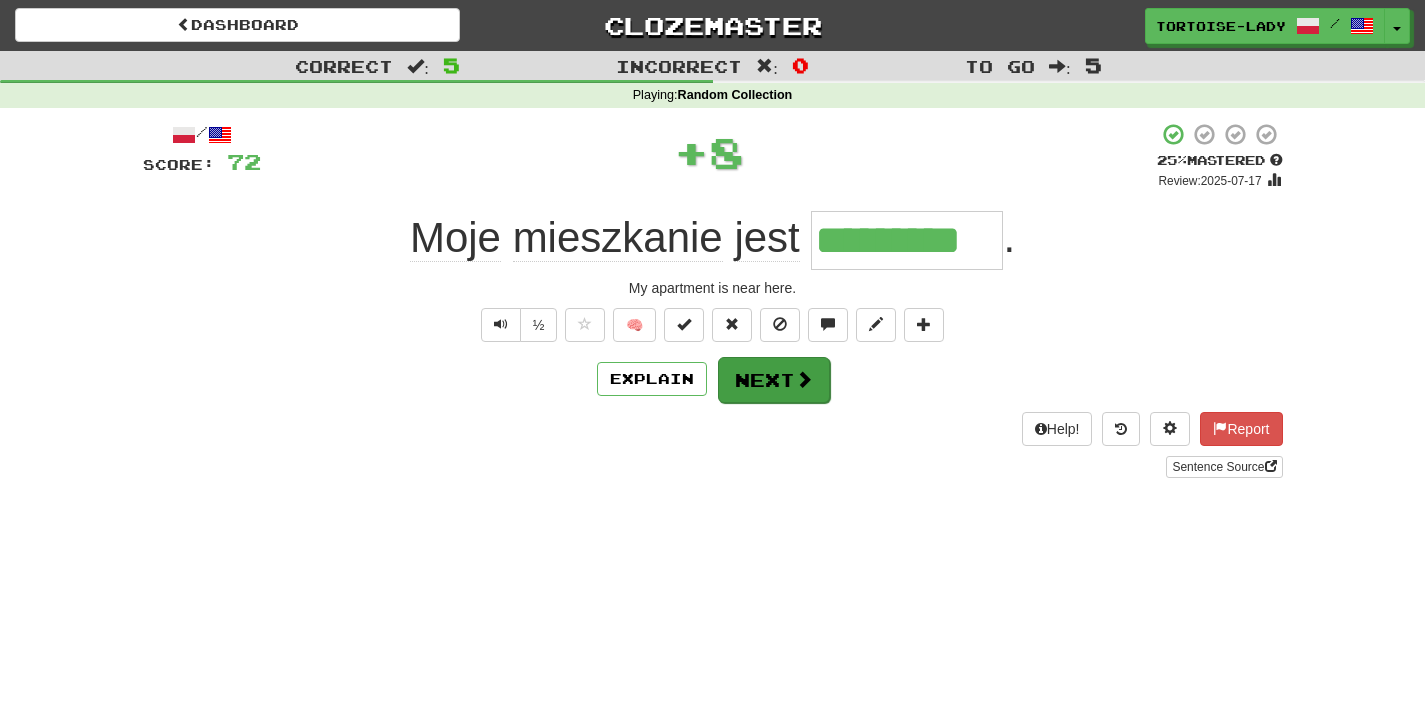click on "Next" at bounding box center (774, 380) 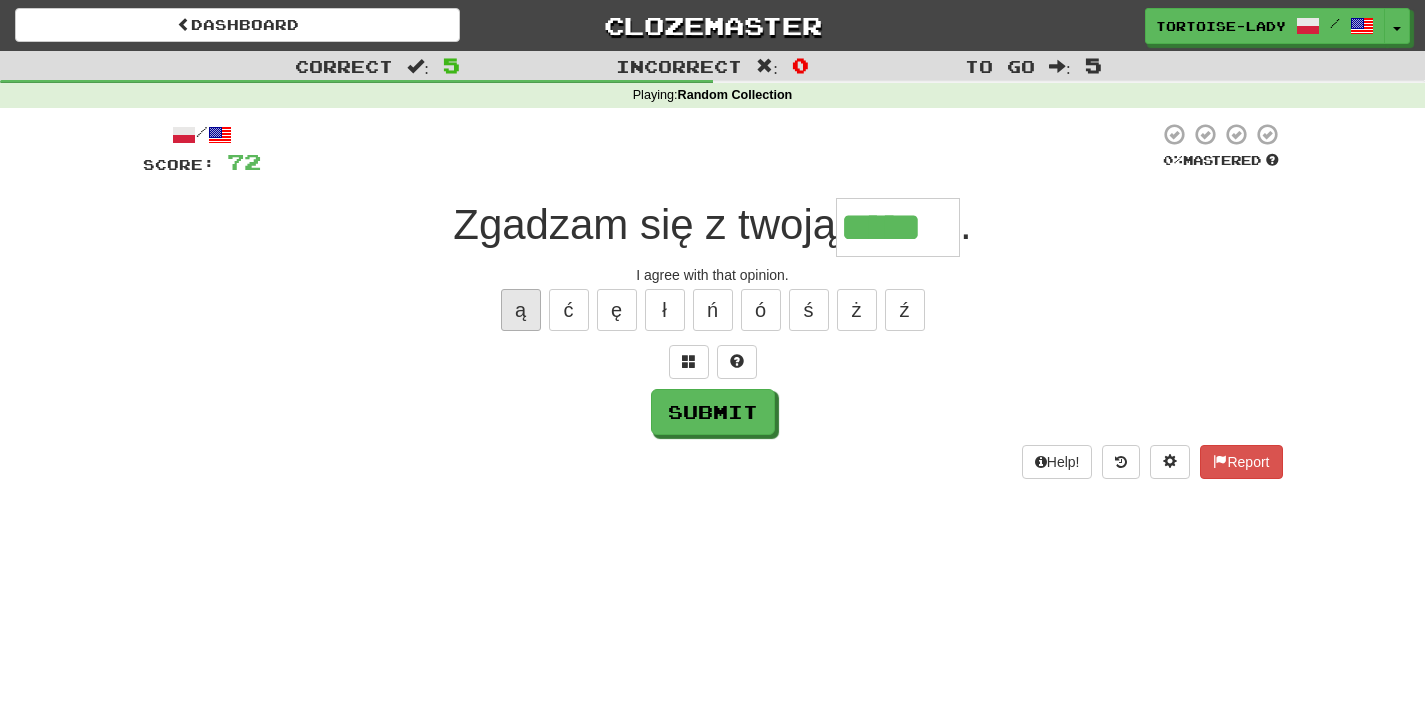 click on "ą" at bounding box center (521, 310) 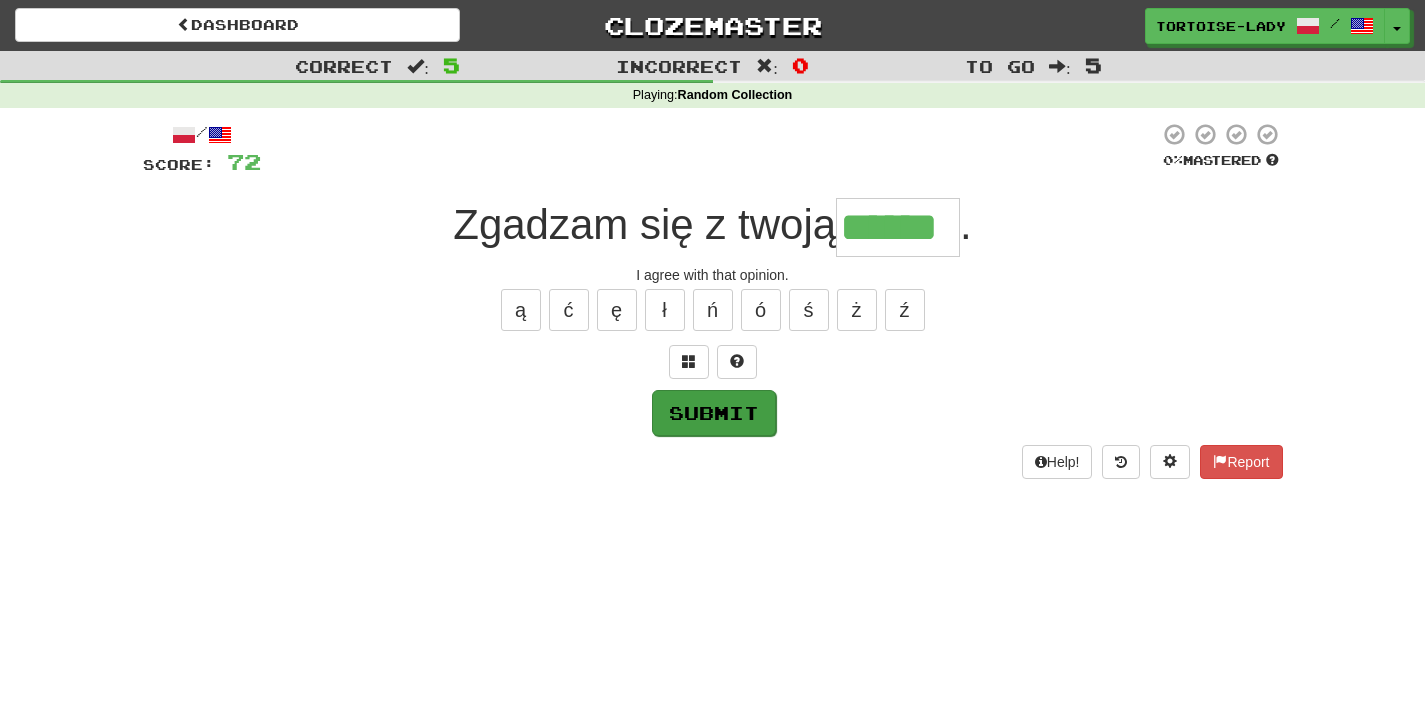 click on "Submit" at bounding box center [714, 413] 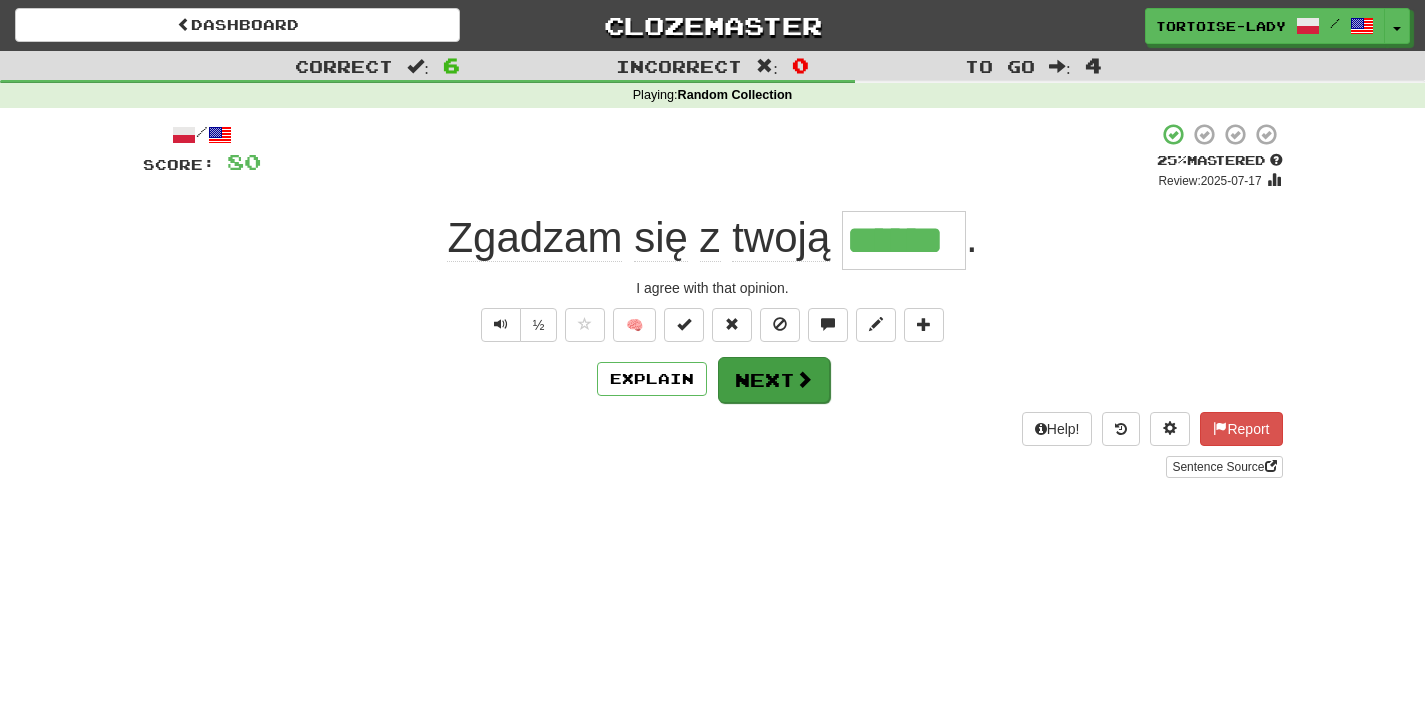 click on "Next" at bounding box center [774, 380] 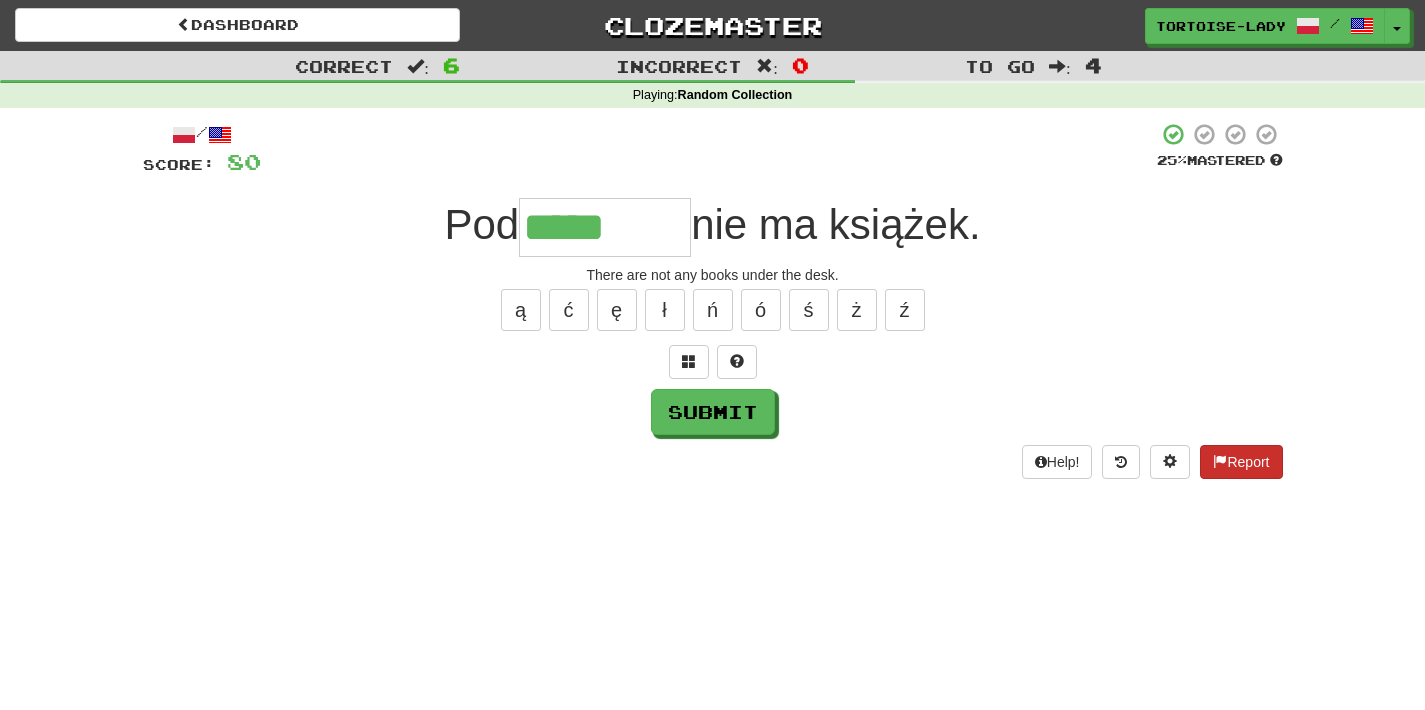 click on "Report" at bounding box center [1241, 462] 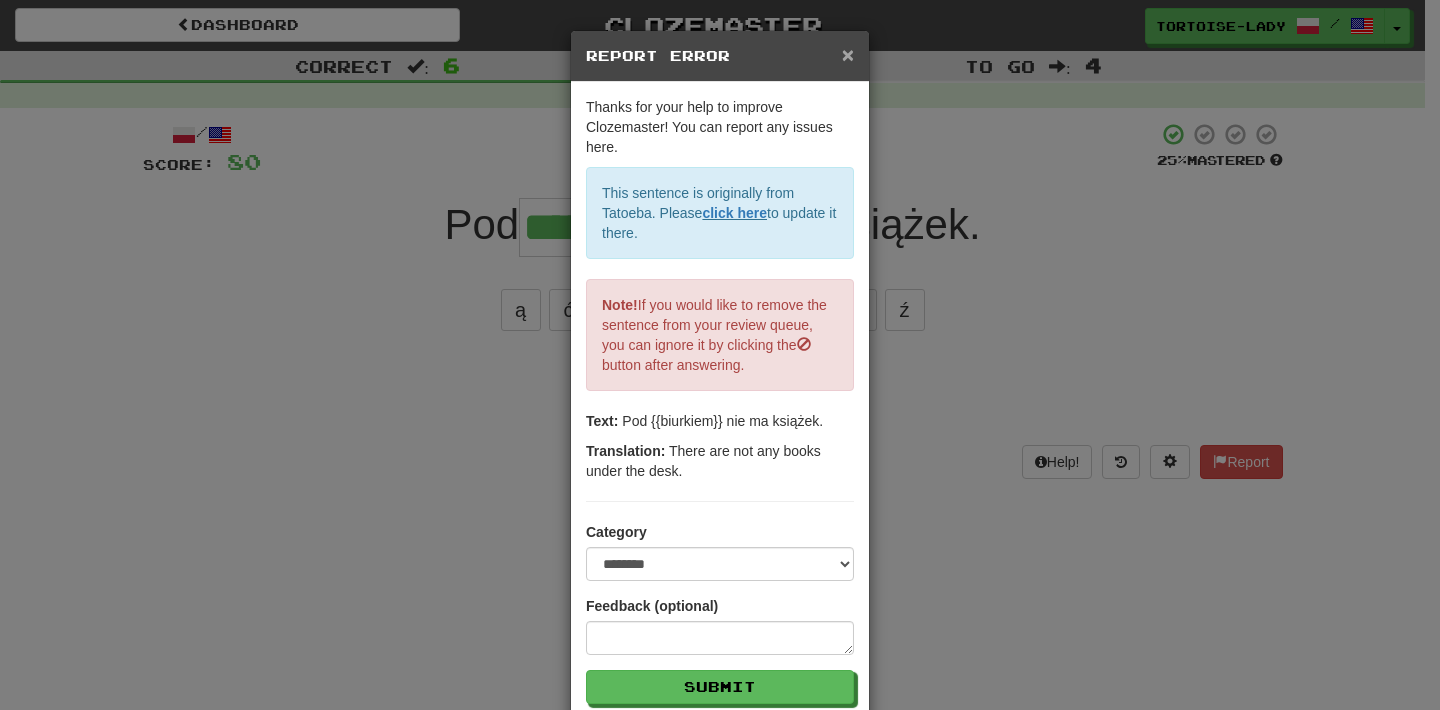 click on "×" at bounding box center [848, 54] 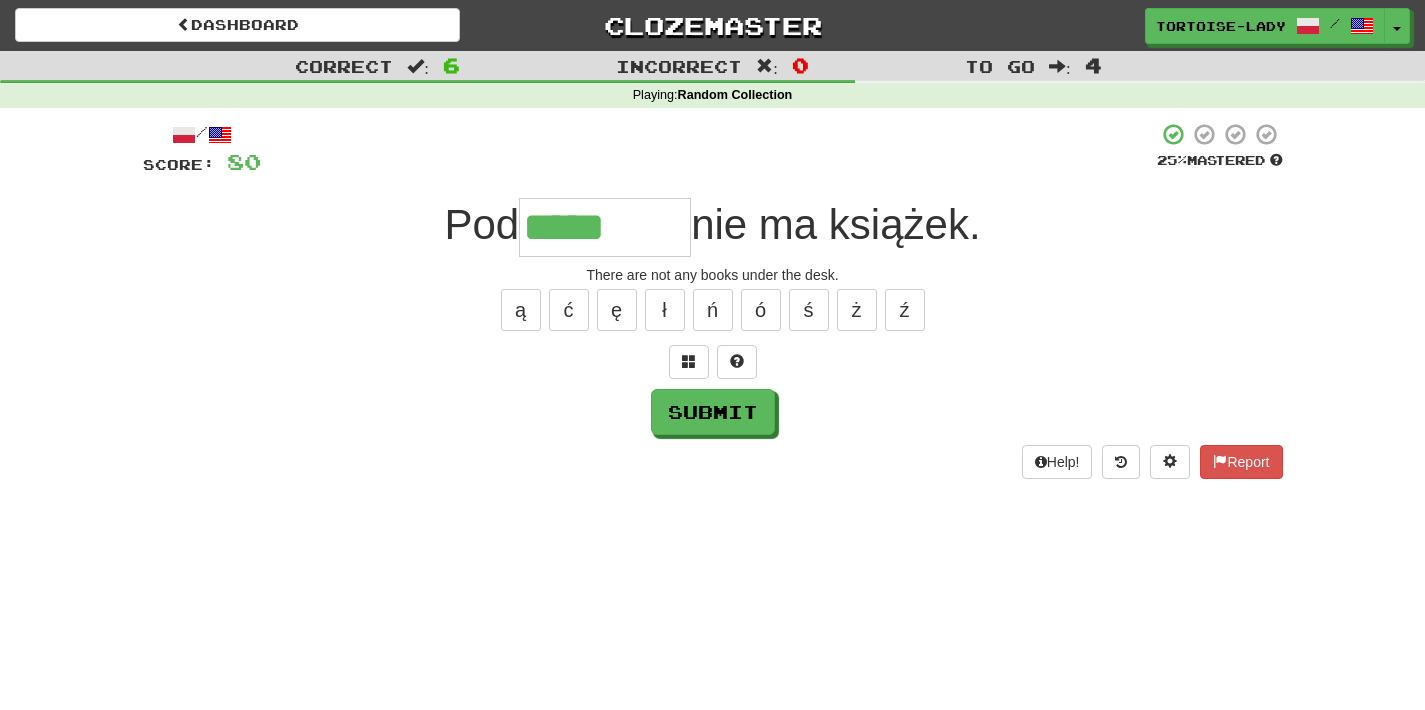 click on "*****" at bounding box center [605, 227] 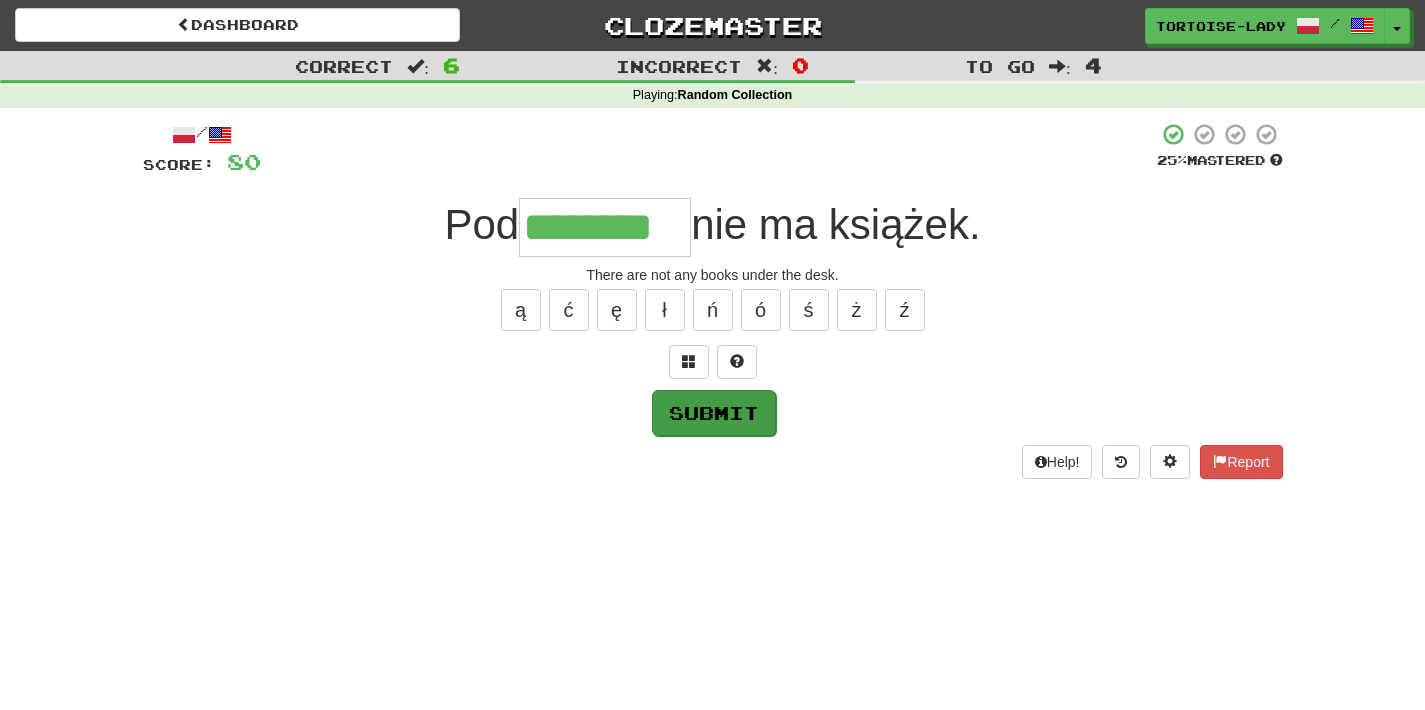 type on "********" 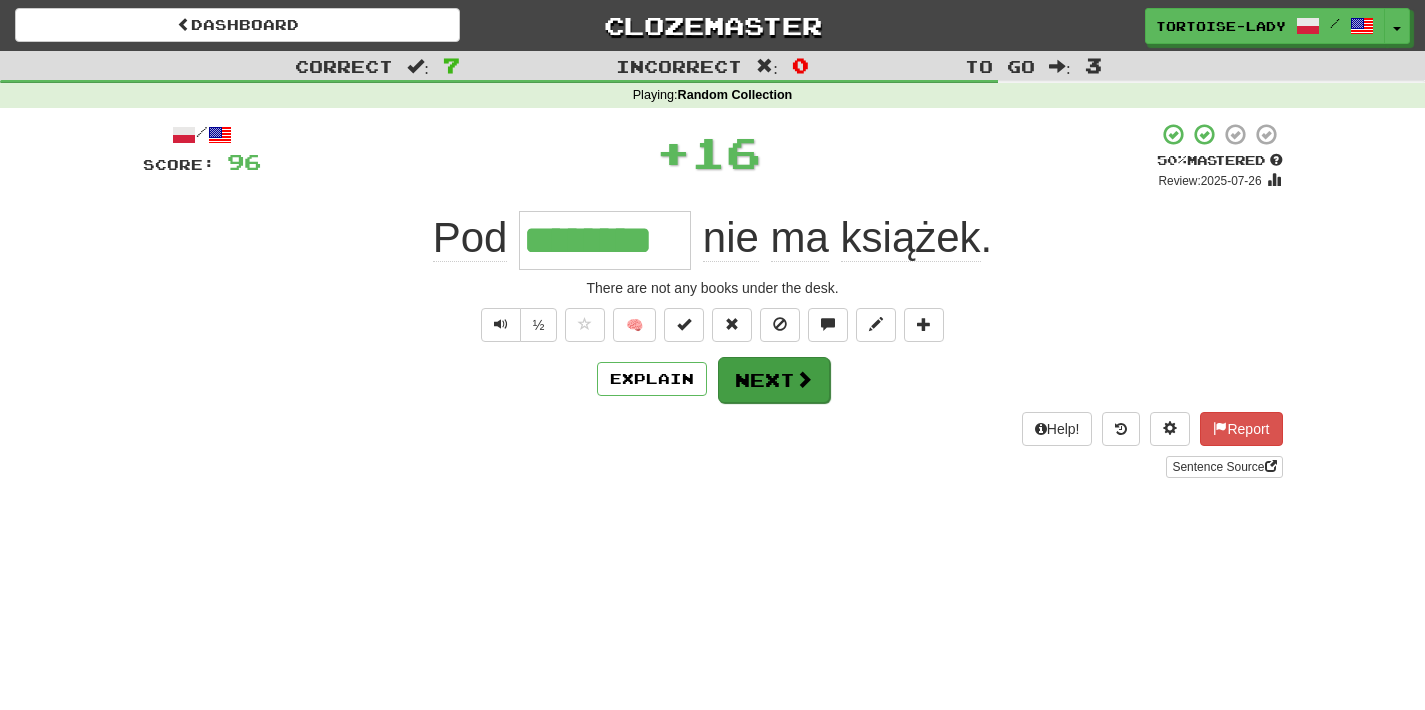 click on "Next" at bounding box center (774, 380) 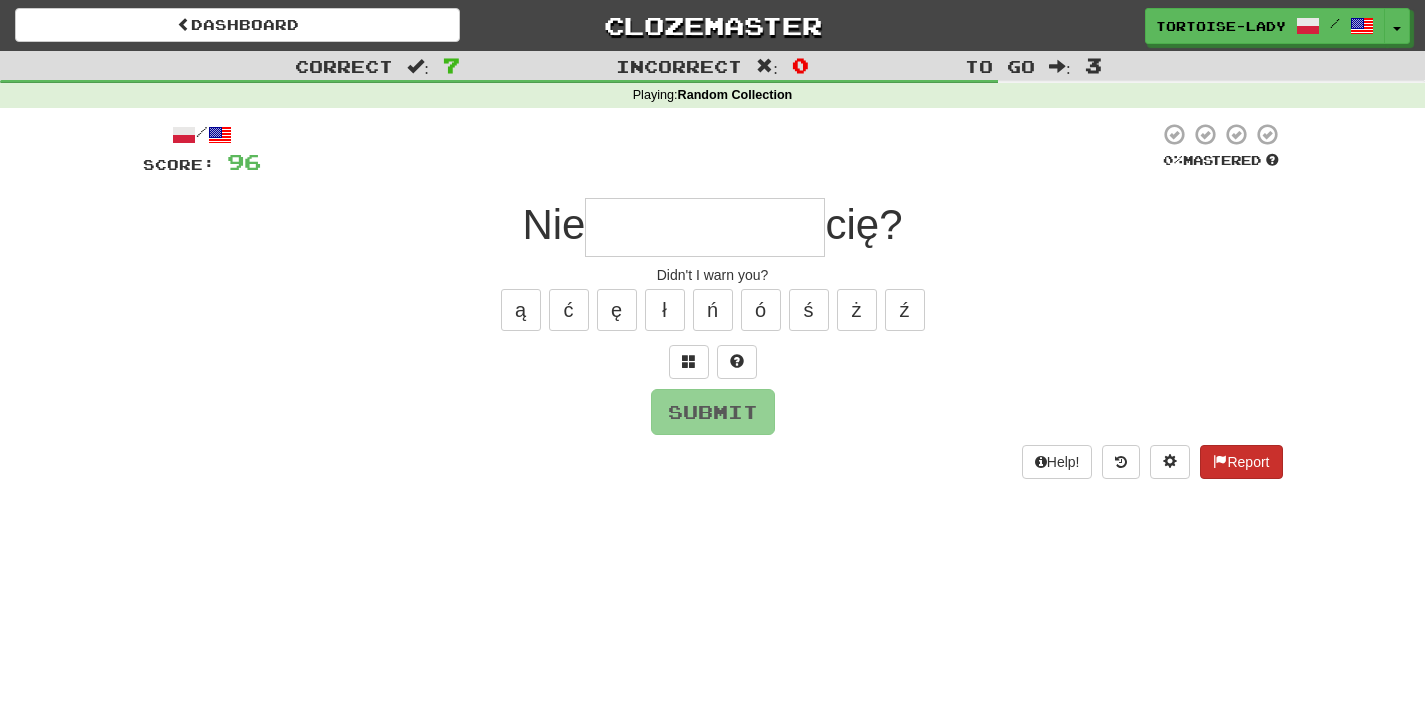 click on "Report" at bounding box center [1241, 462] 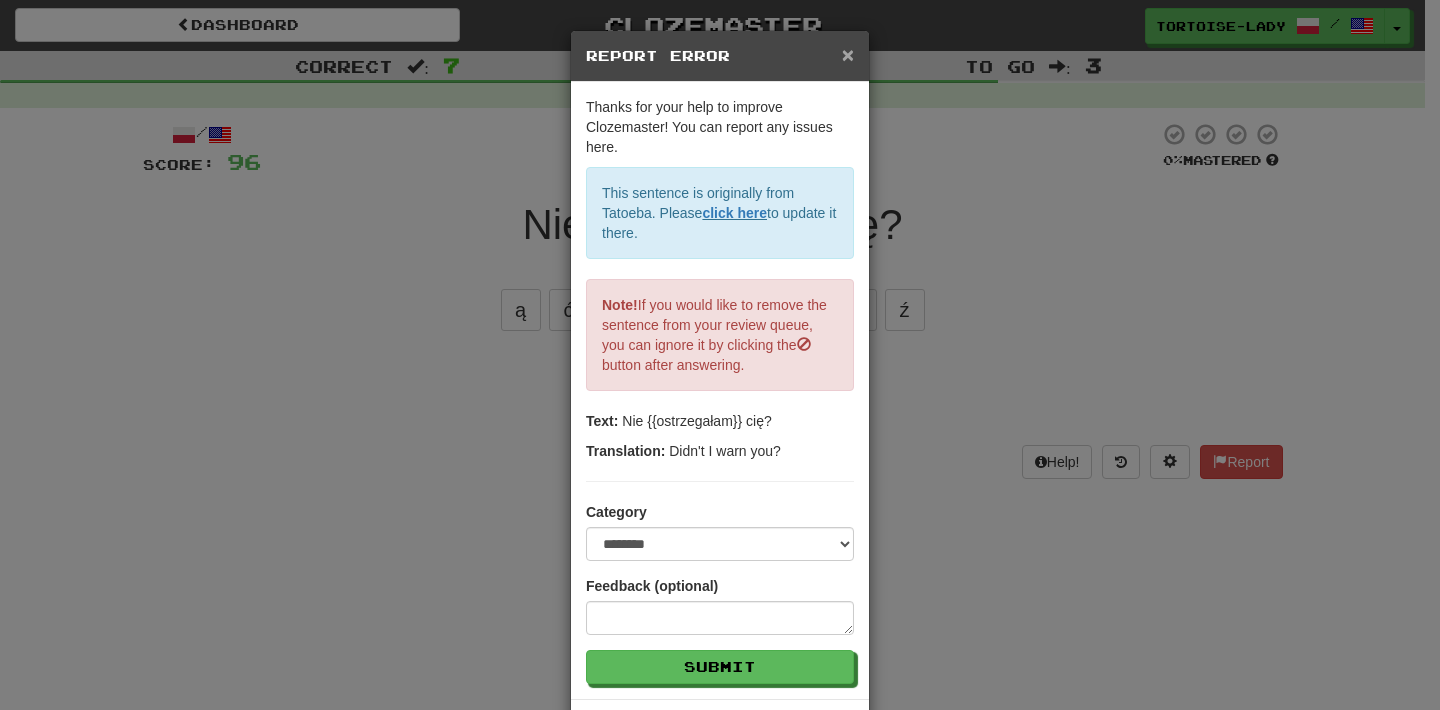 click on "×" at bounding box center (848, 54) 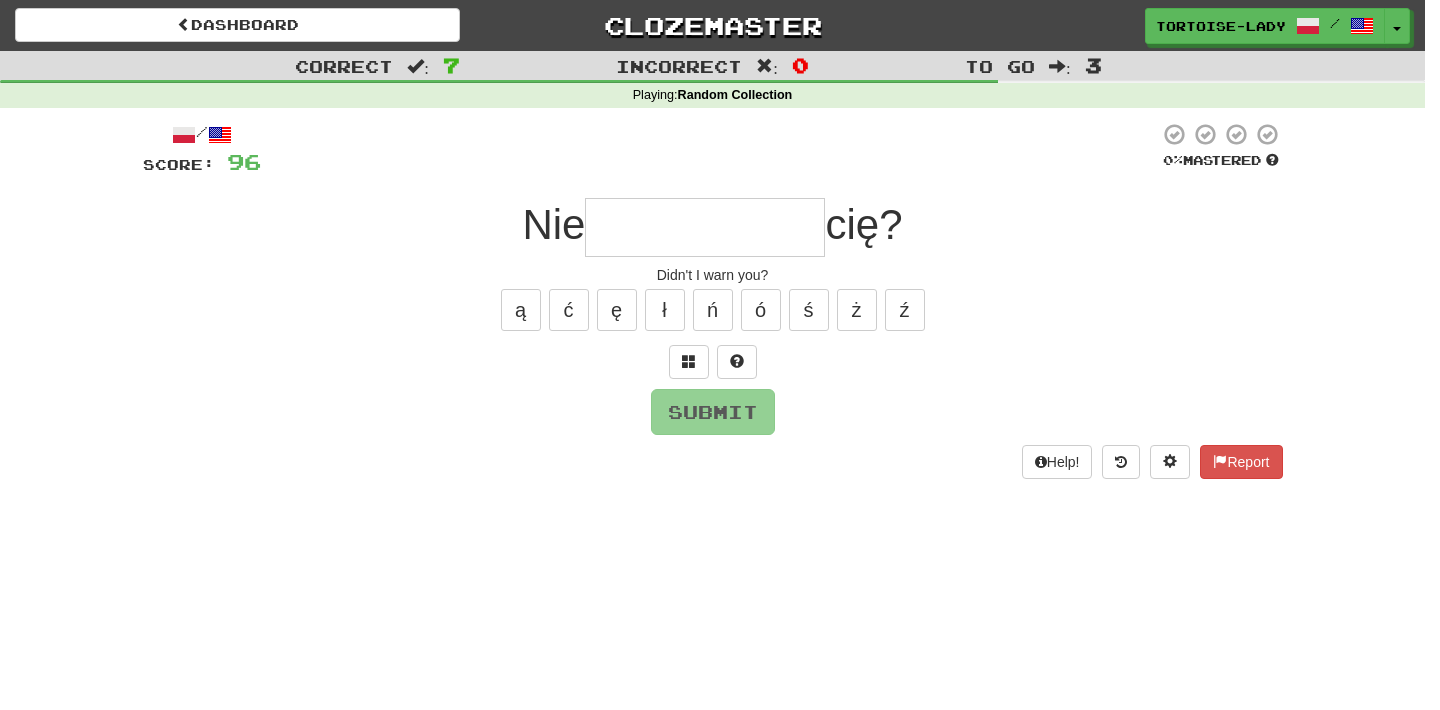 click at bounding box center [720, 355] 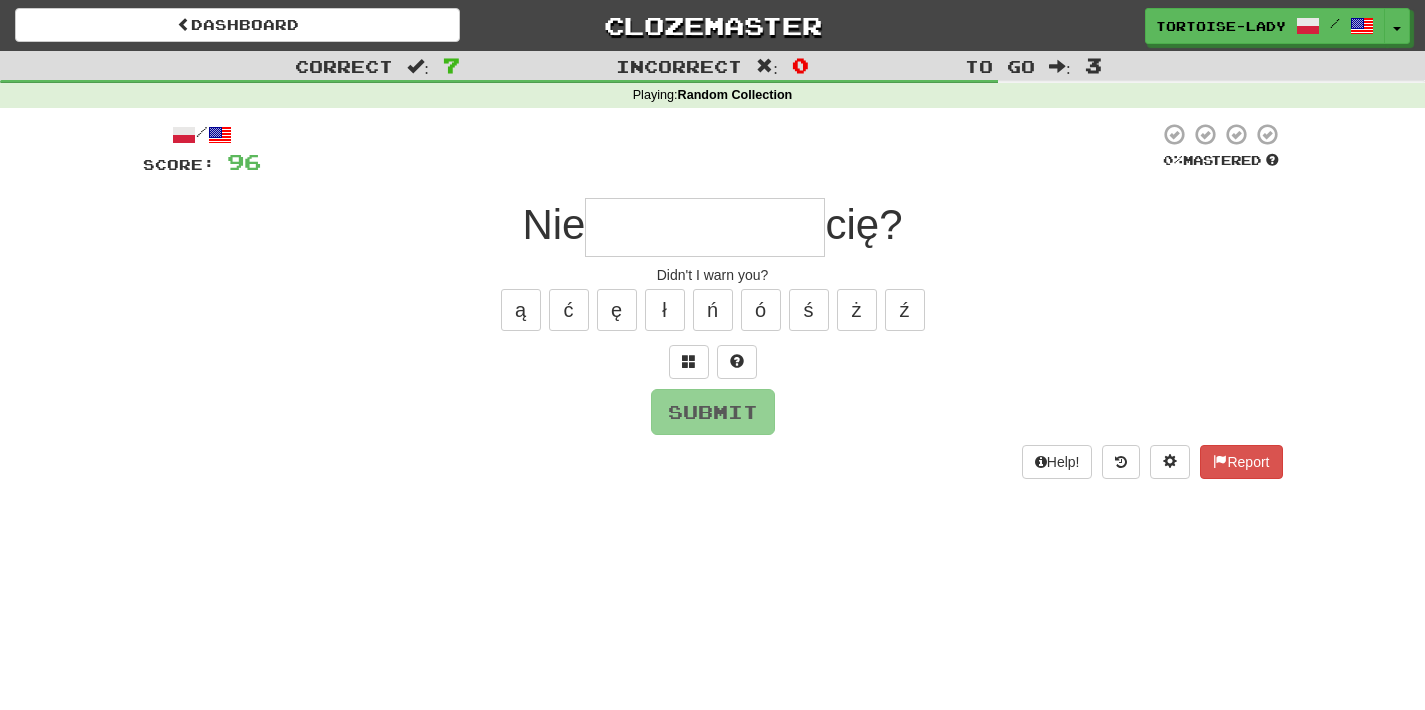 click at bounding box center (705, 227) 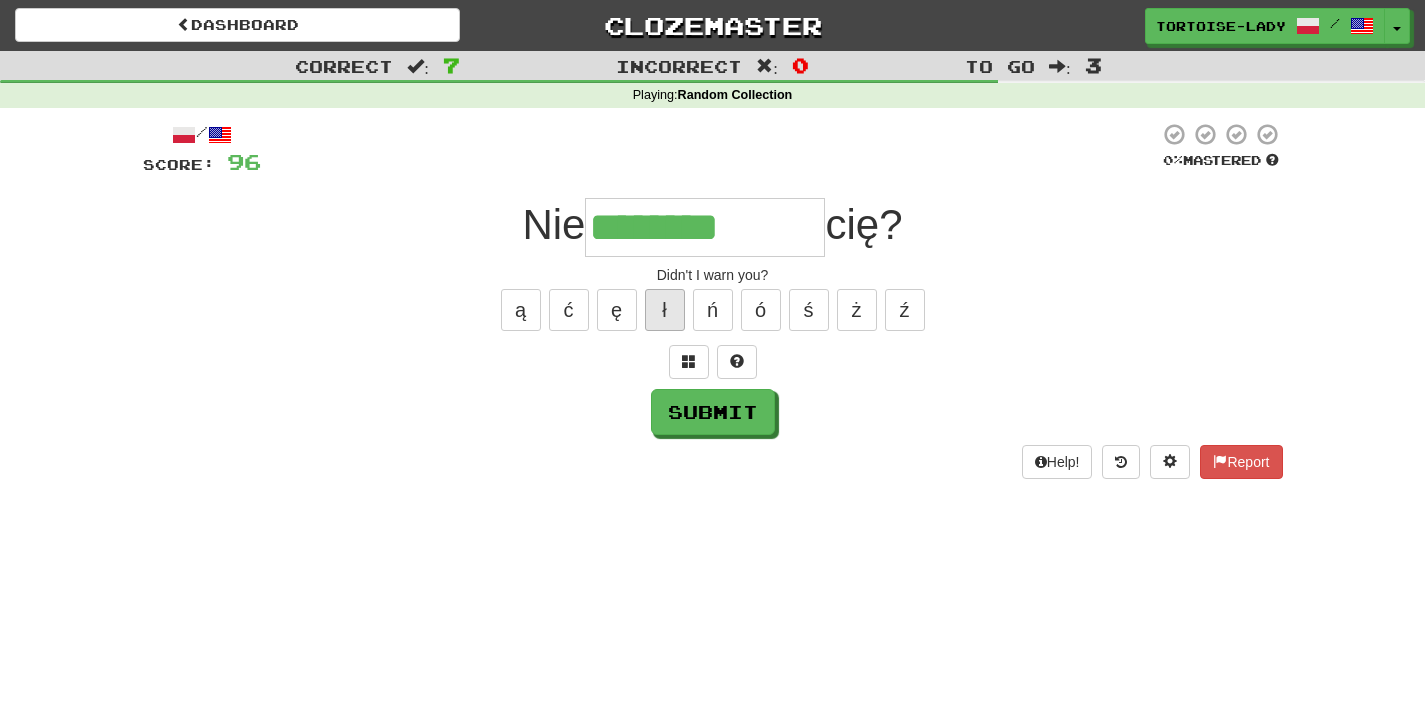 click on "ł" at bounding box center (665, 310) 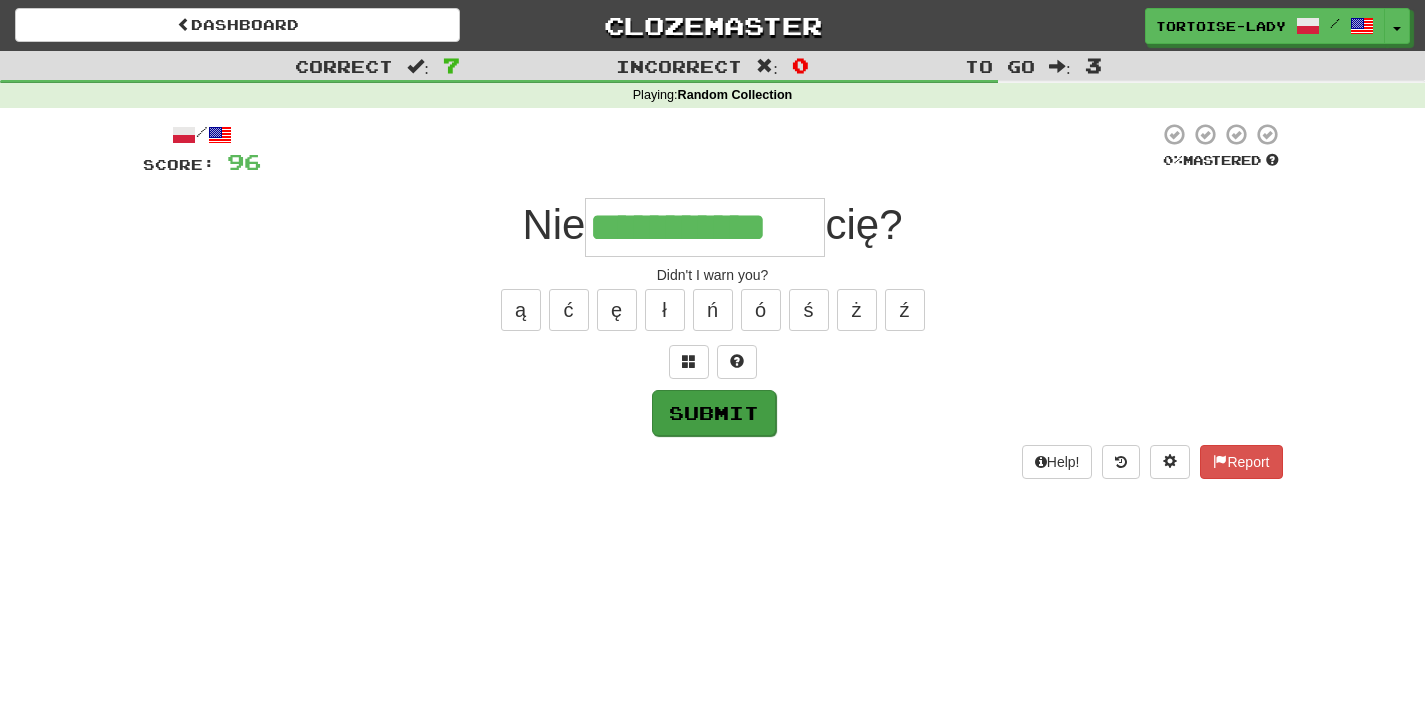 type on "**********" 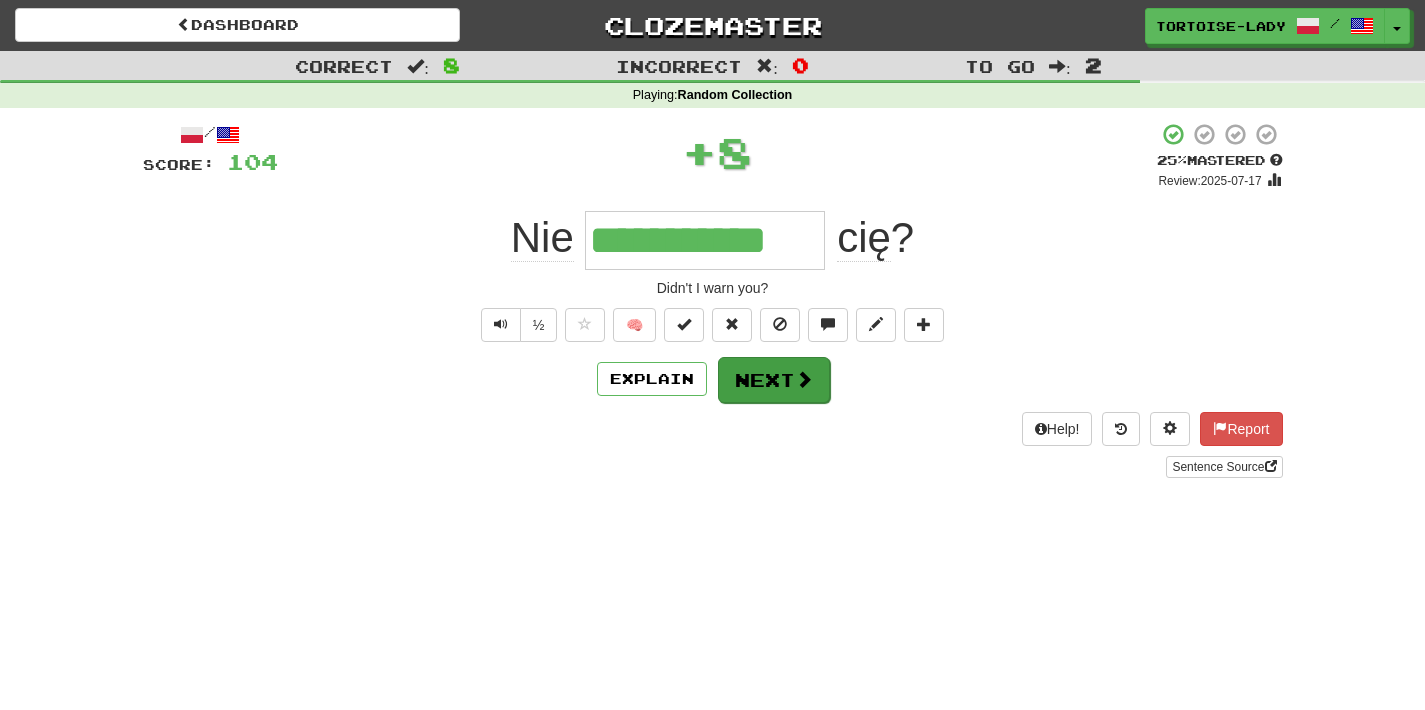 click on "Next" at bounding box center [774, 380] 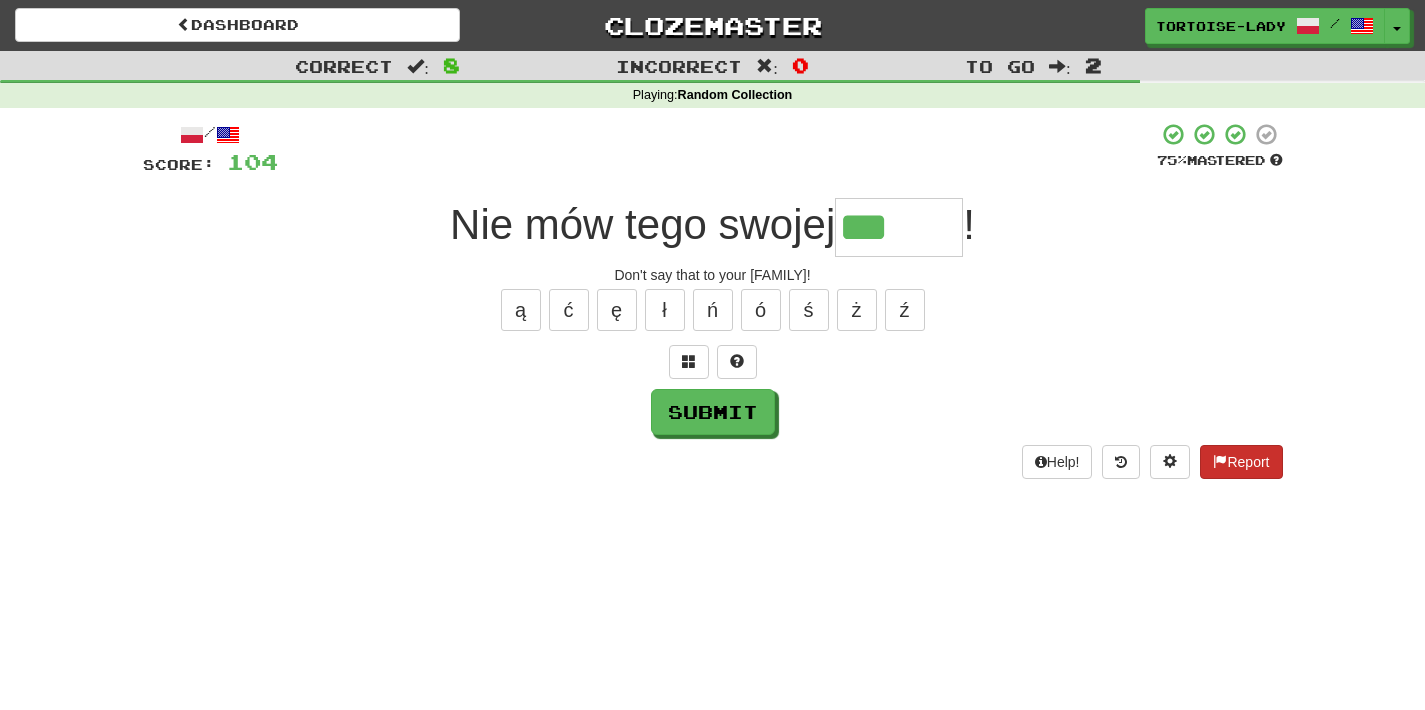 click on "Report" at bounding box center [1241, 462] 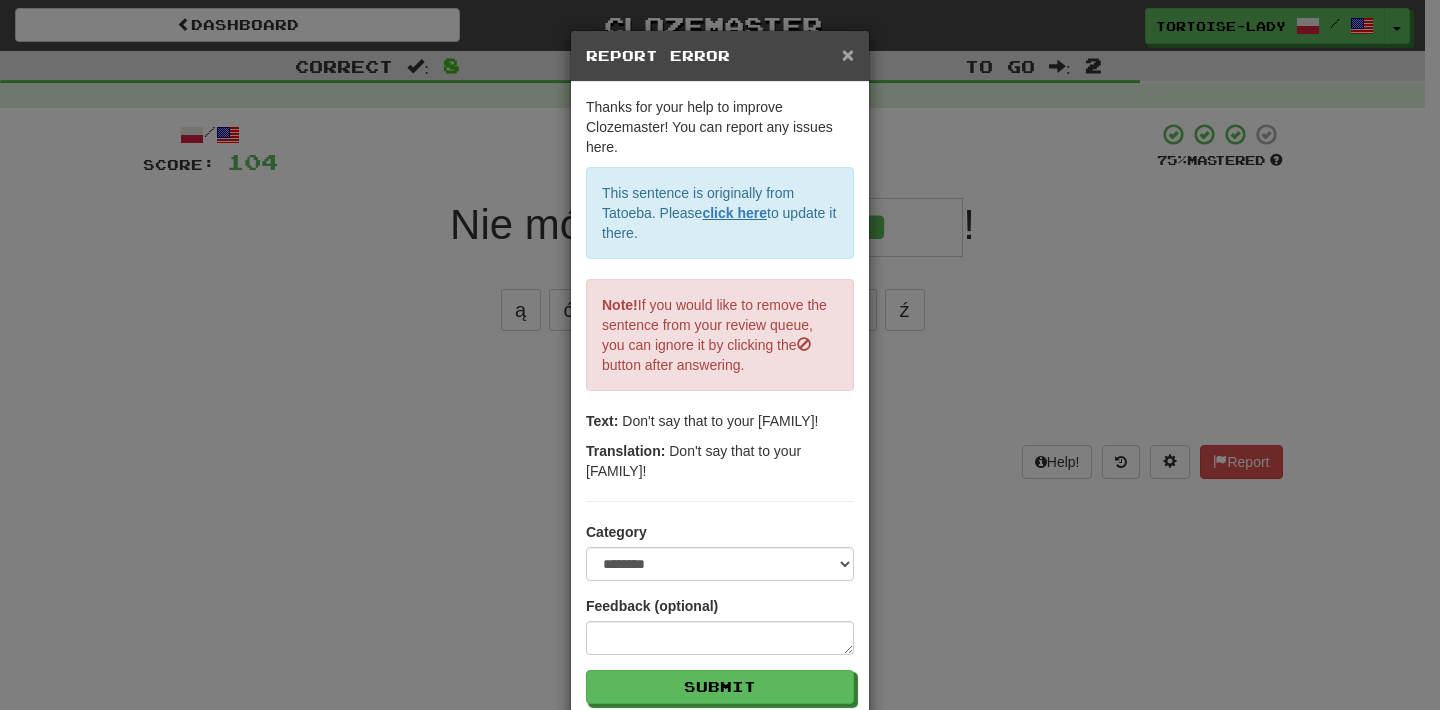 click on "×" at bounding box center (848, 54) 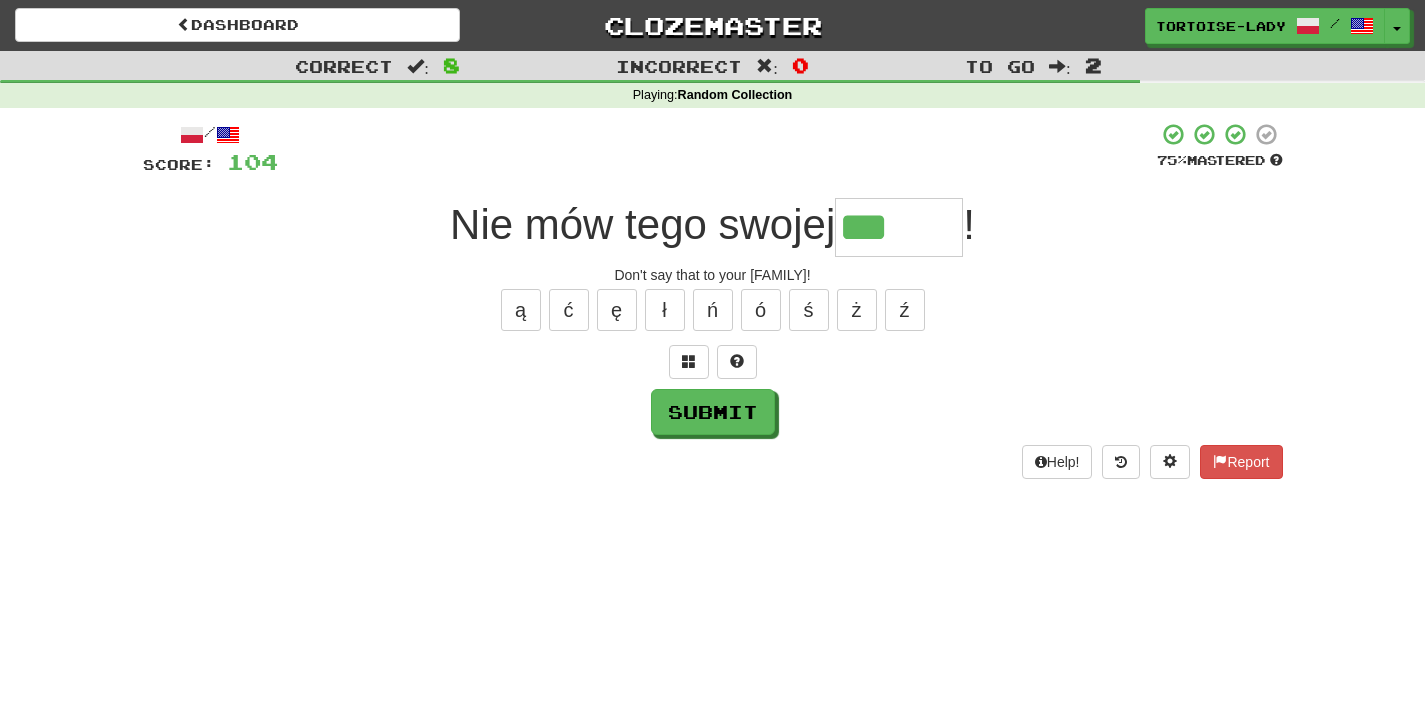 click on "***" at bounding box center (899, 227) 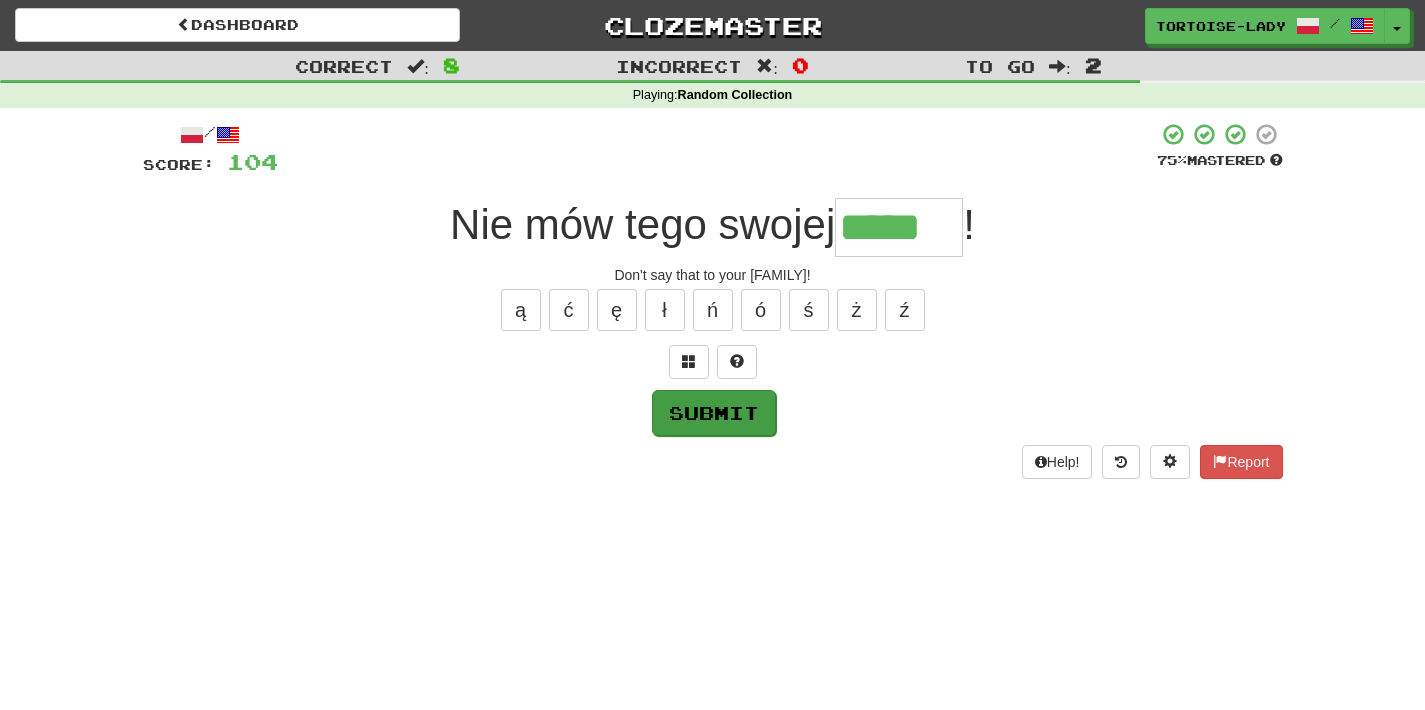 type on "*****" 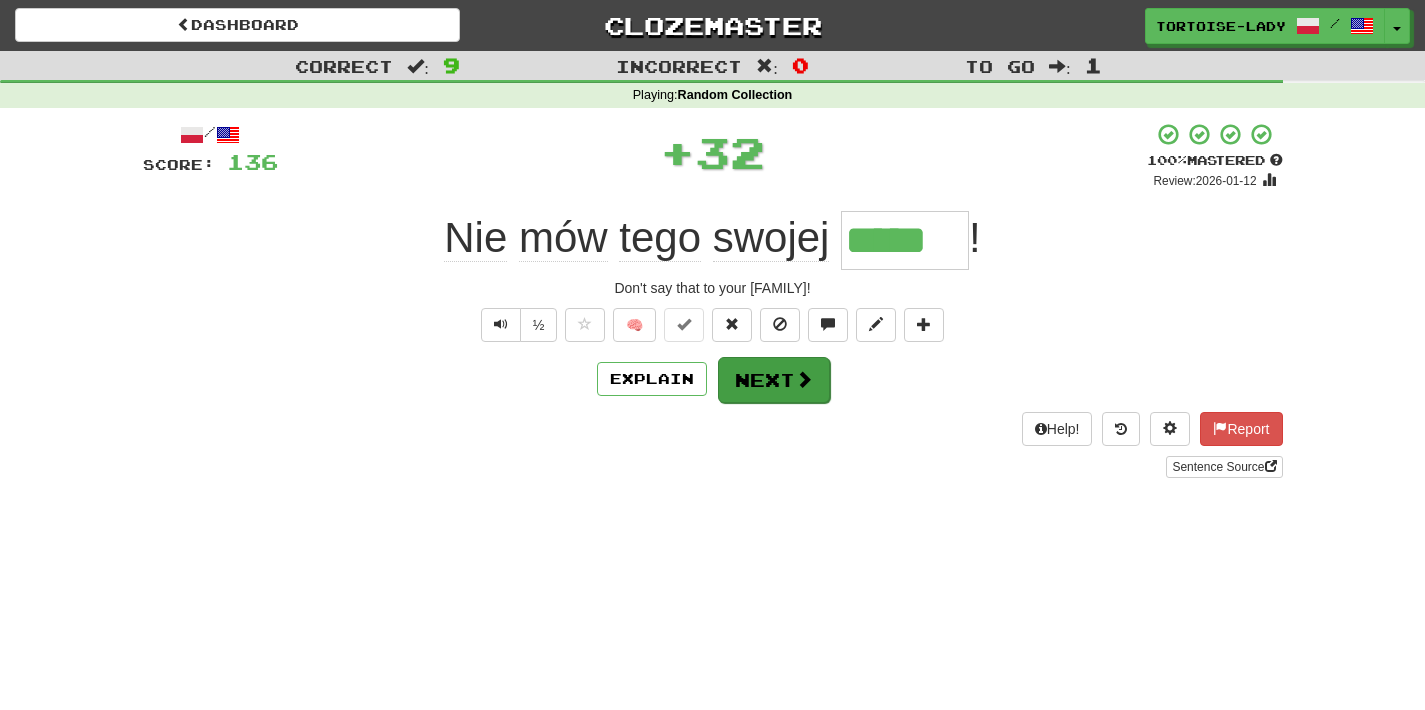 click on "Next" at bounding box center [774, 380] 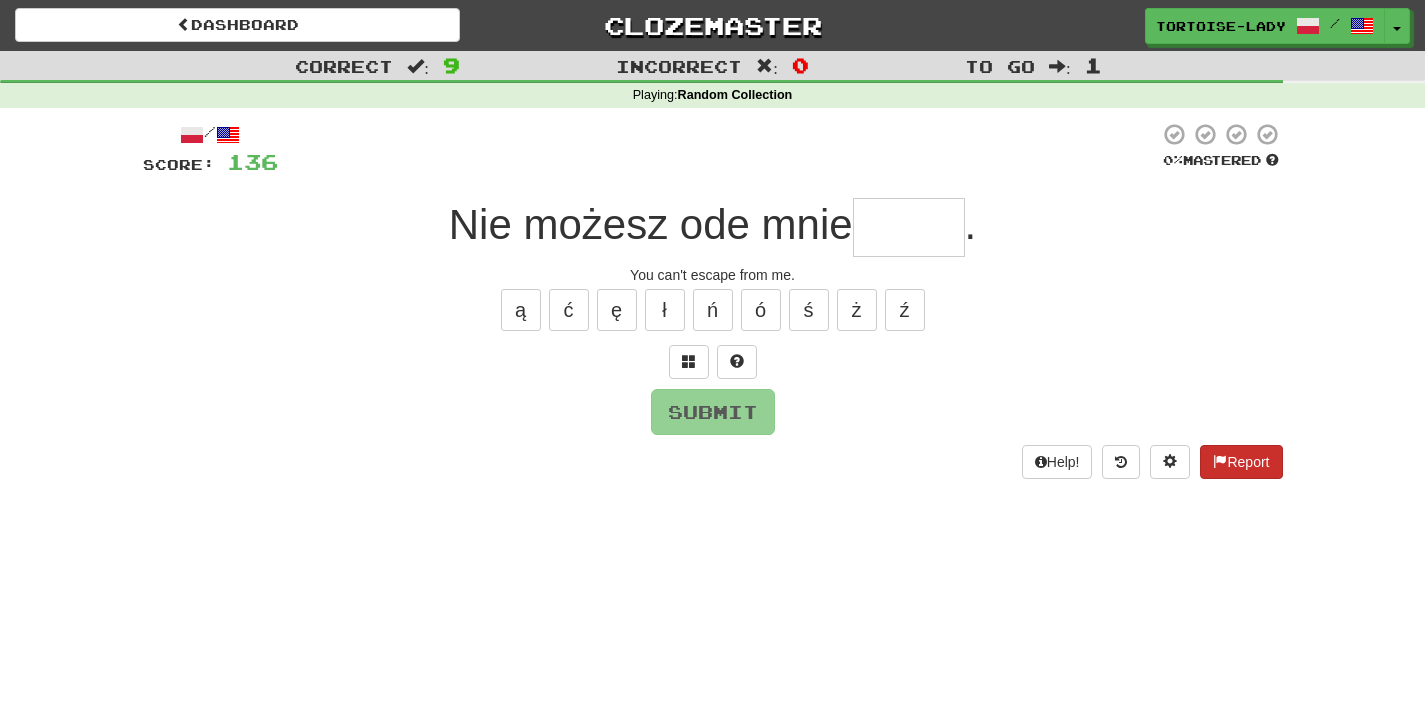 click on "Report" at bounding box center [1241, 462] 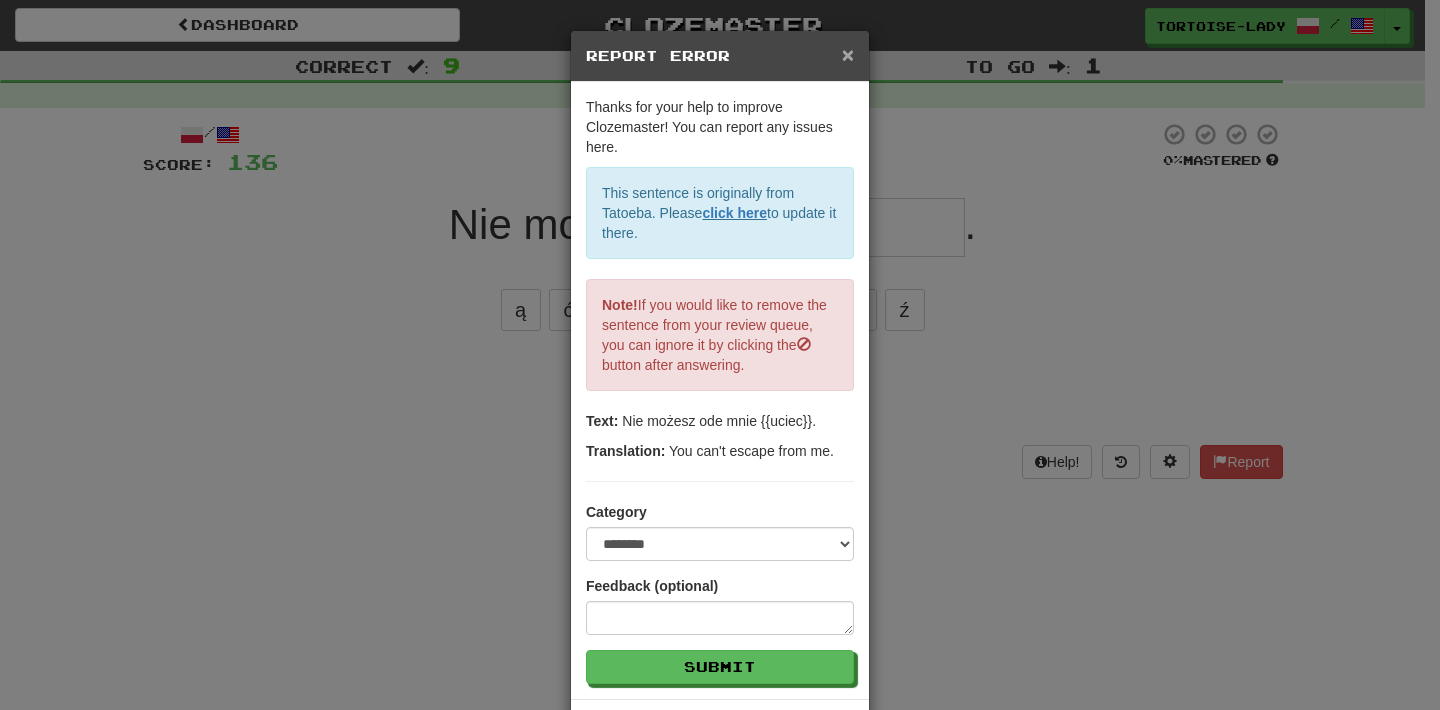 click on "×" at bounding box center [848, 54] 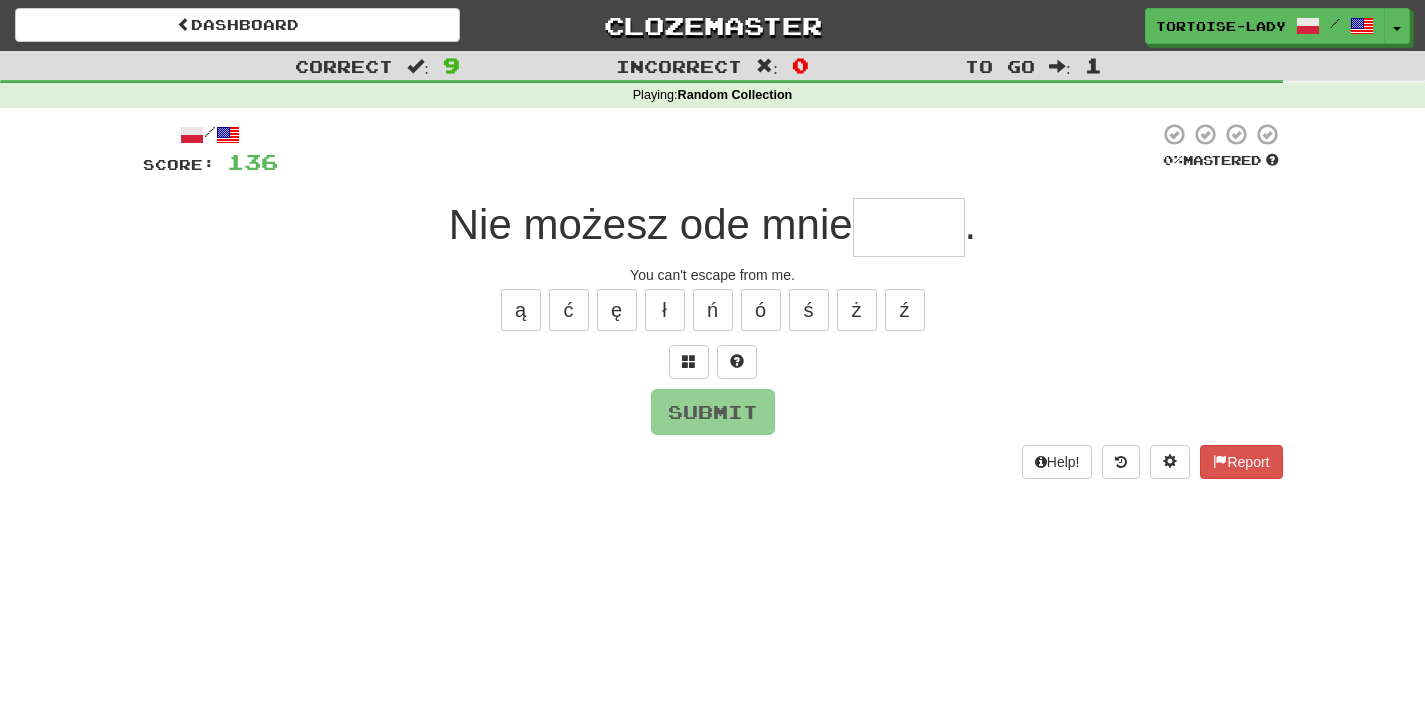 click at bounding box center (909, 227) 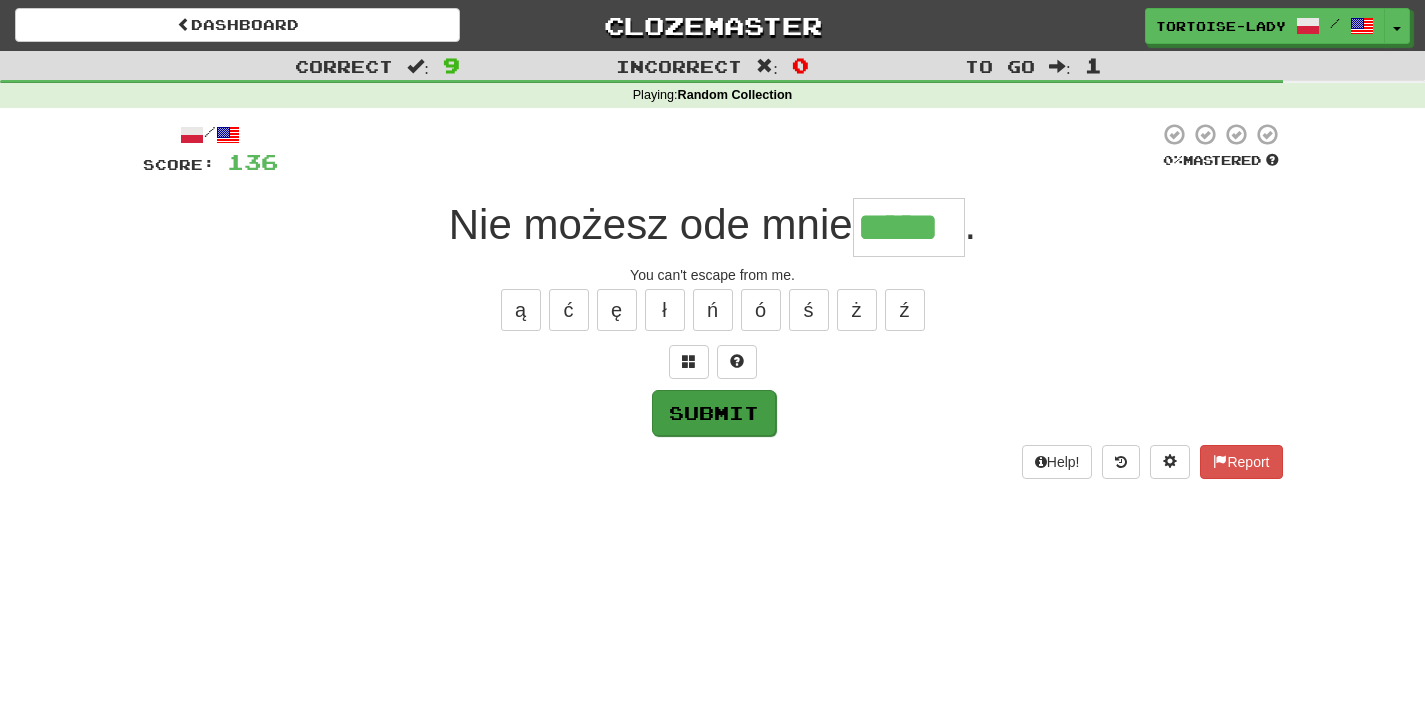 type on "*****" 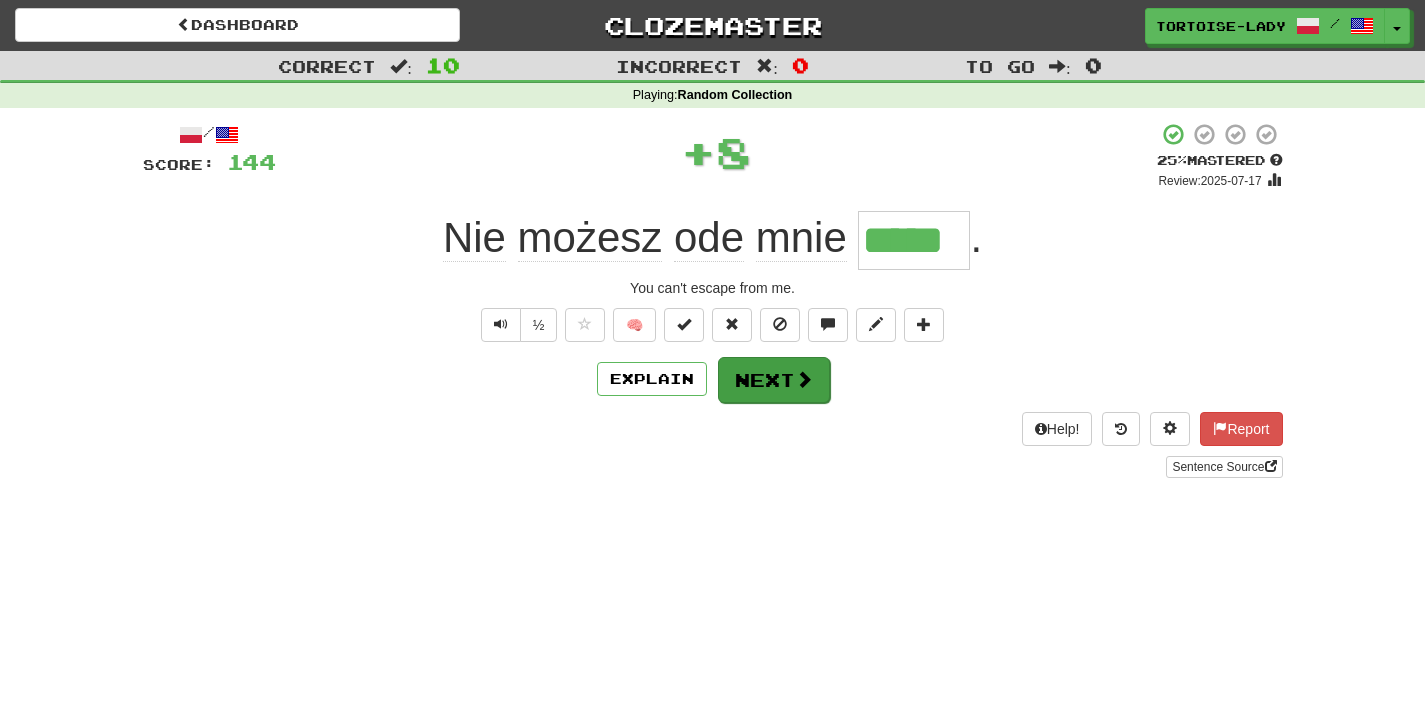 click on "Next" at bounding box center [774, 380] 